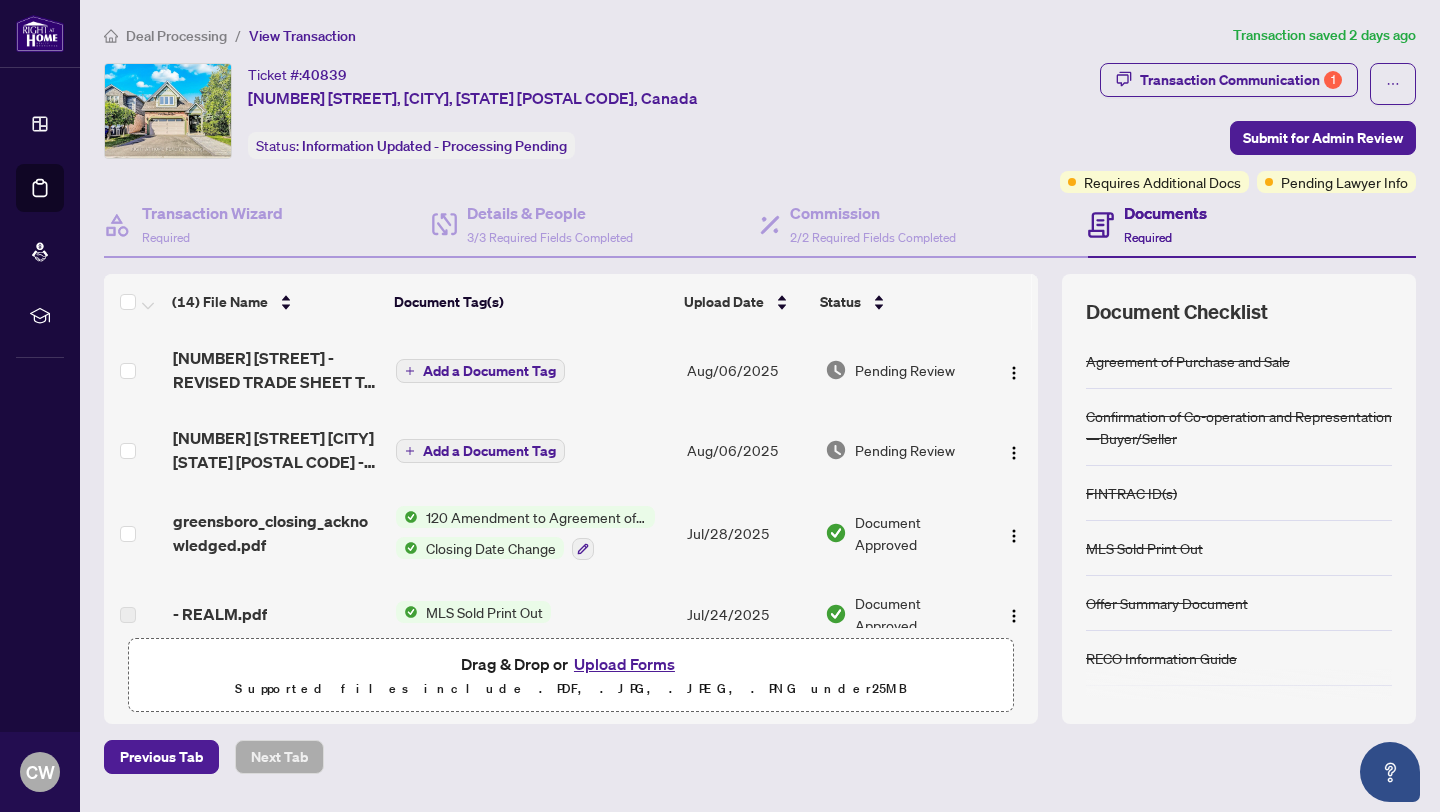 scroll, scrollTop: 0, scrollLeft: 0, axis: both 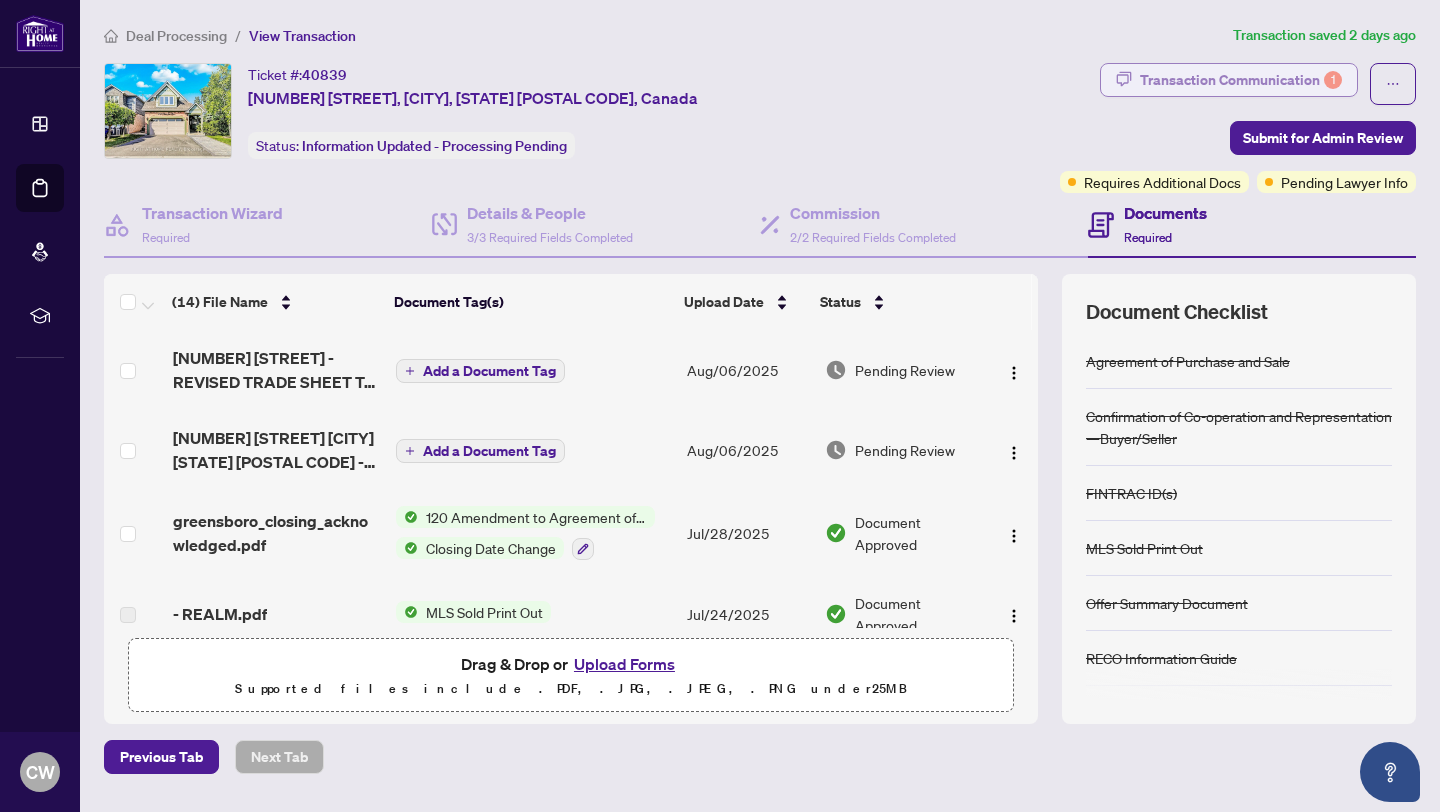 click on "Transaction Communication 1" at bounding box center (1241, 80) 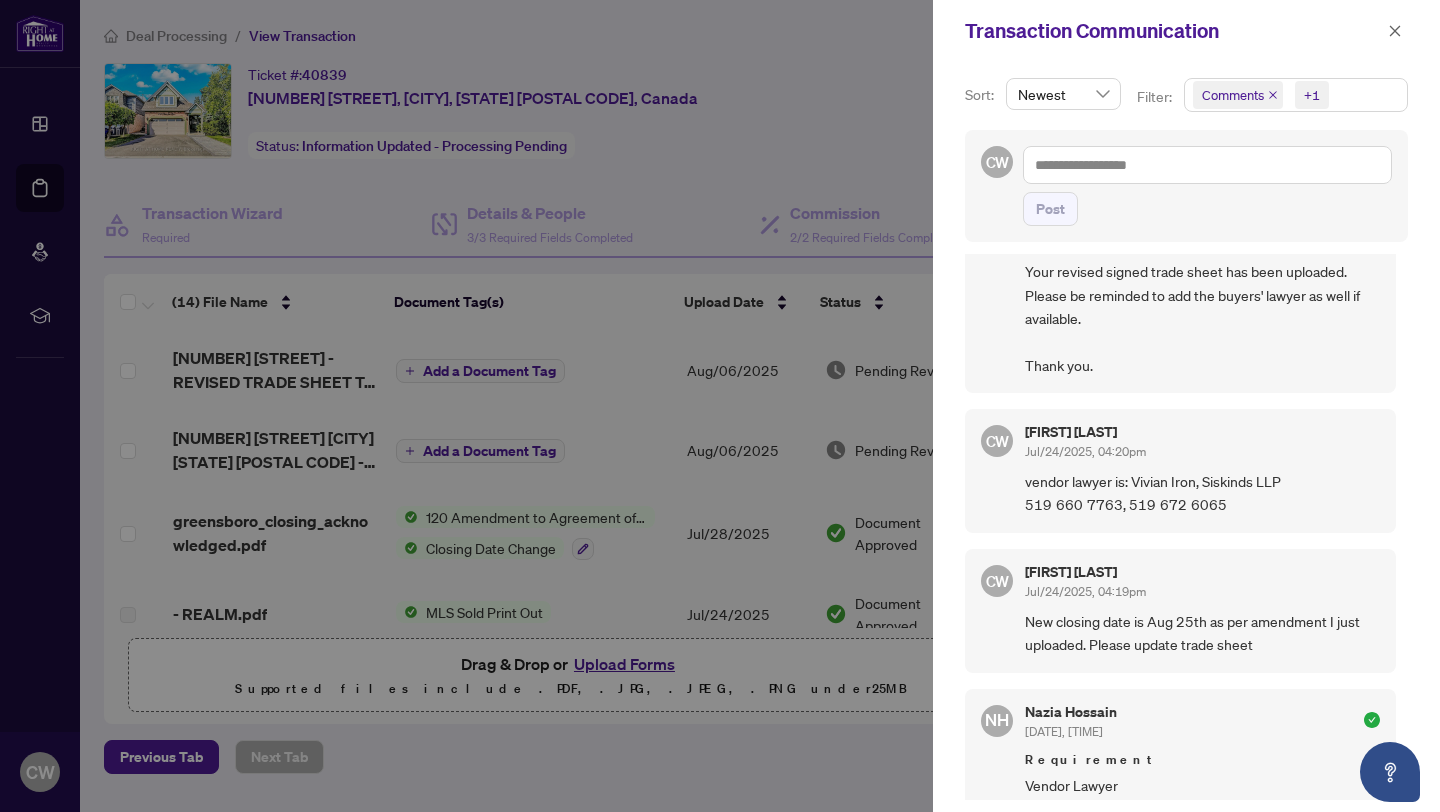 scroll, scrollTop: 0, scrollLeft: 0, axis: both 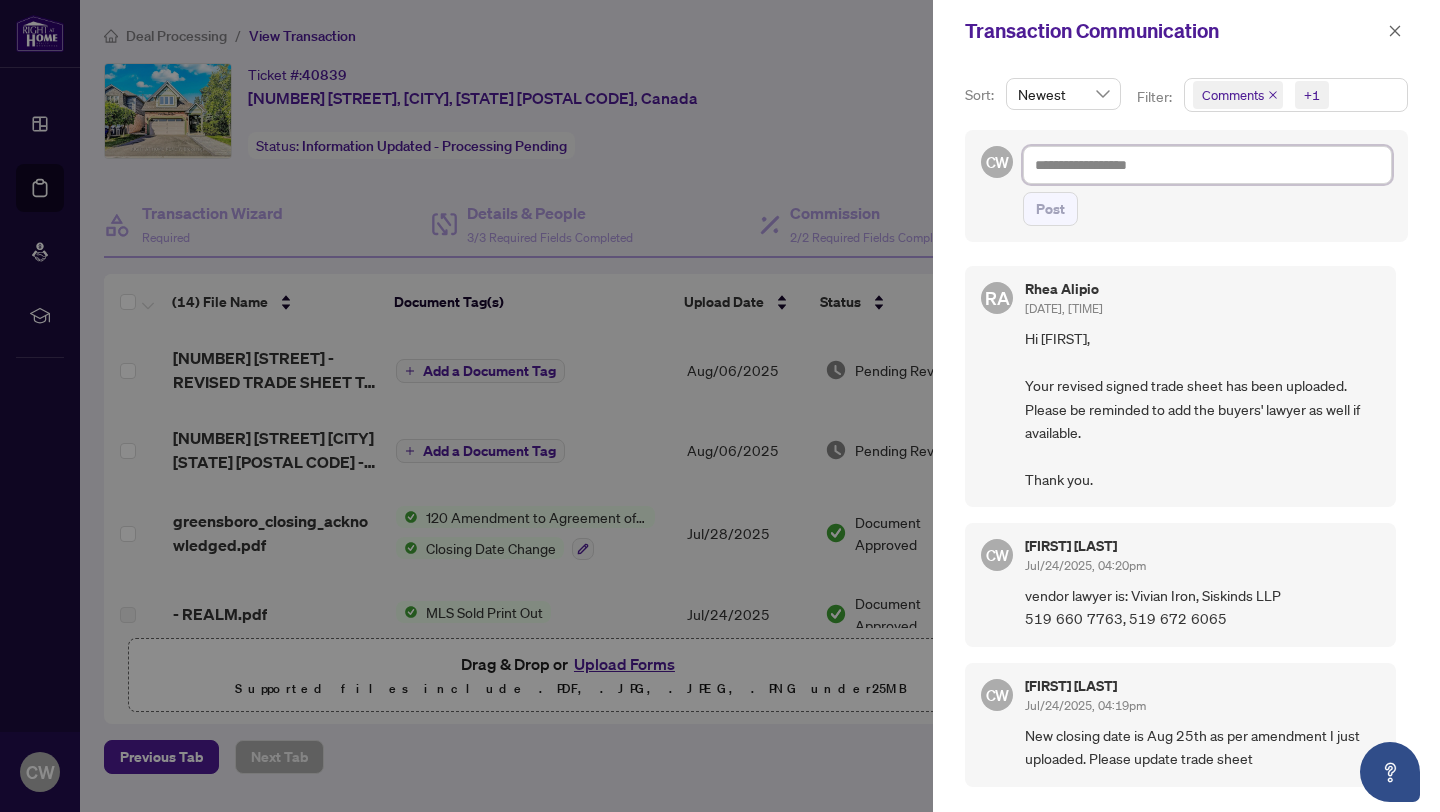 click at bounding box center [1207, 165] 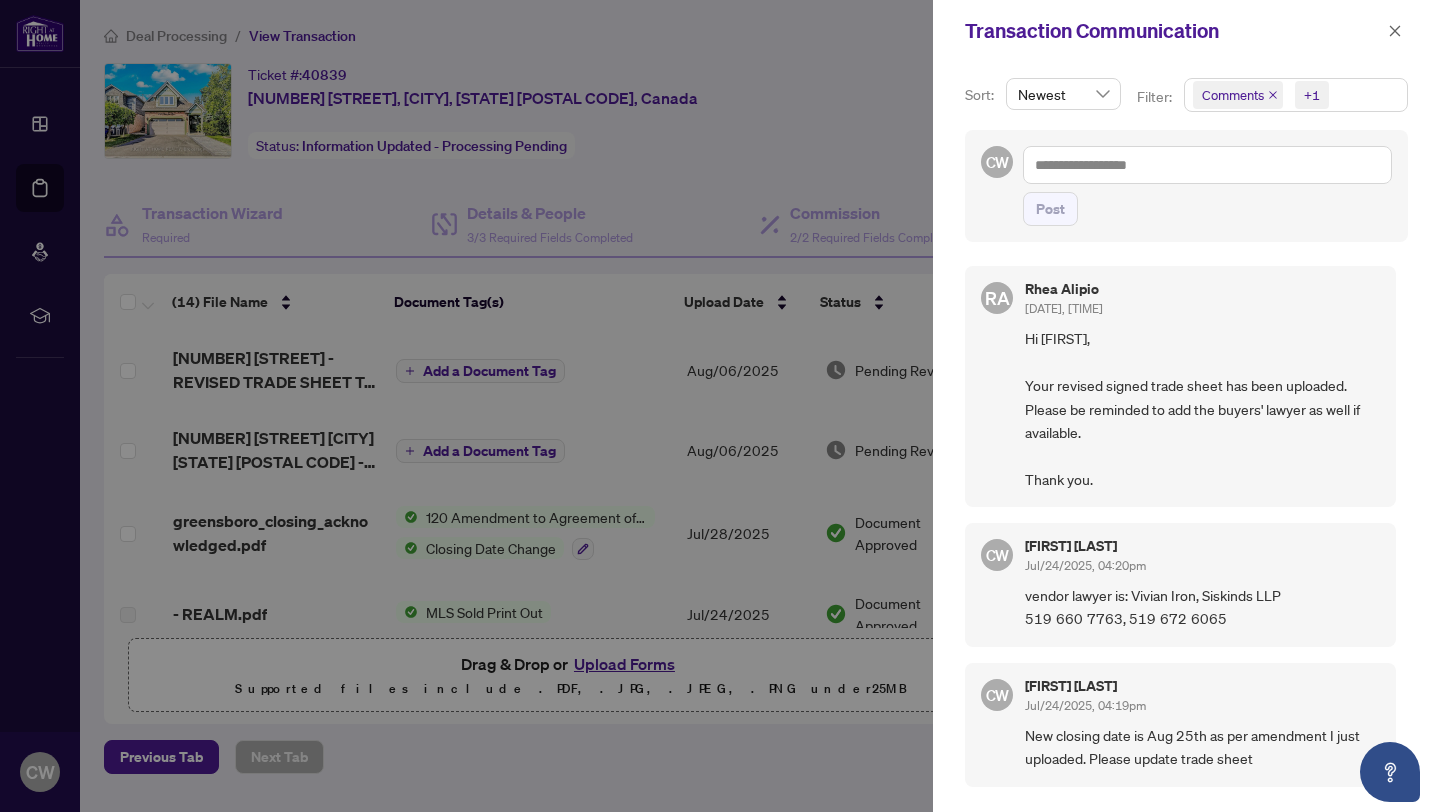 click on "vendor lawyer is: Vivian Iron, Siskinds LLP
519 660 7763, 519 672 6065" at bounding box center (1202, 607) 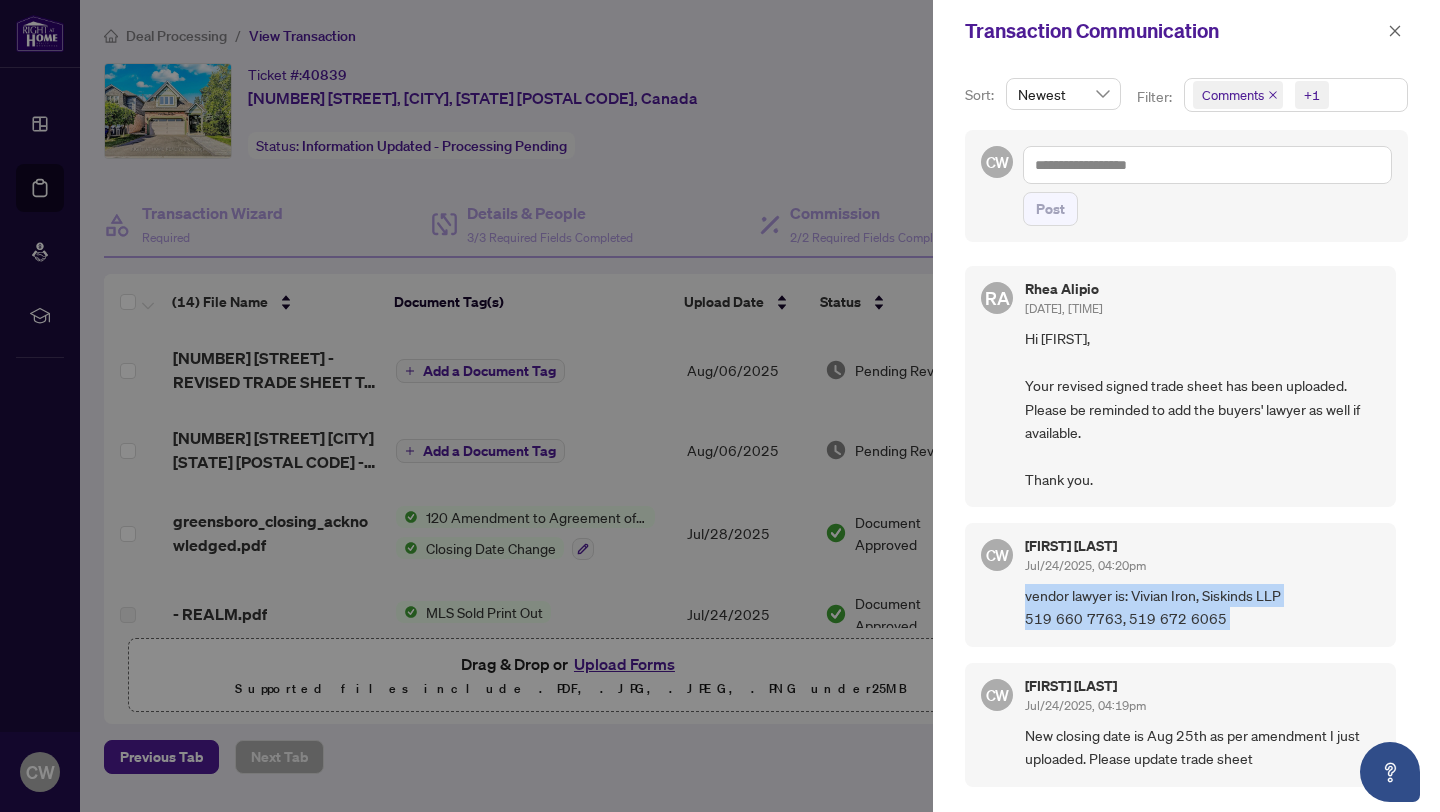 drag, startPoint x: 1236, startPoint y: 624, endPoint x: 1019, endPoint y: 595, distance: 218.92921 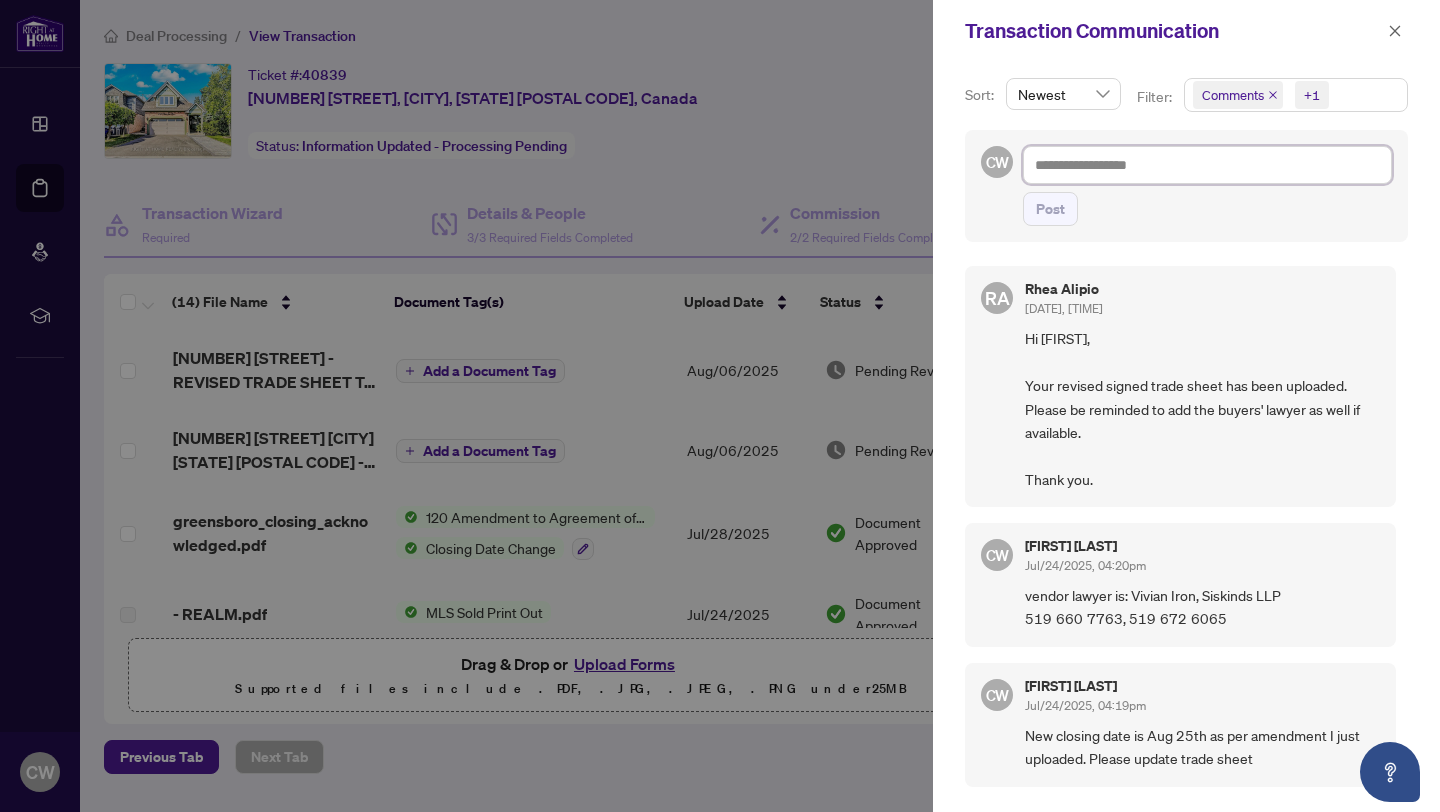 click at bounding box center (1207, 165) 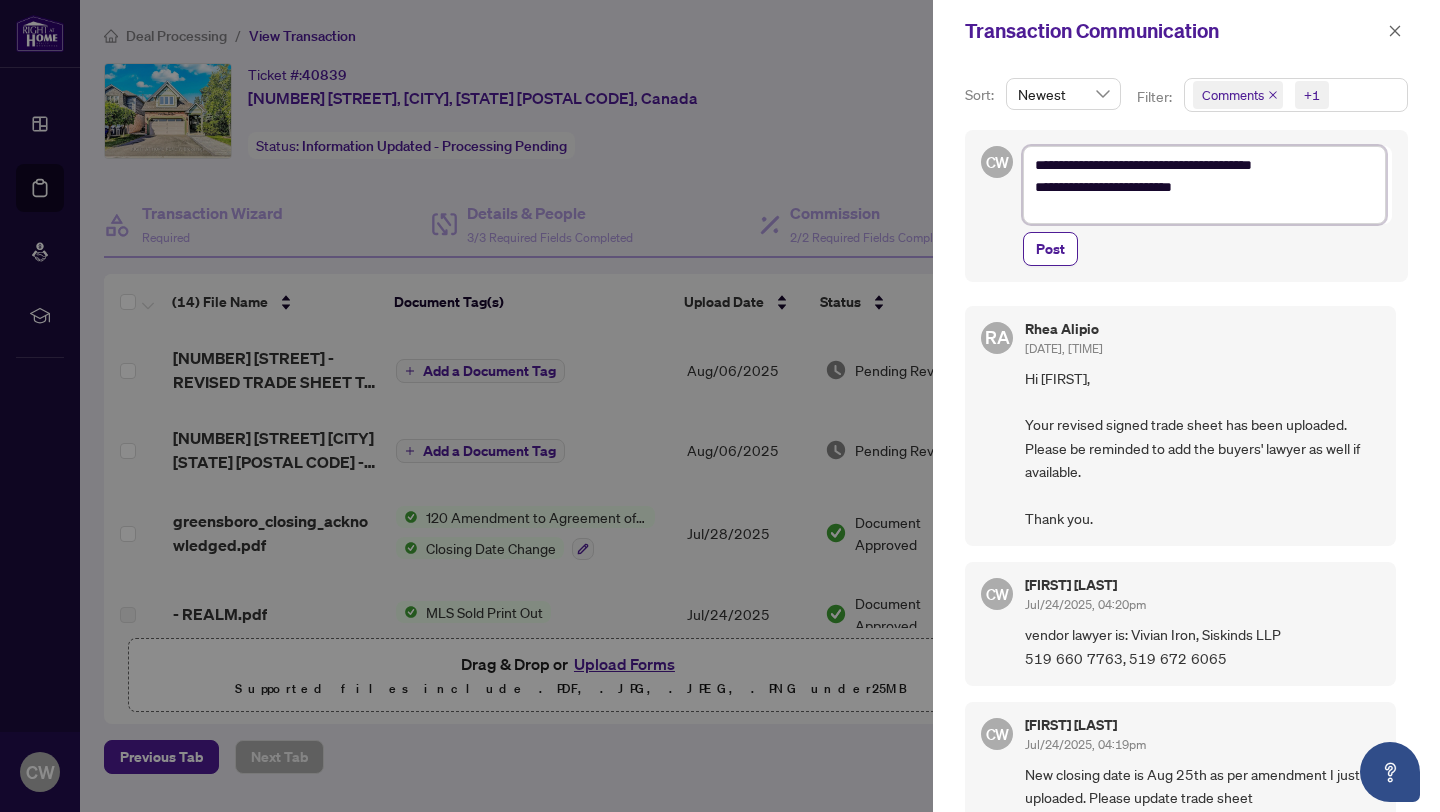 scroll, scrollTop: 0, scrollLeft: 0, axis: both 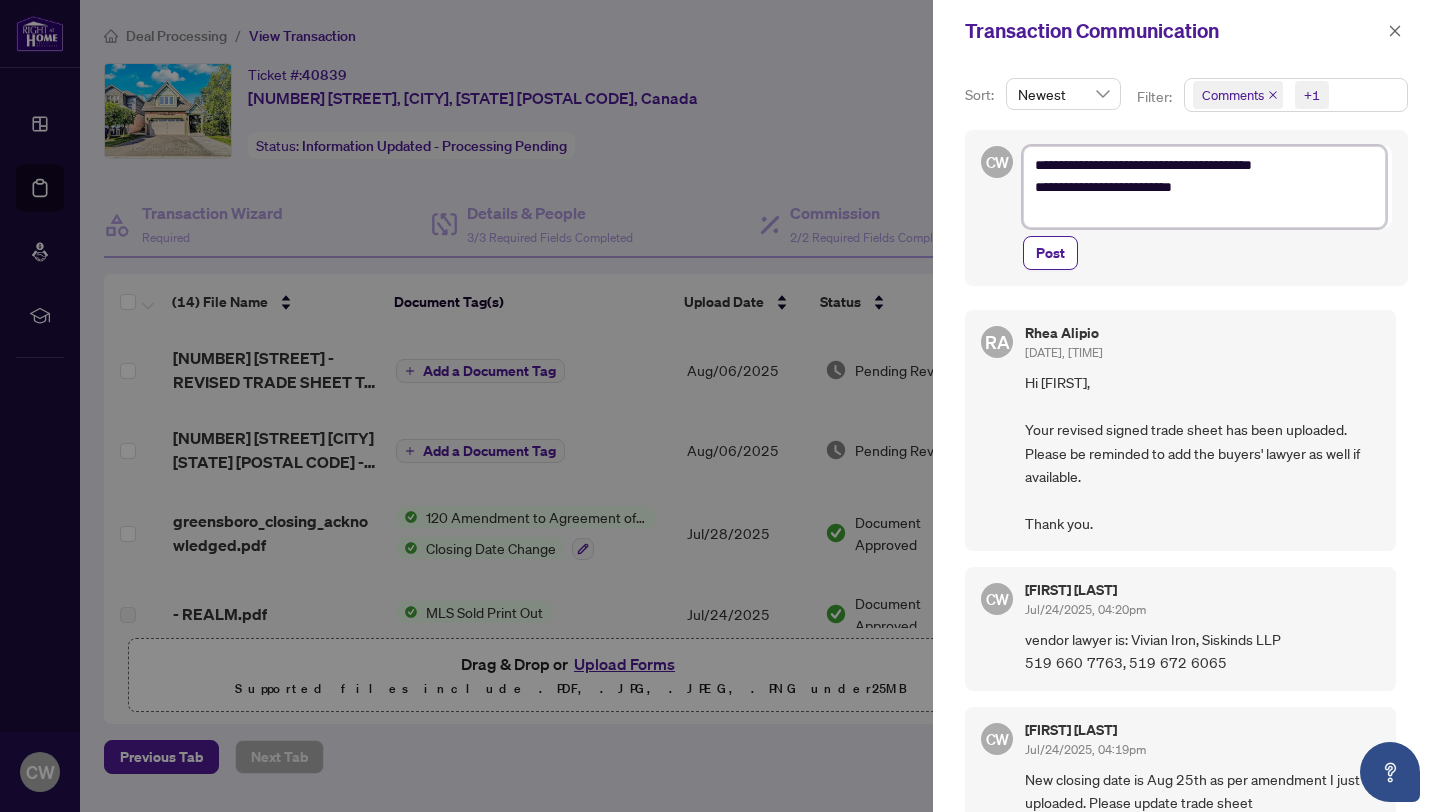 drag, startPoint x: 1085, startPoint y: 168, endPoint x: 963, endPoint y: 167, distance: 122.0041 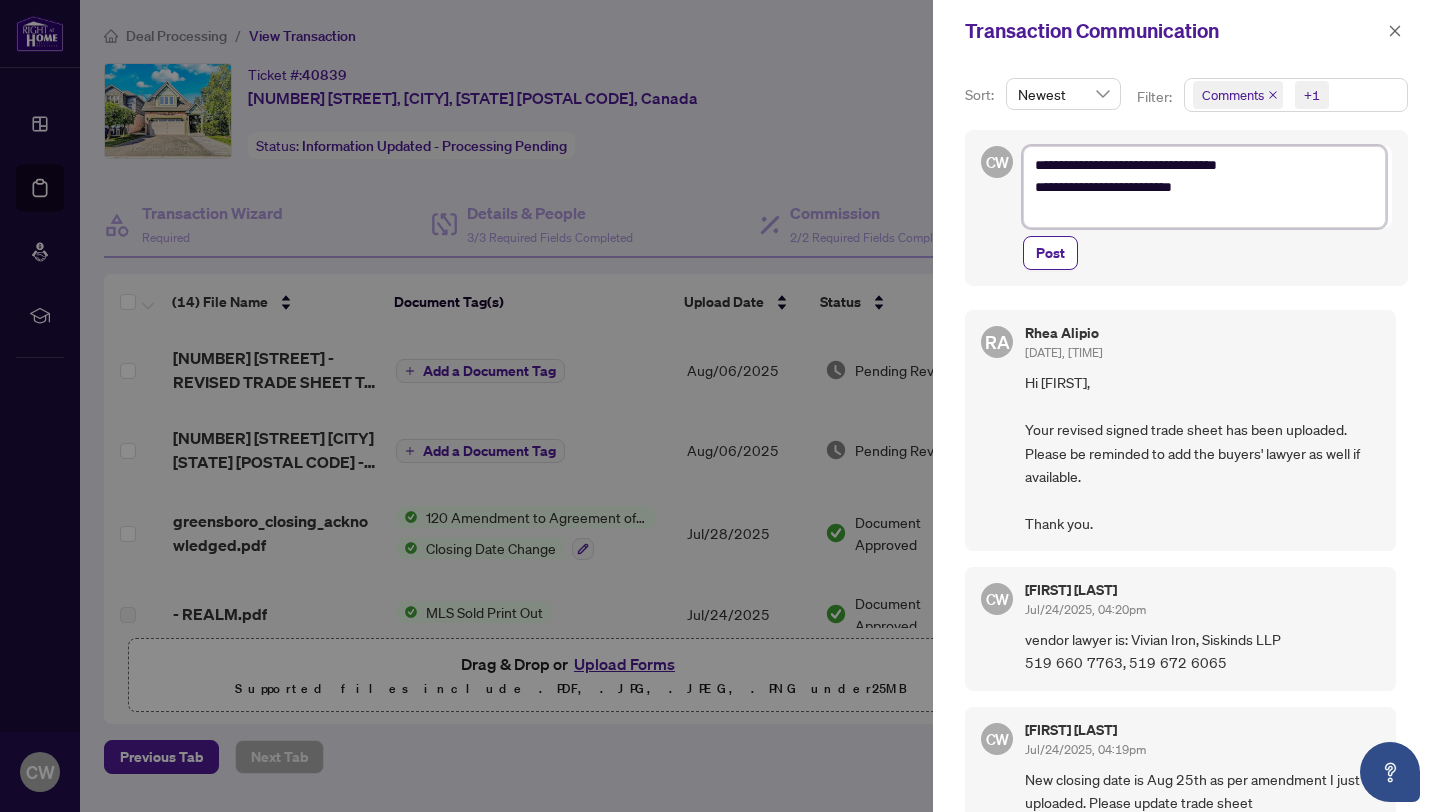 type on "**********" 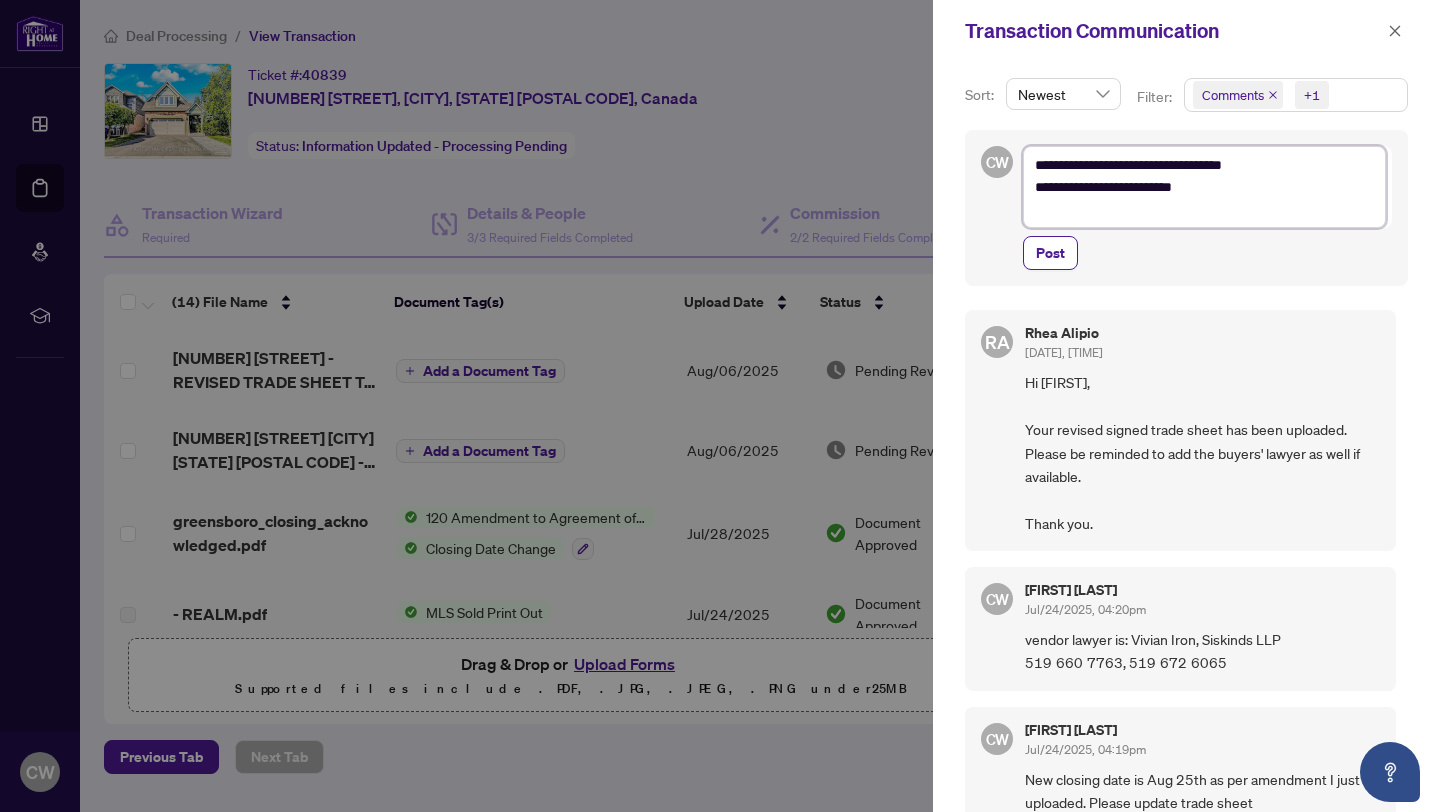 type on "**********" 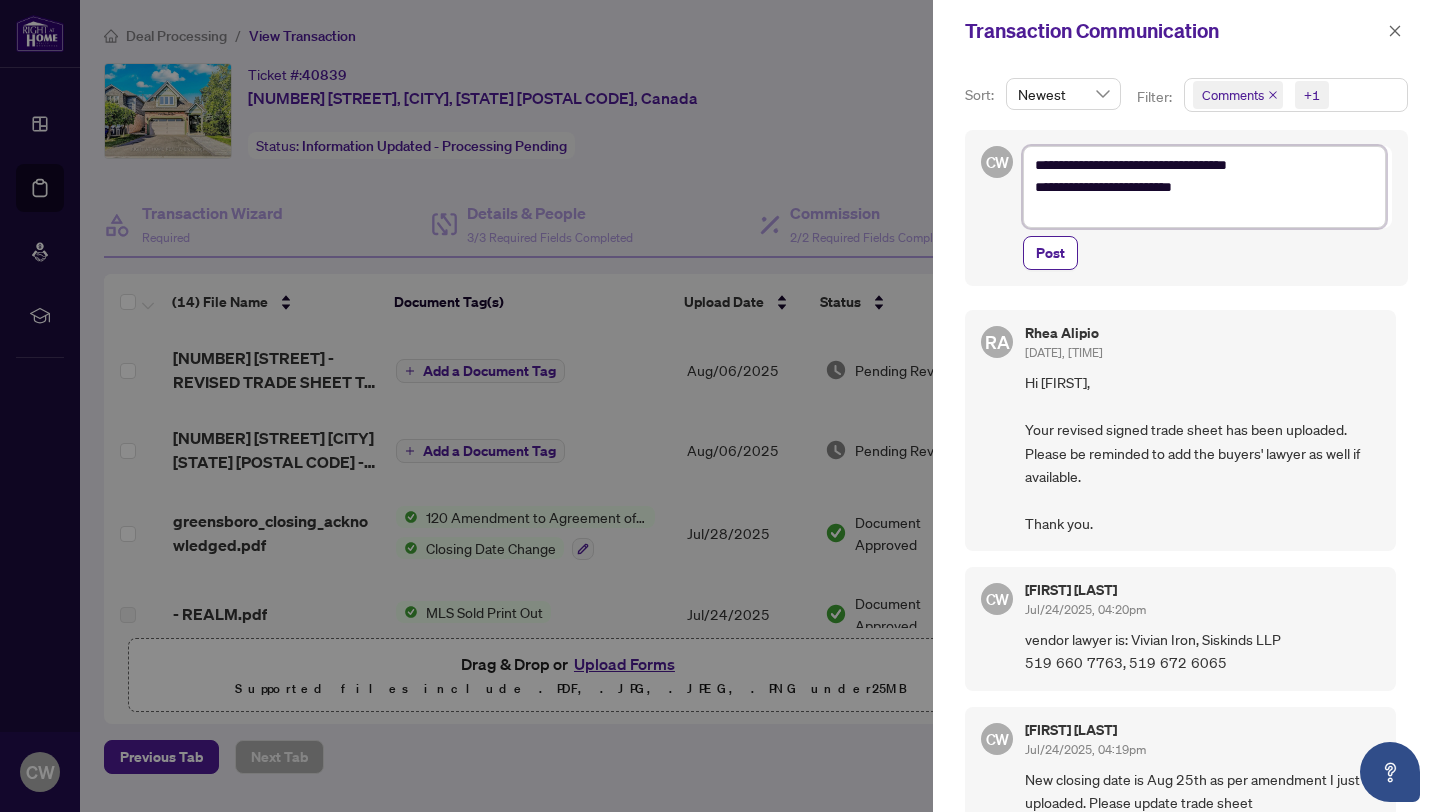 type on "**********" 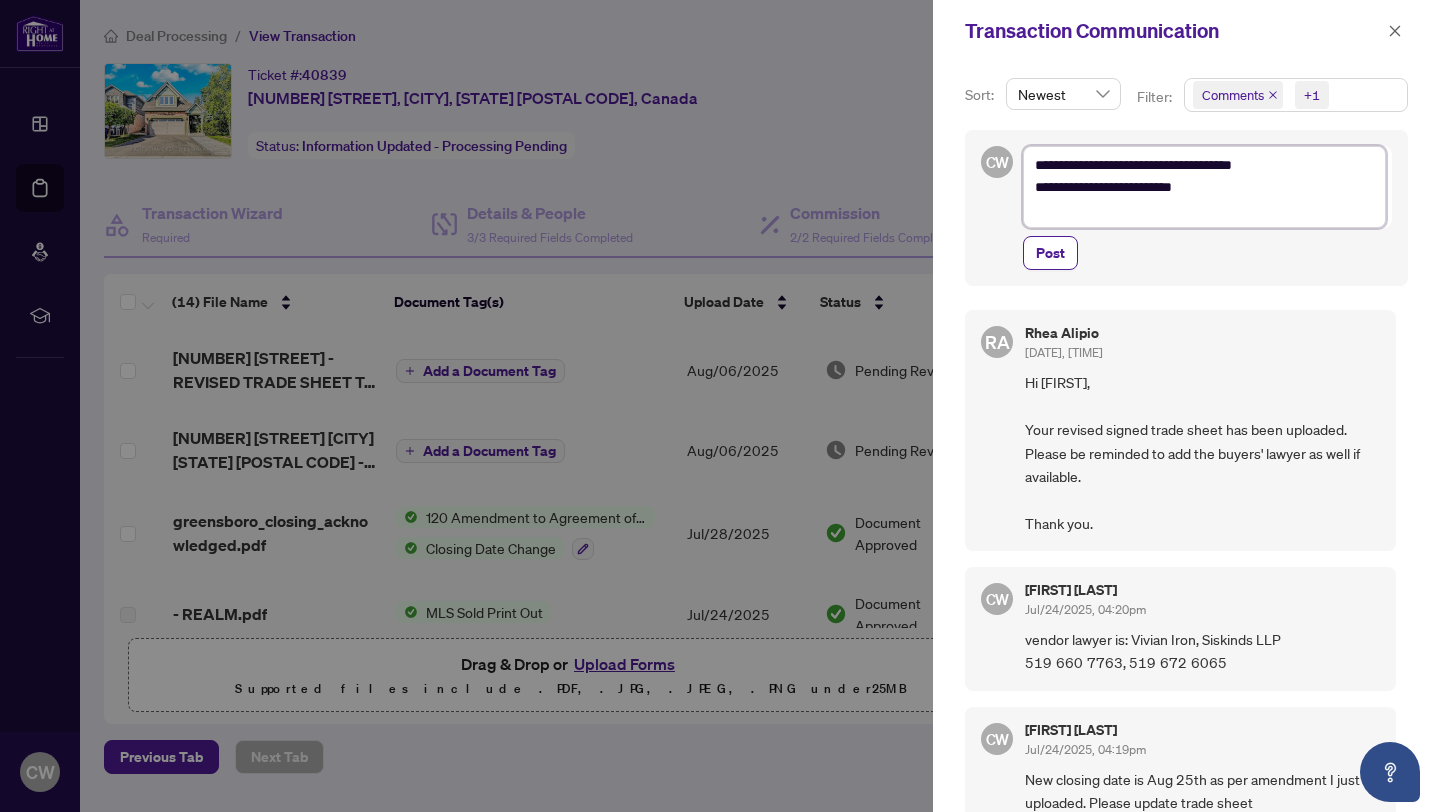 type on "**********" 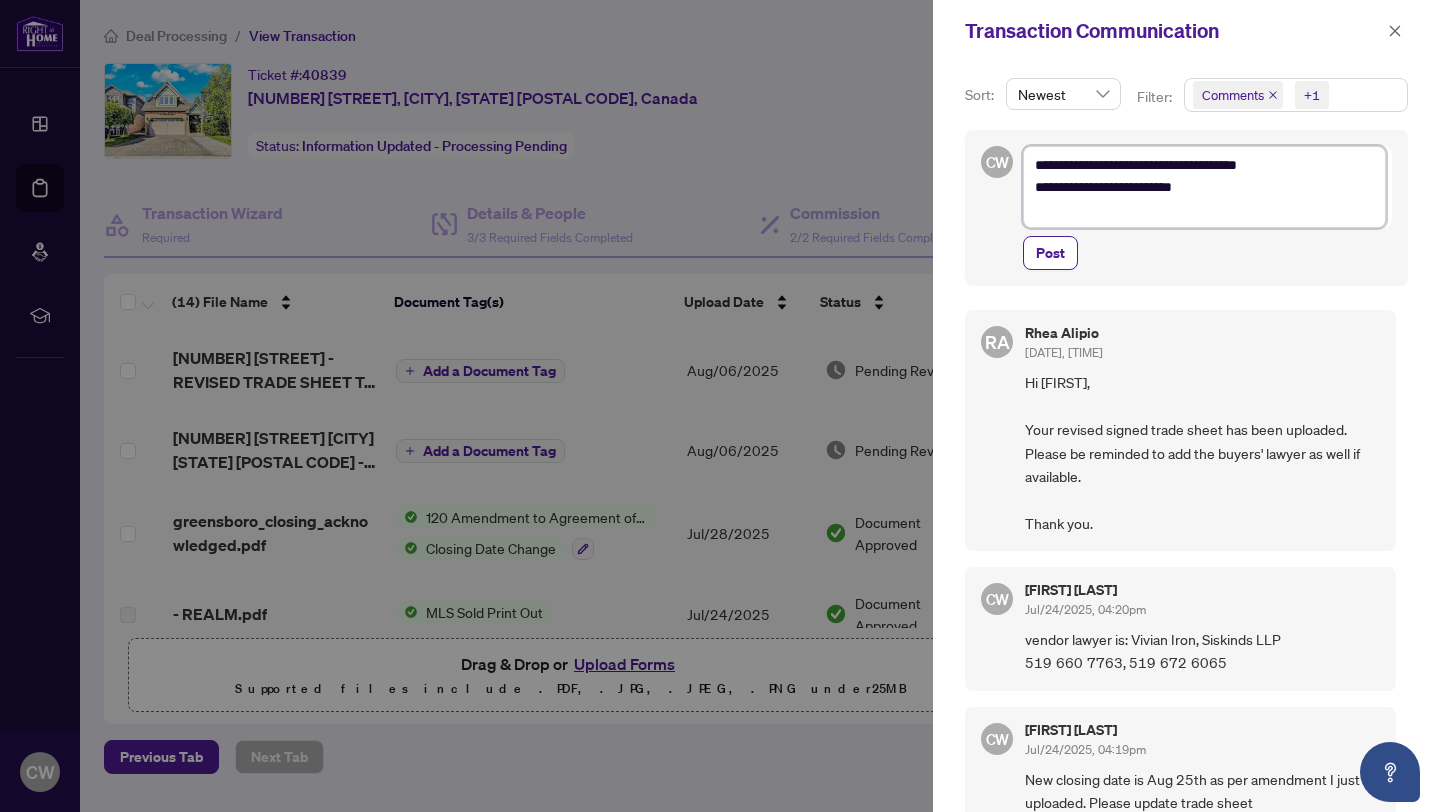 type on "**********" 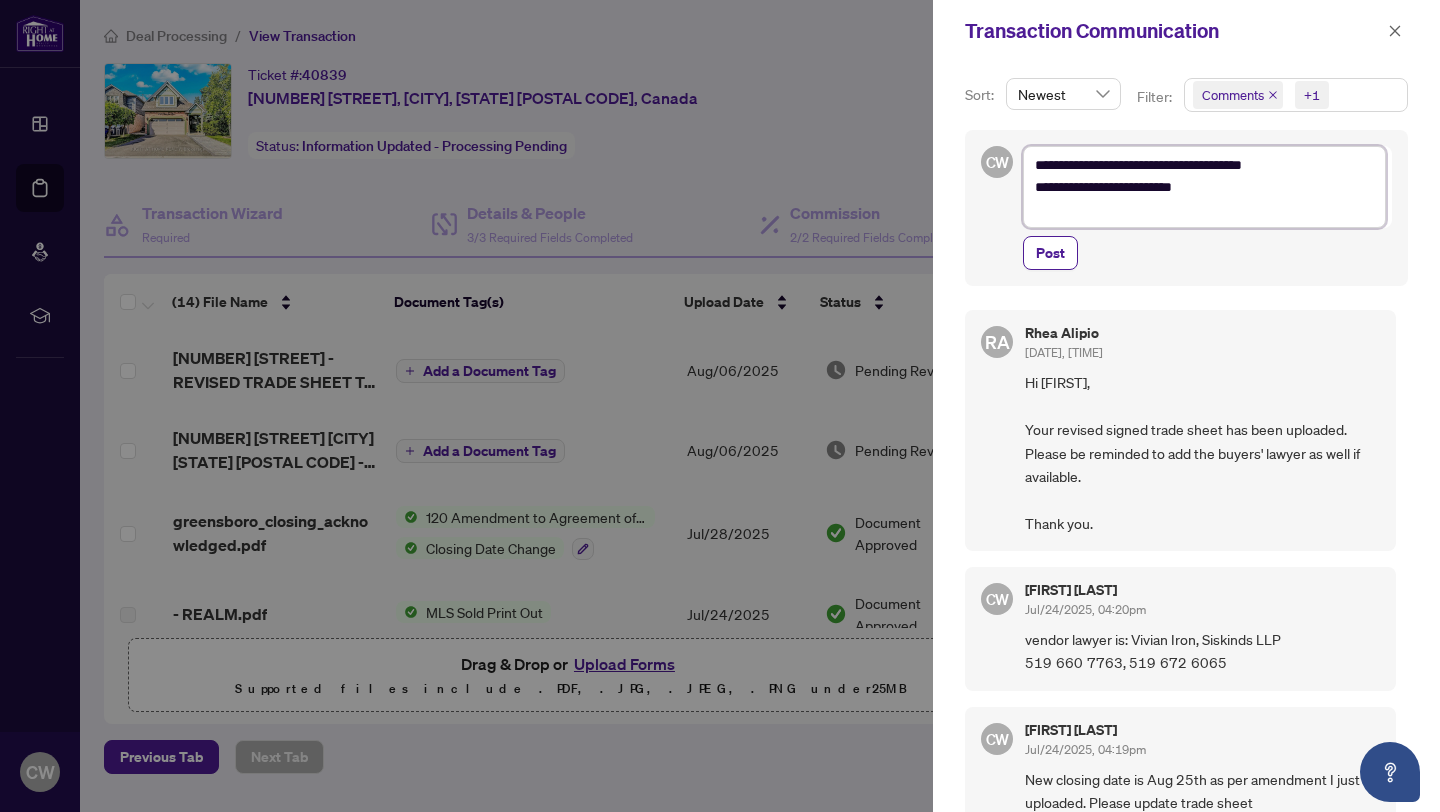 type on "**********" 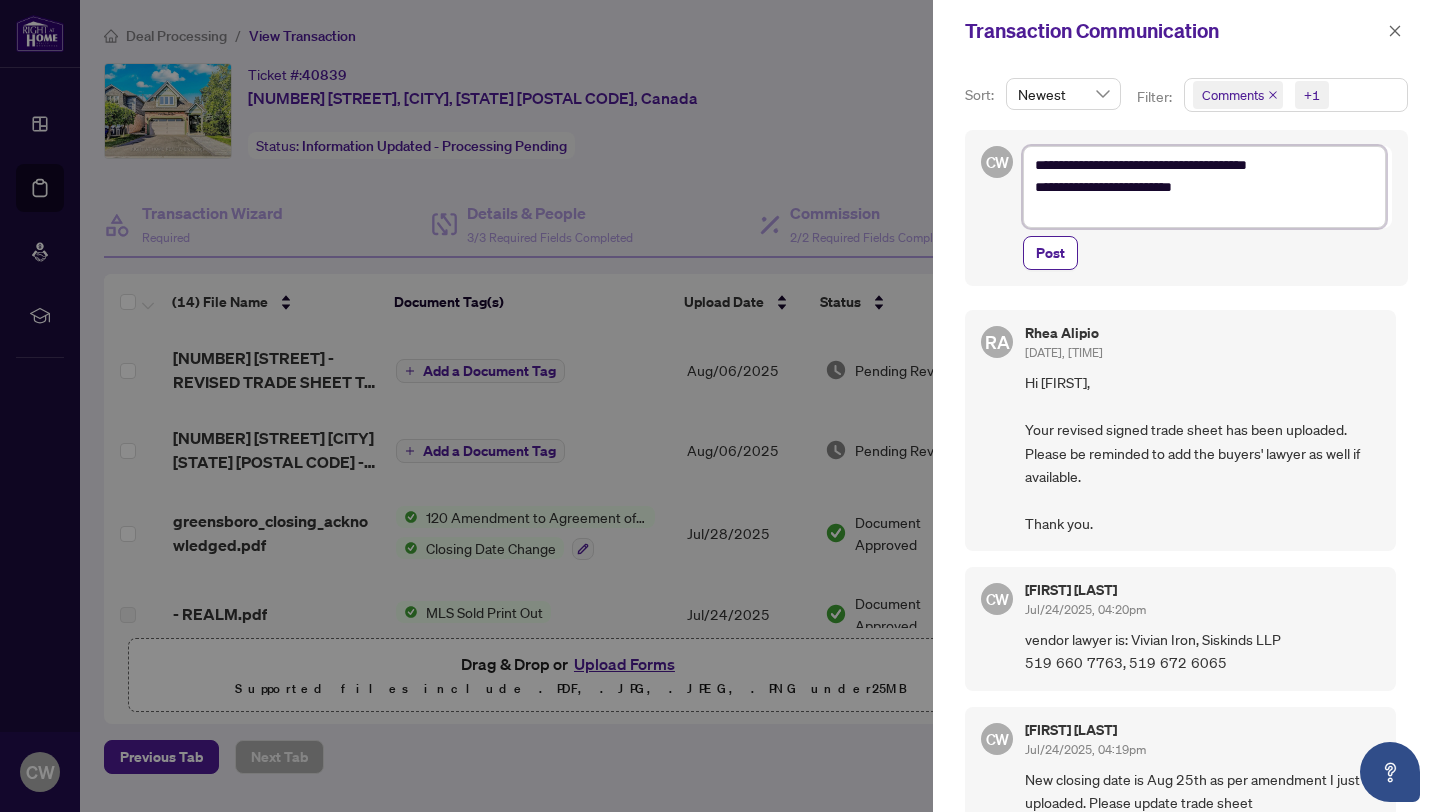 type on "**********" 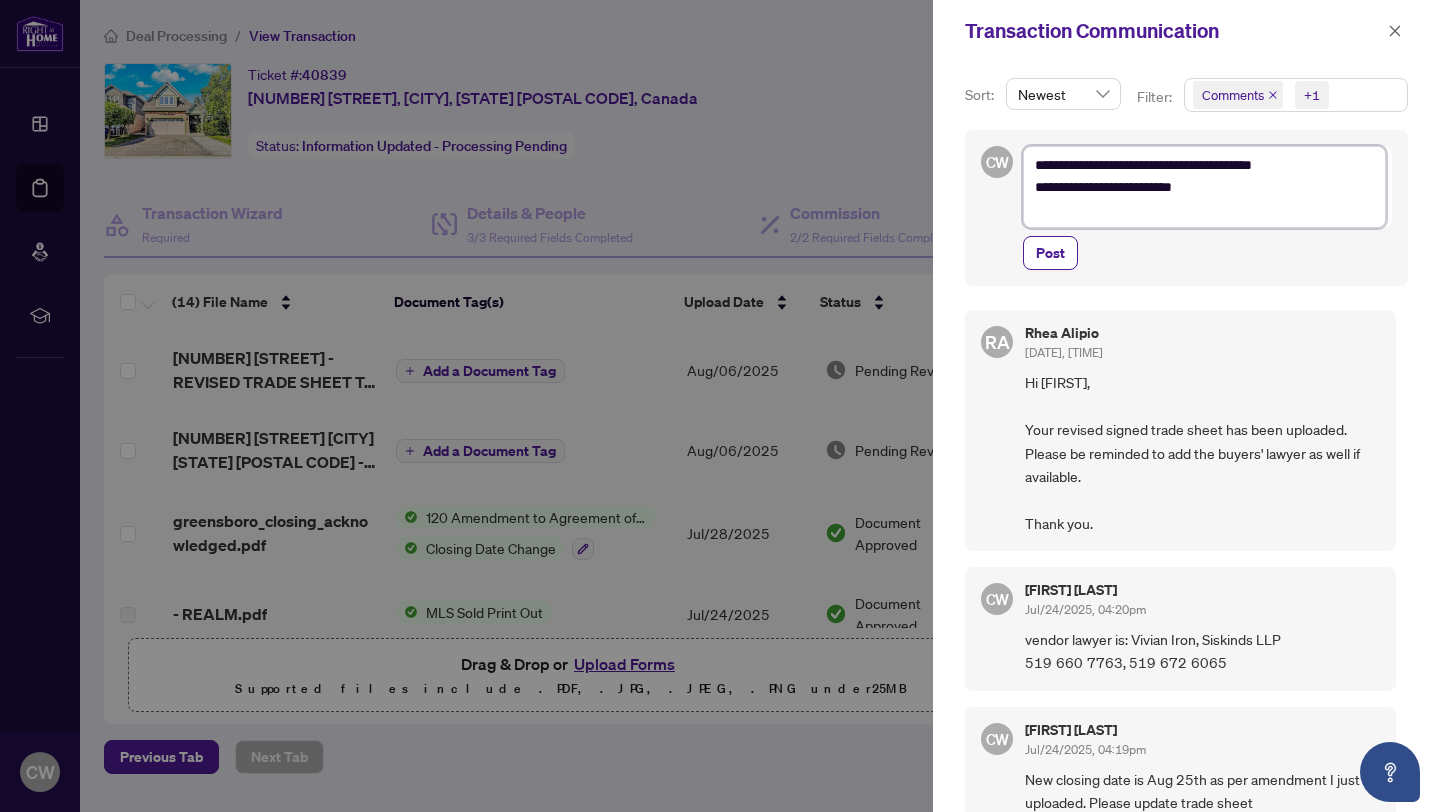 type on "**********" 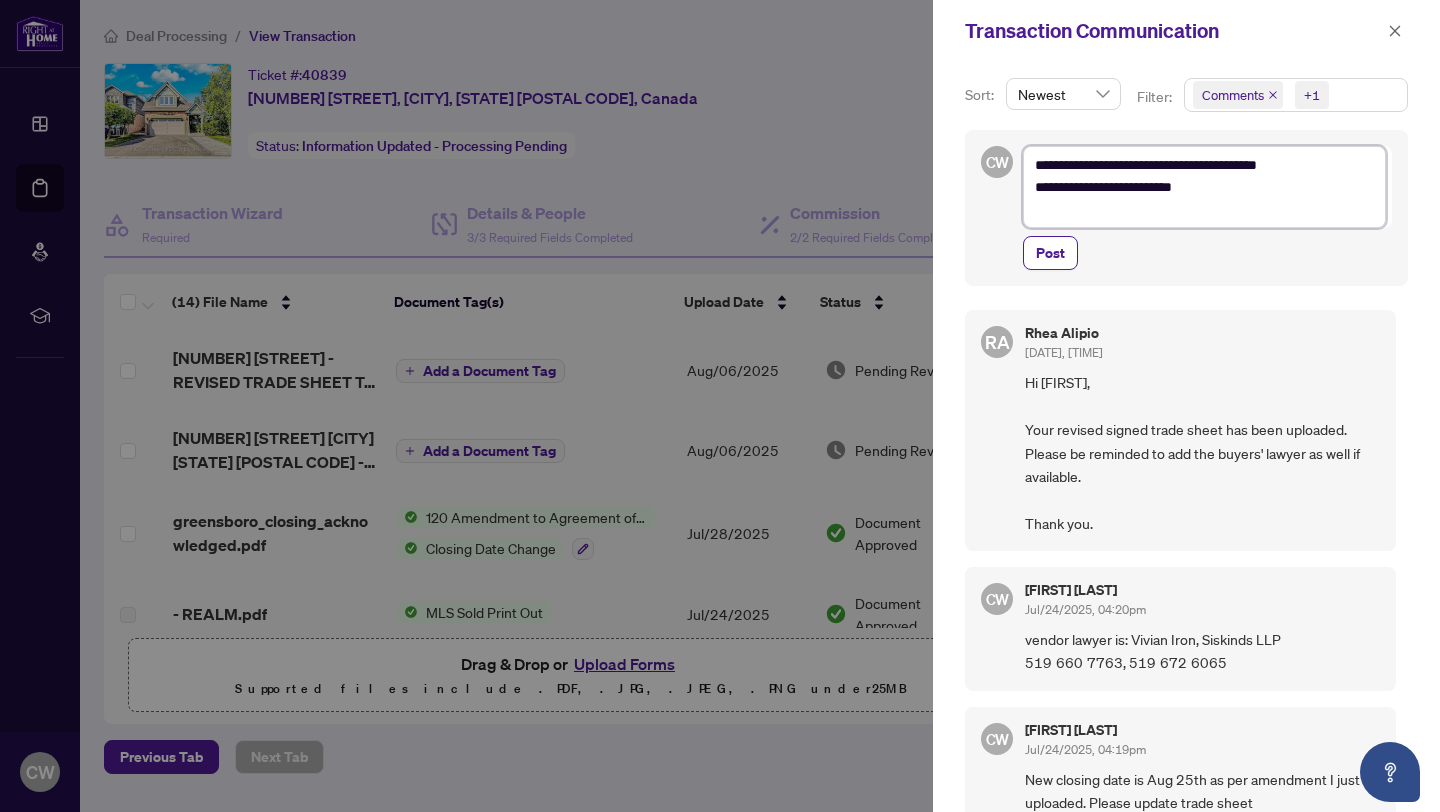 type on "**********" 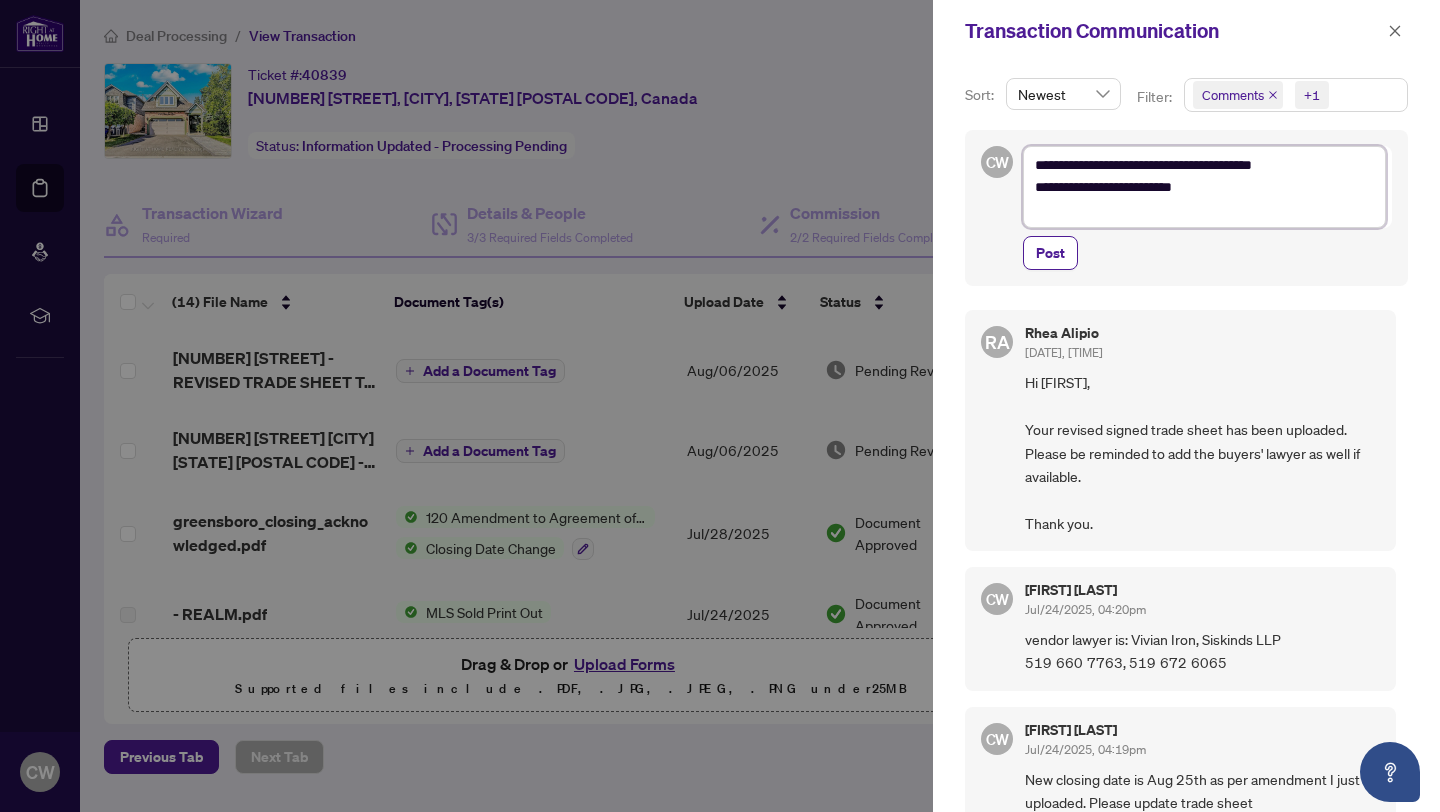 type on "**********" 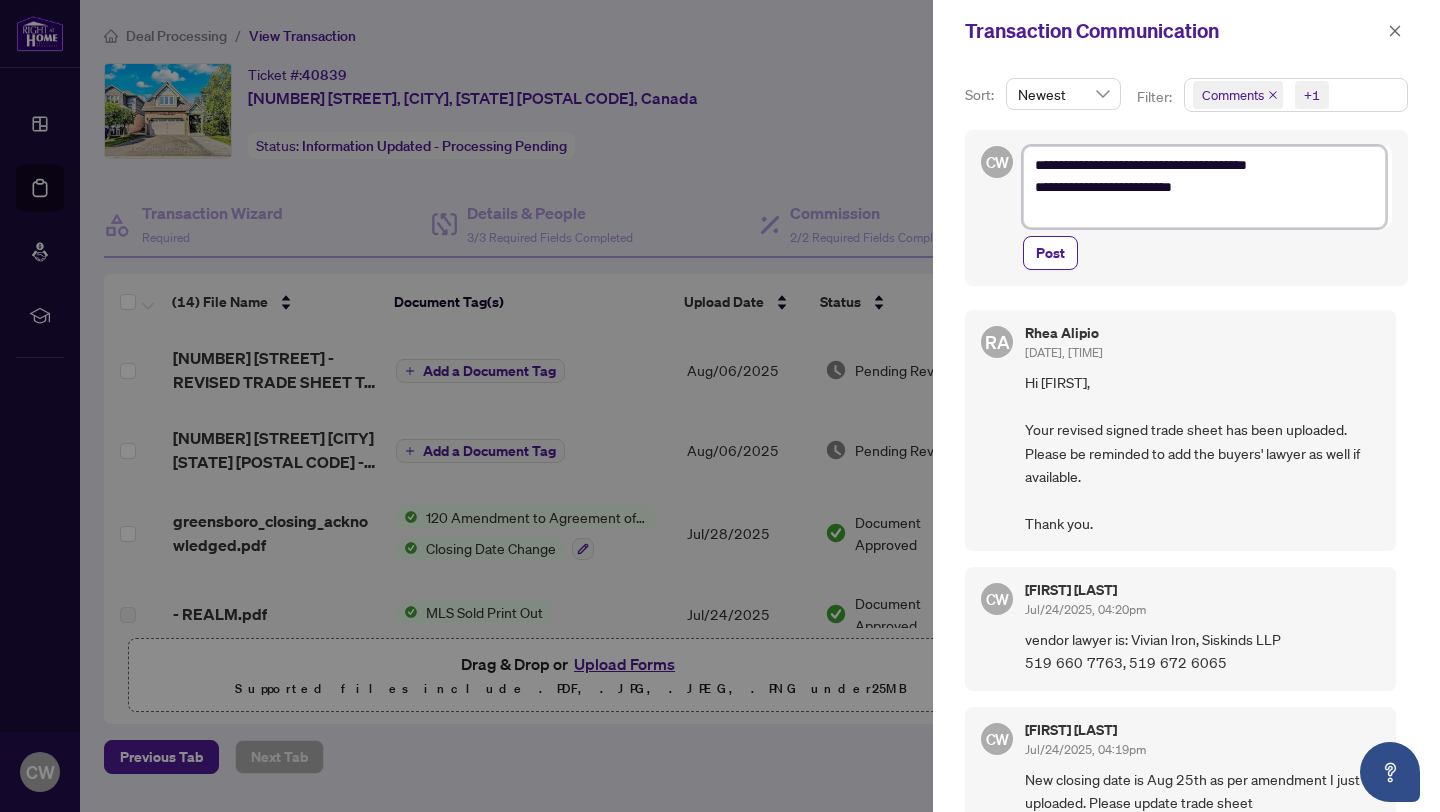 type on "**********" 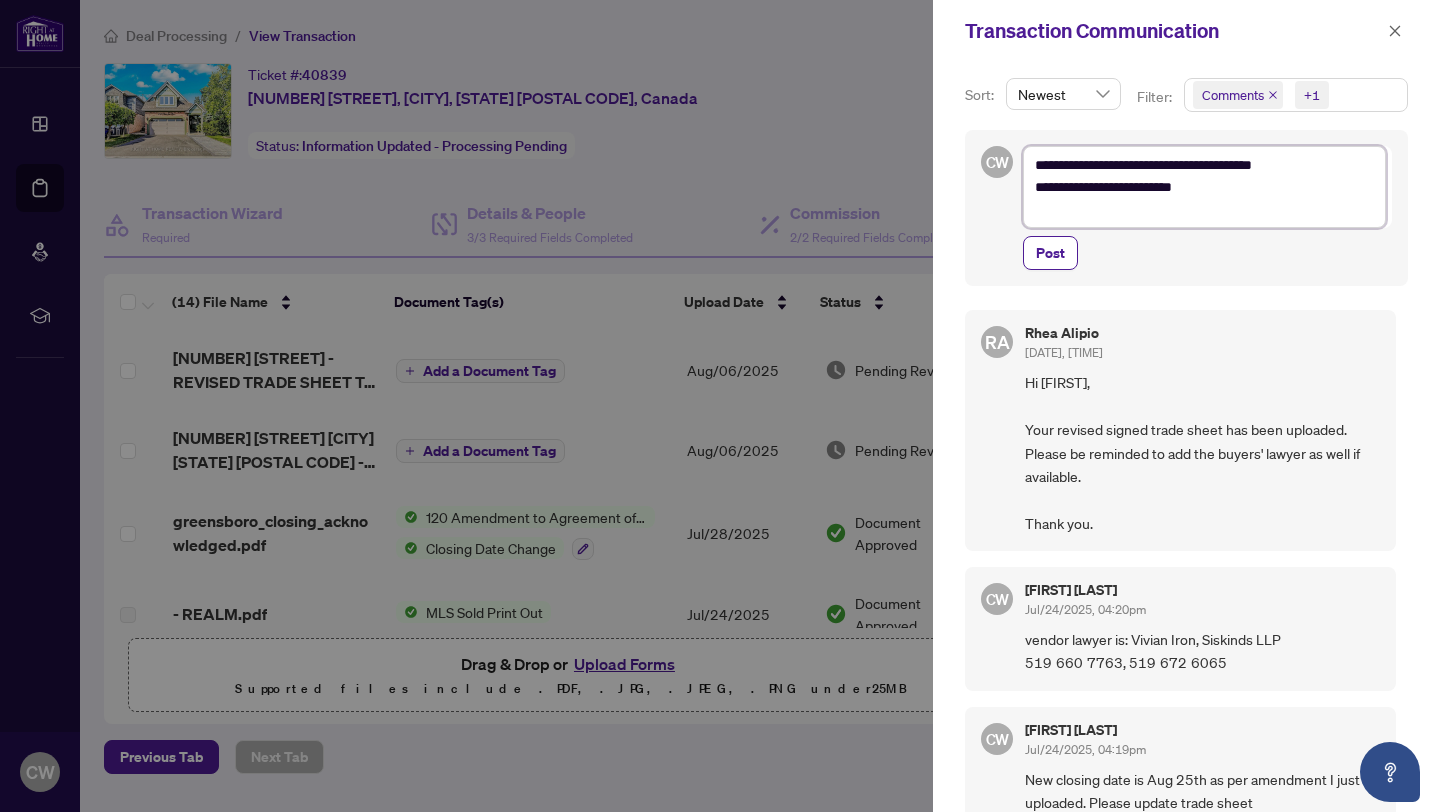 type on "**********" 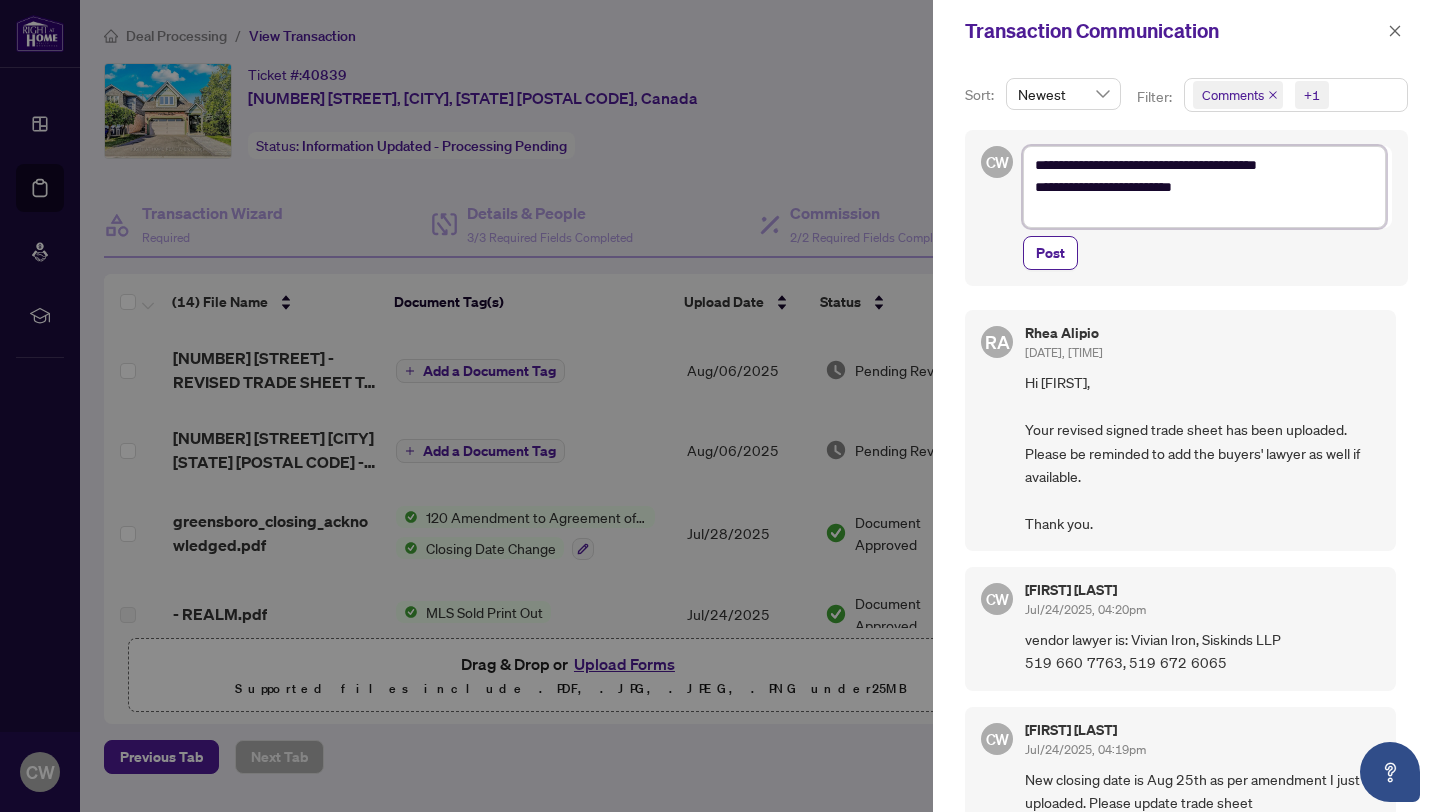 type on "**********" 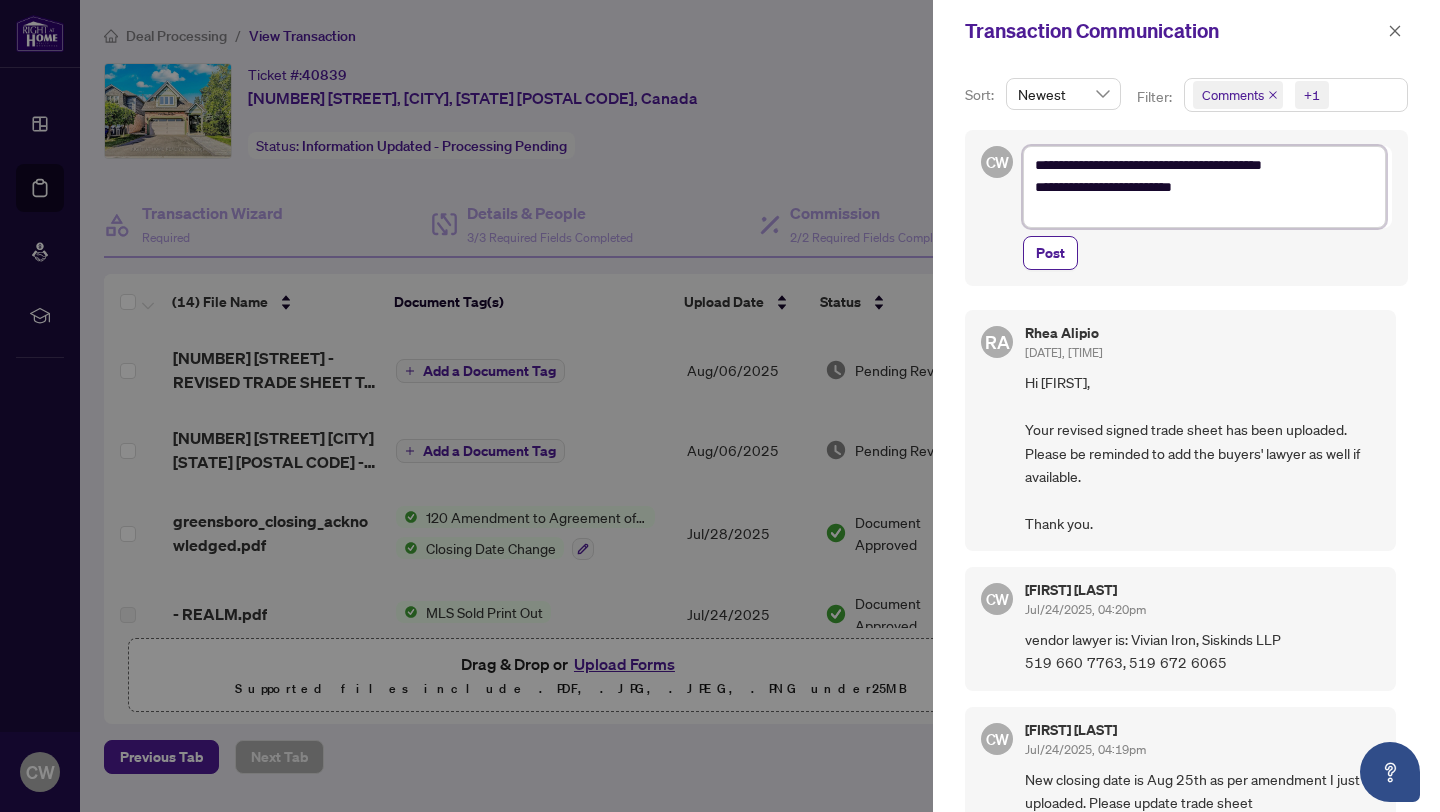type on "**********" 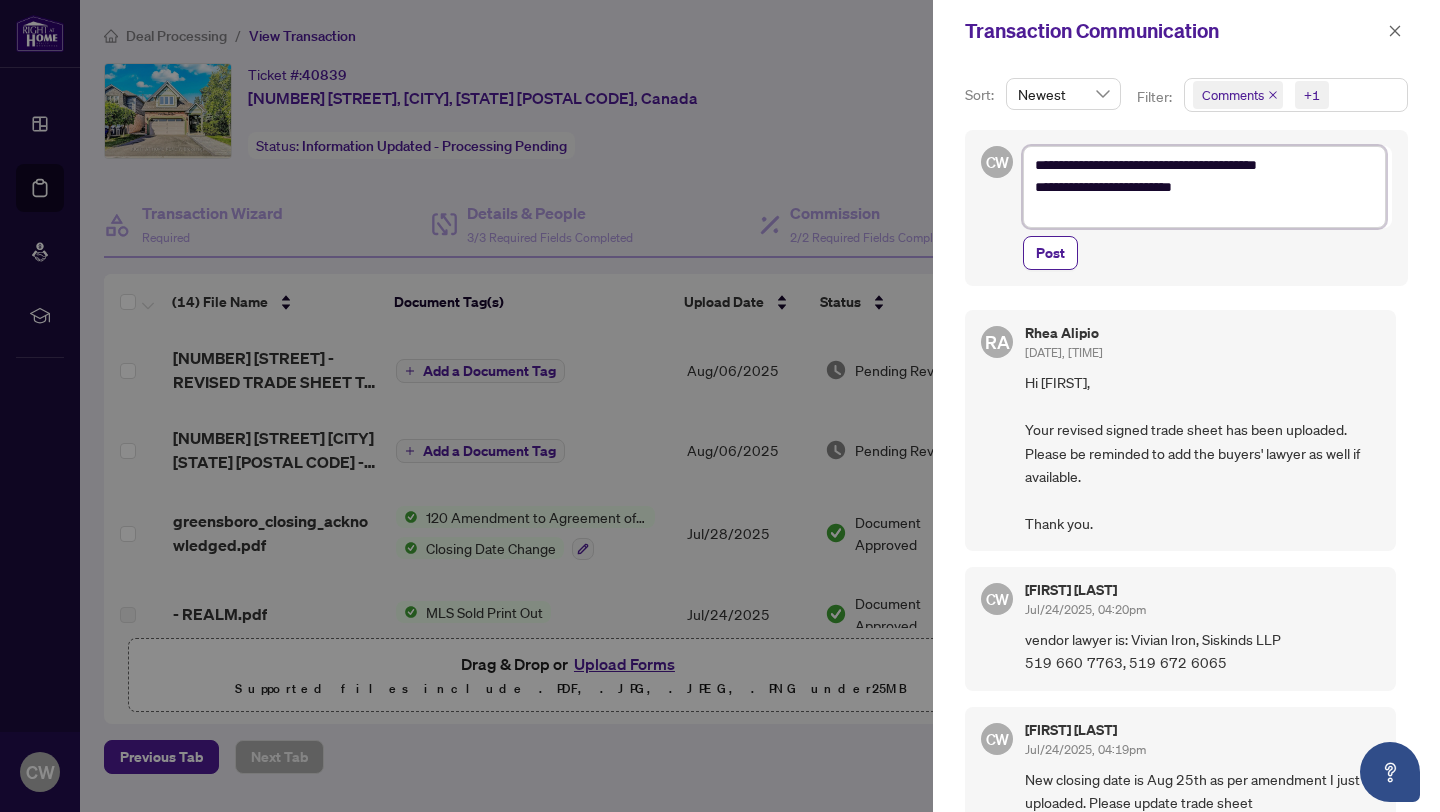 type on "**********" 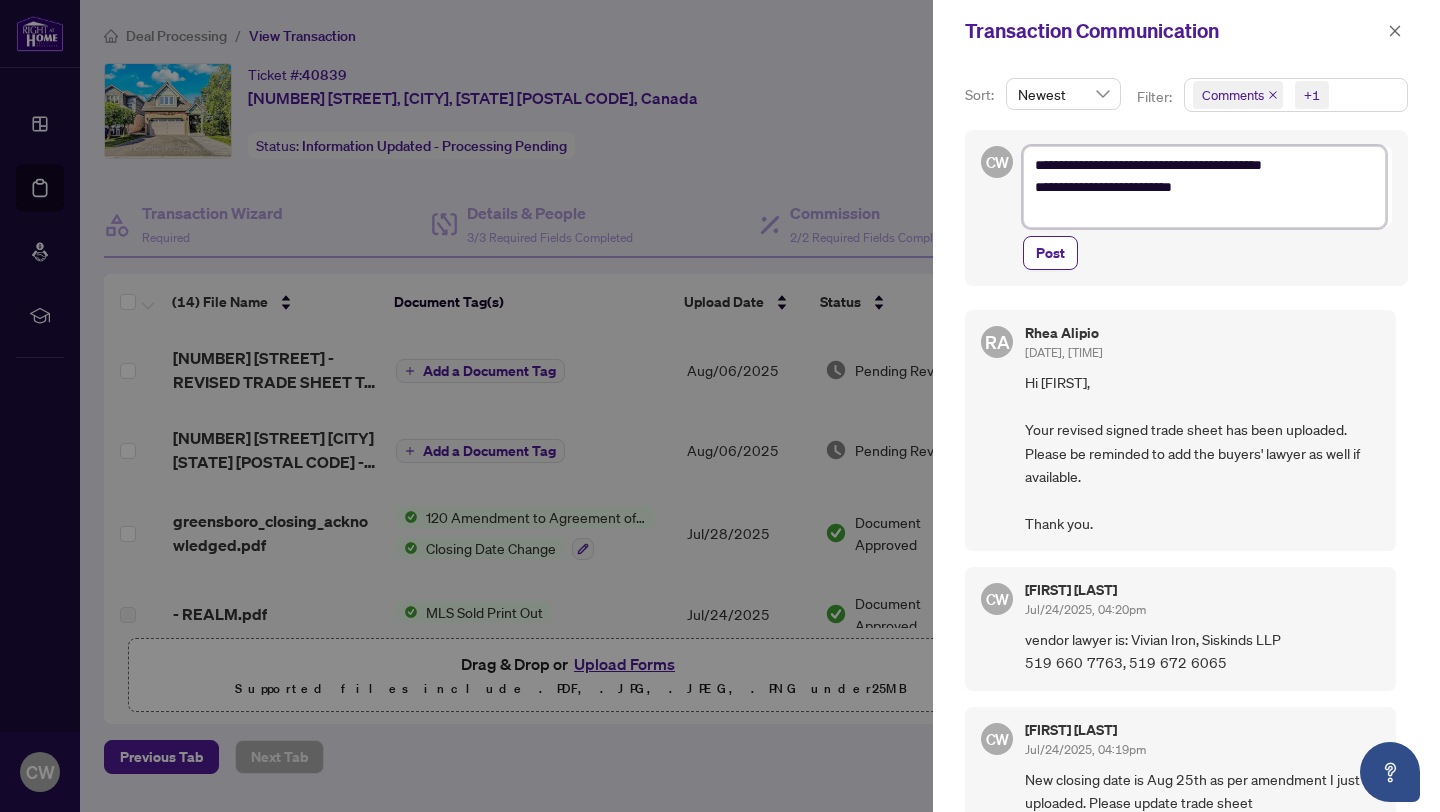 click on "**********" at bounding box center [1204, 187] 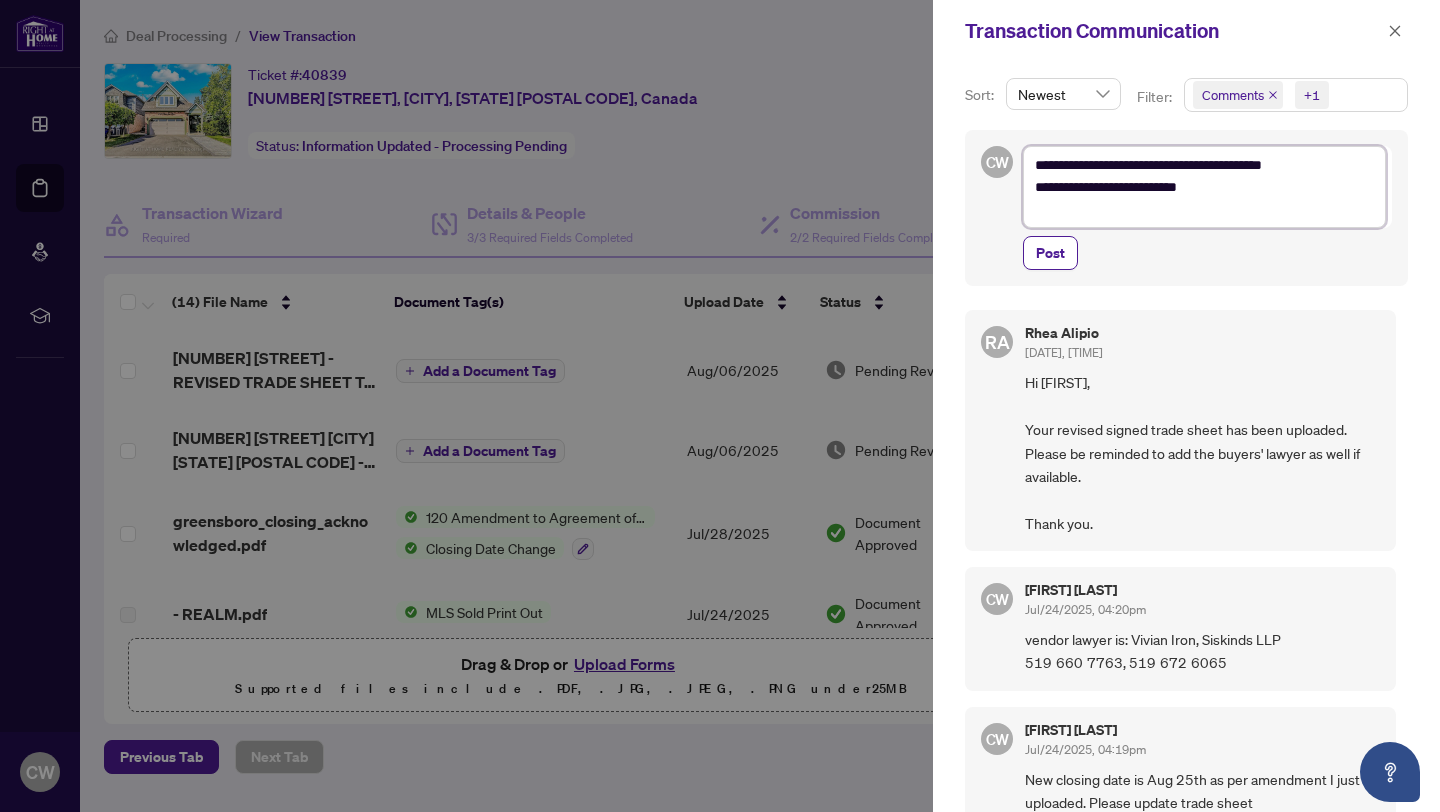 type on "**********" 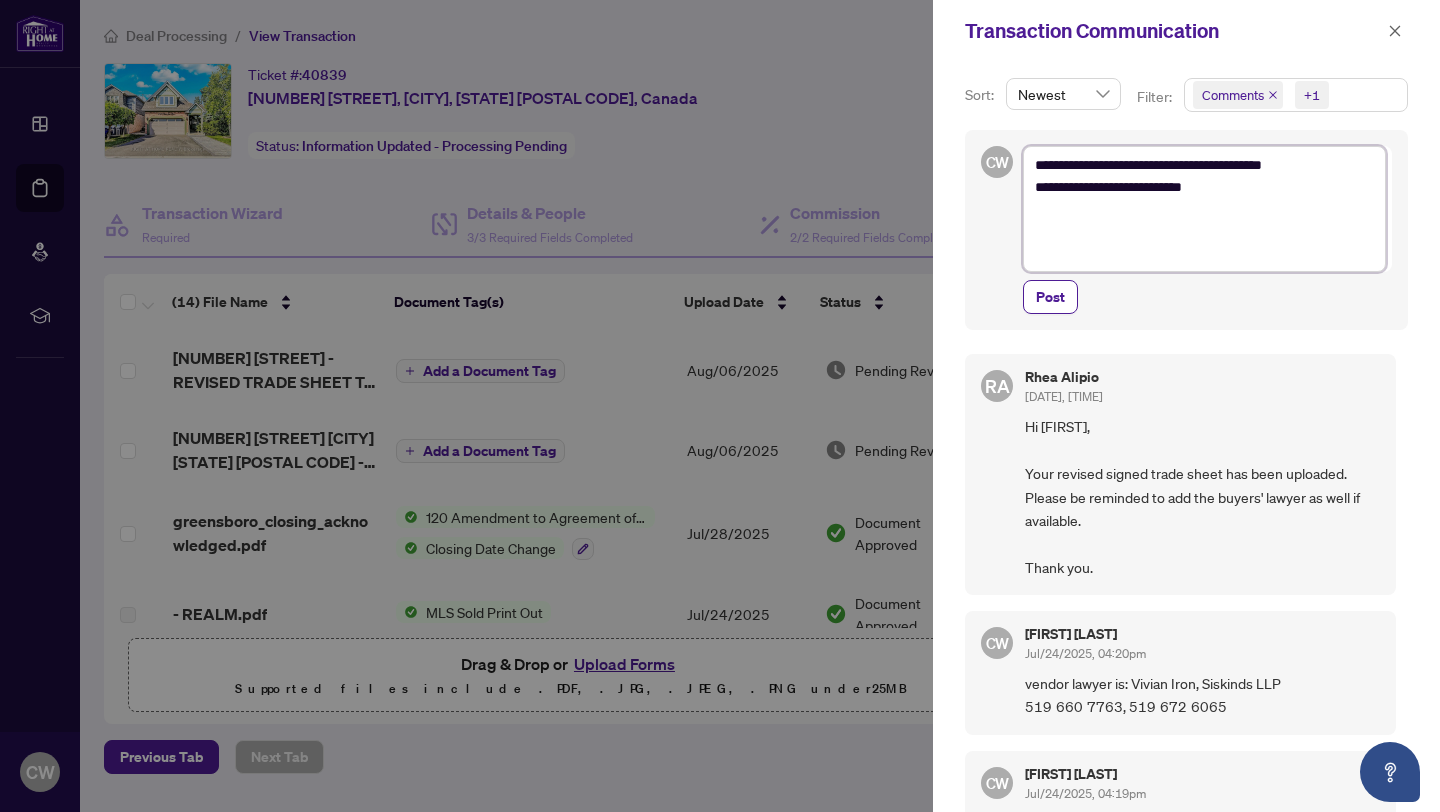 type on "**********" 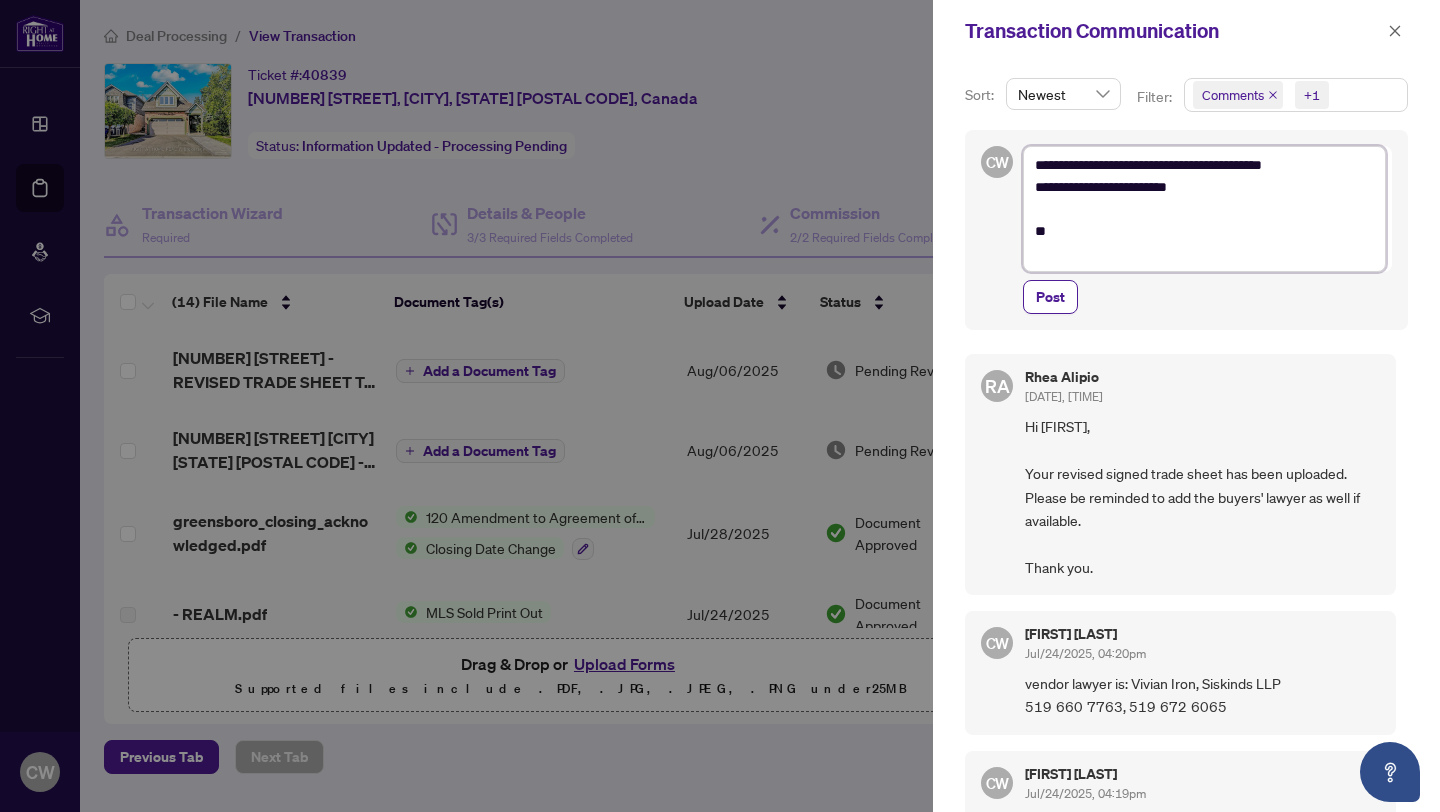 type on "**********" 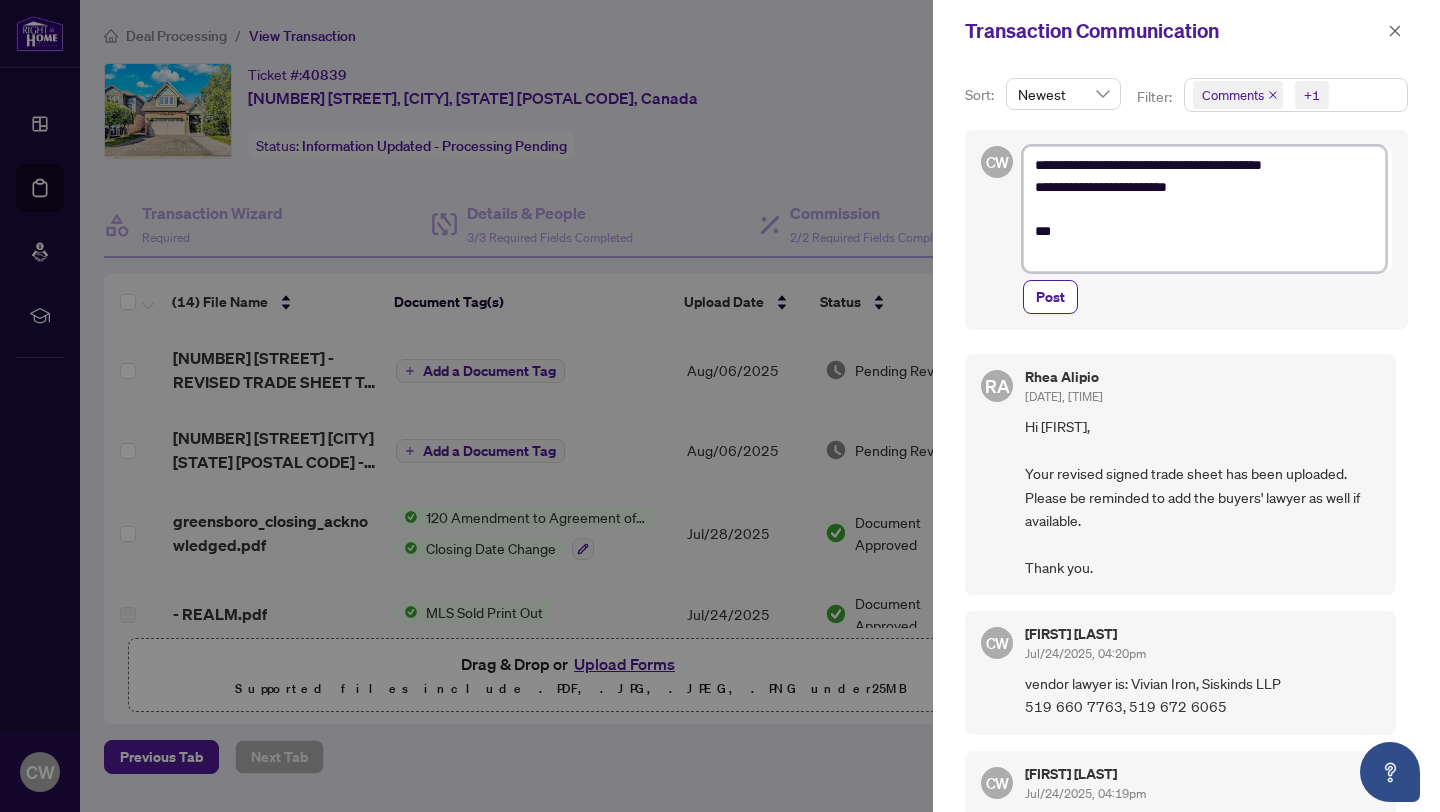 type on "**********" 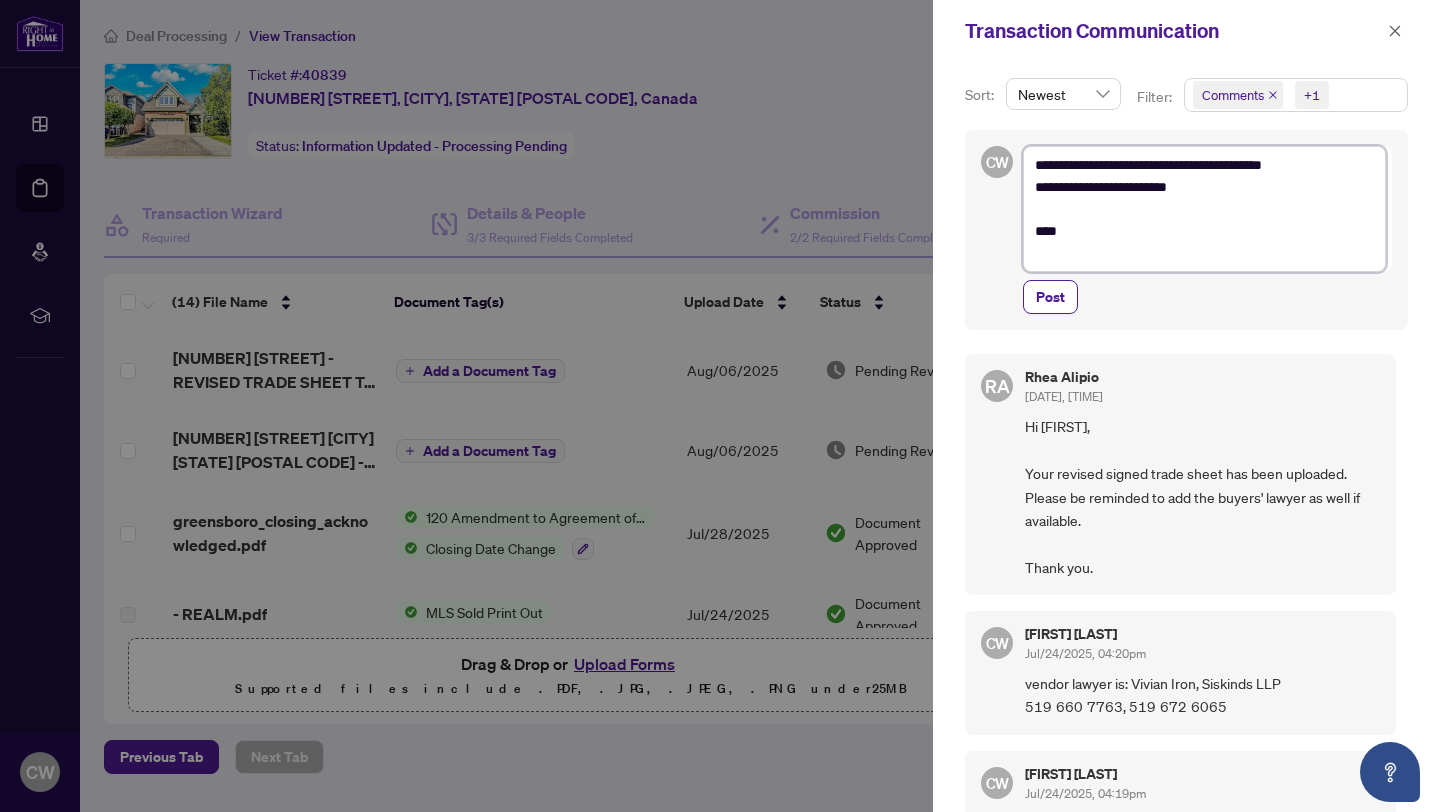 type on "**********" 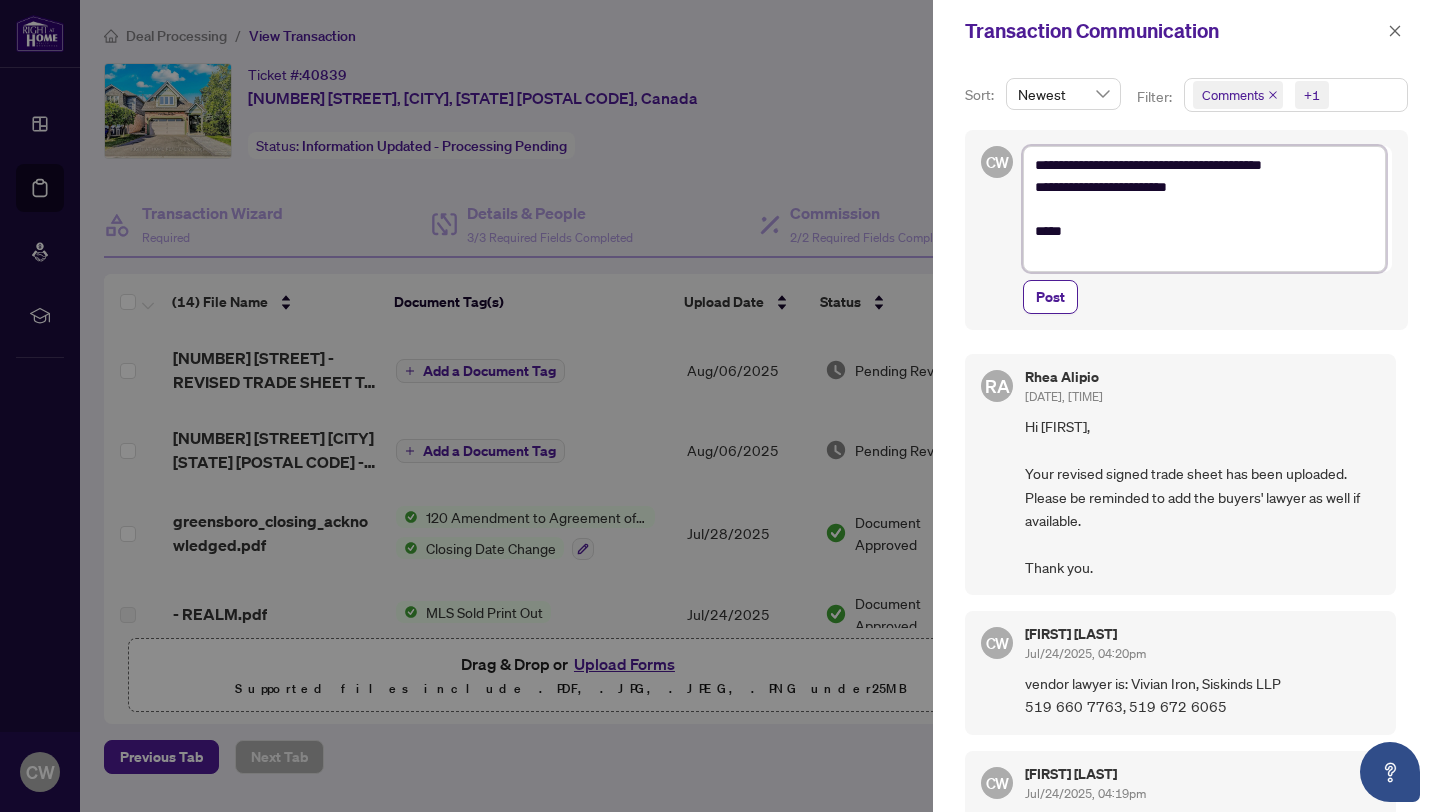 type on "**********" 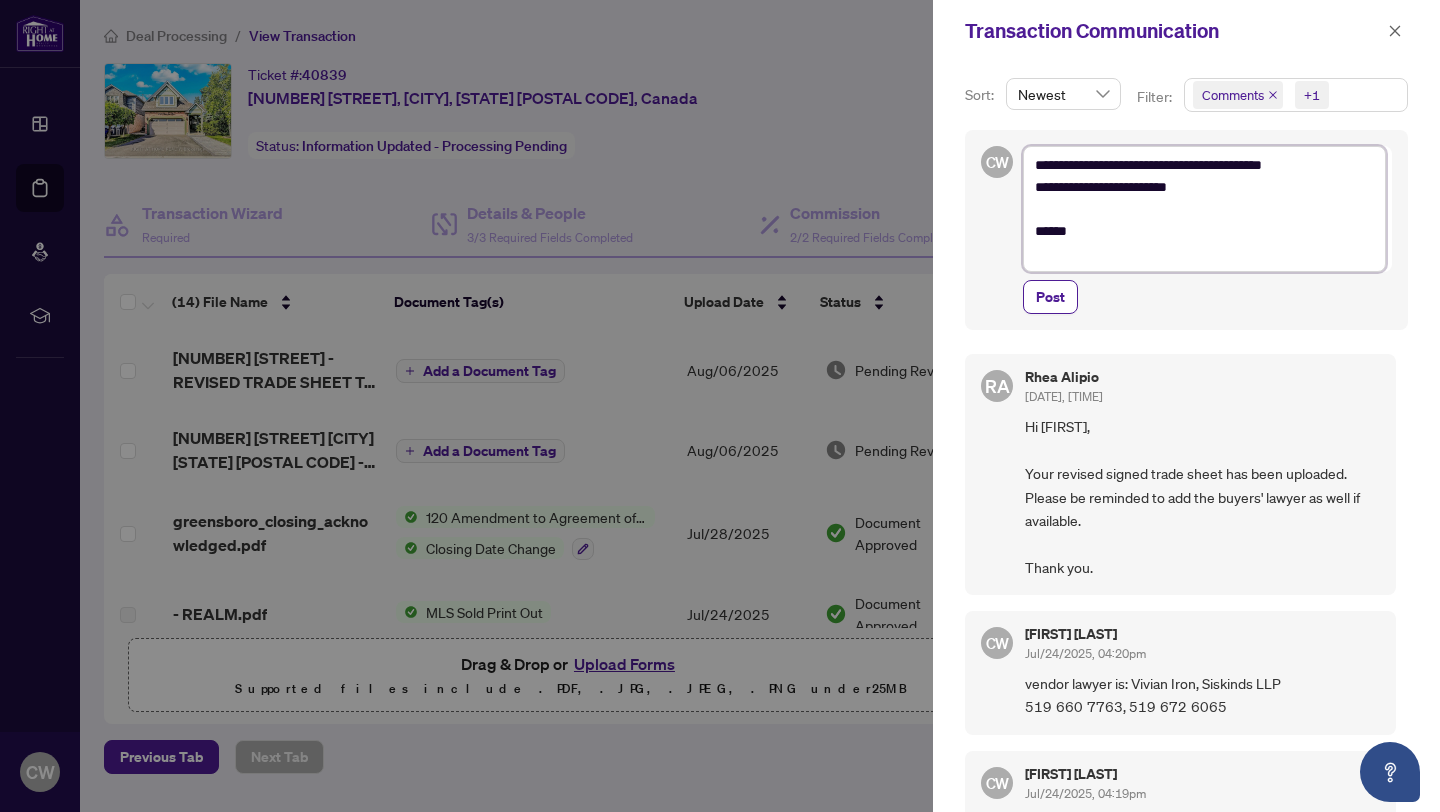 type on "**********" 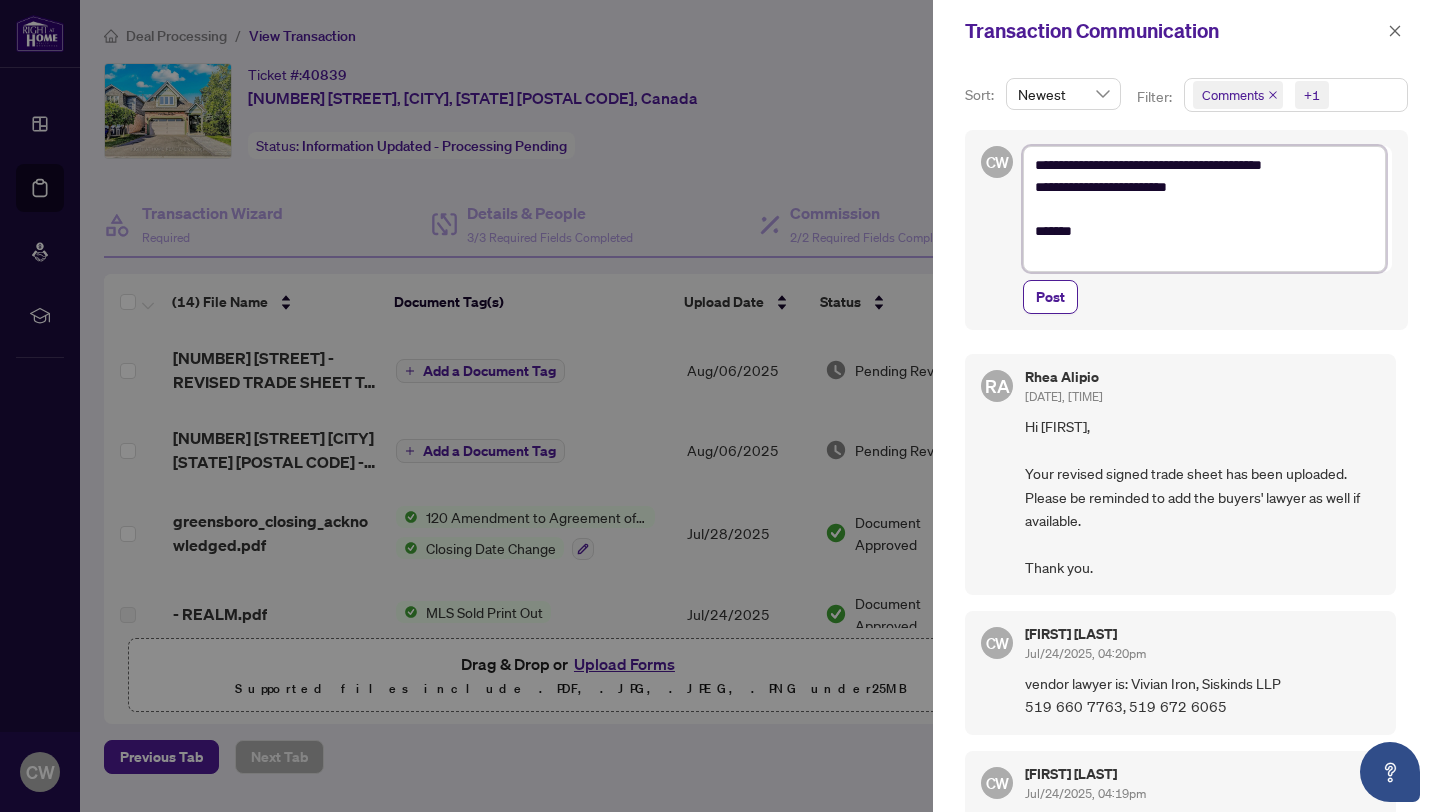 type on "**********" 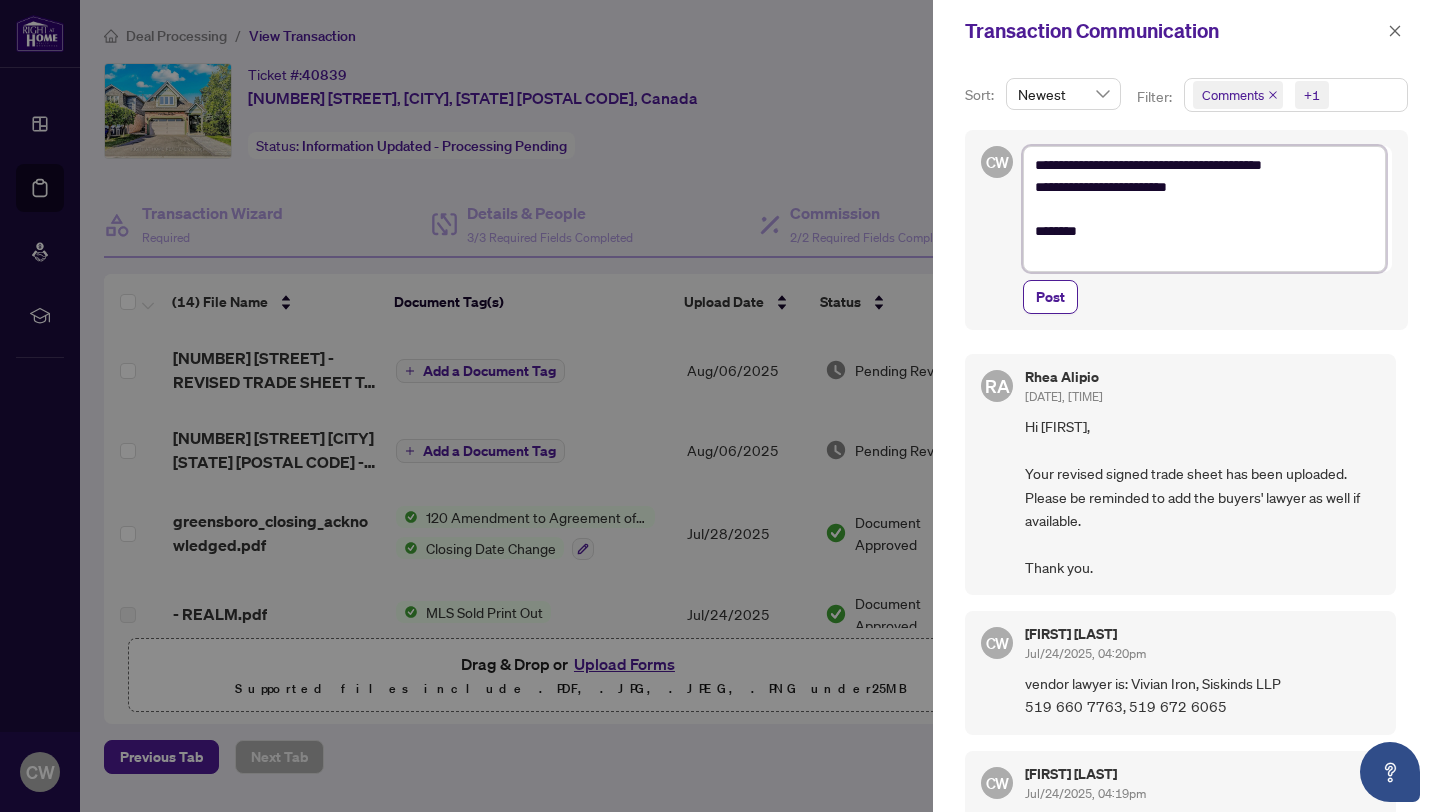 type on "**********" 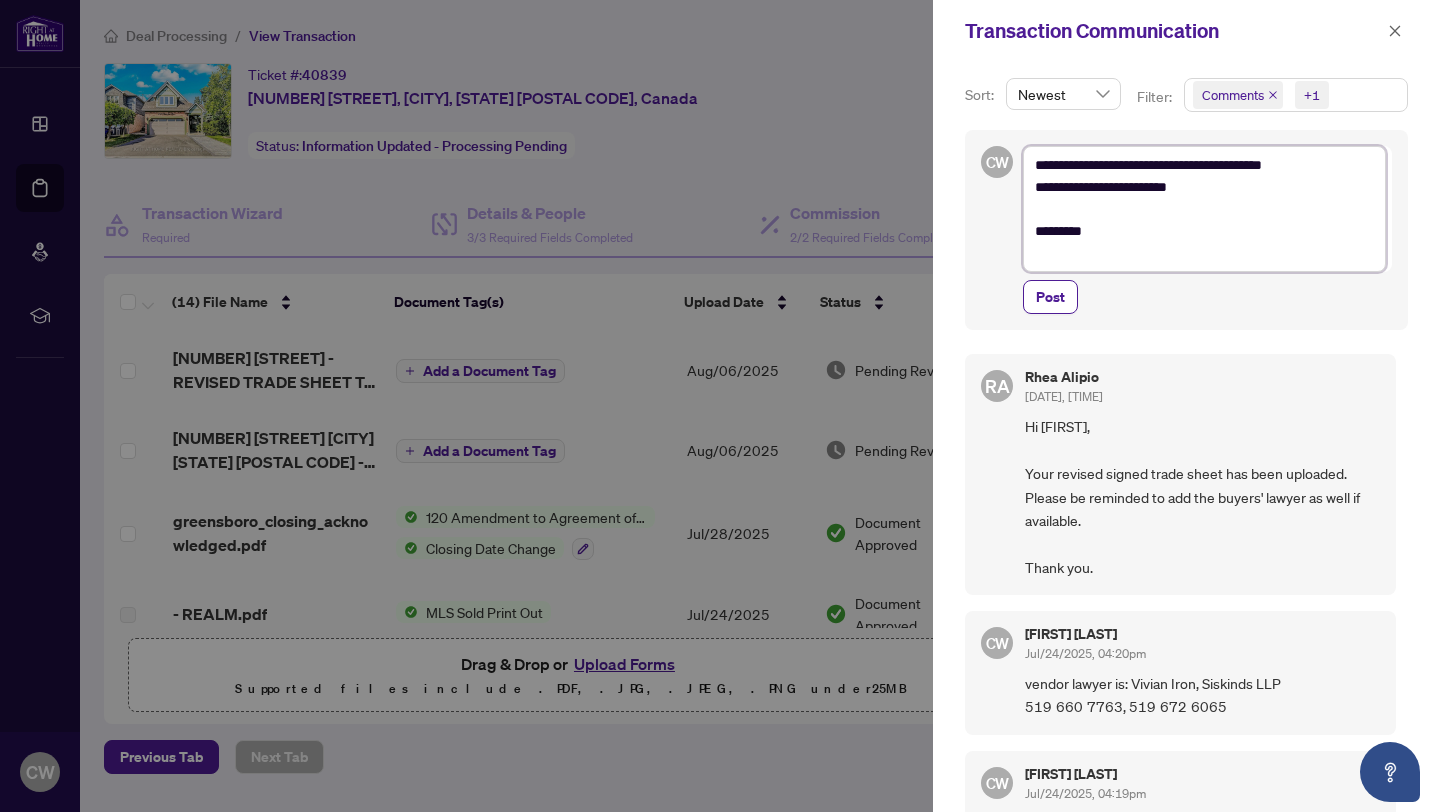 type on "**********" 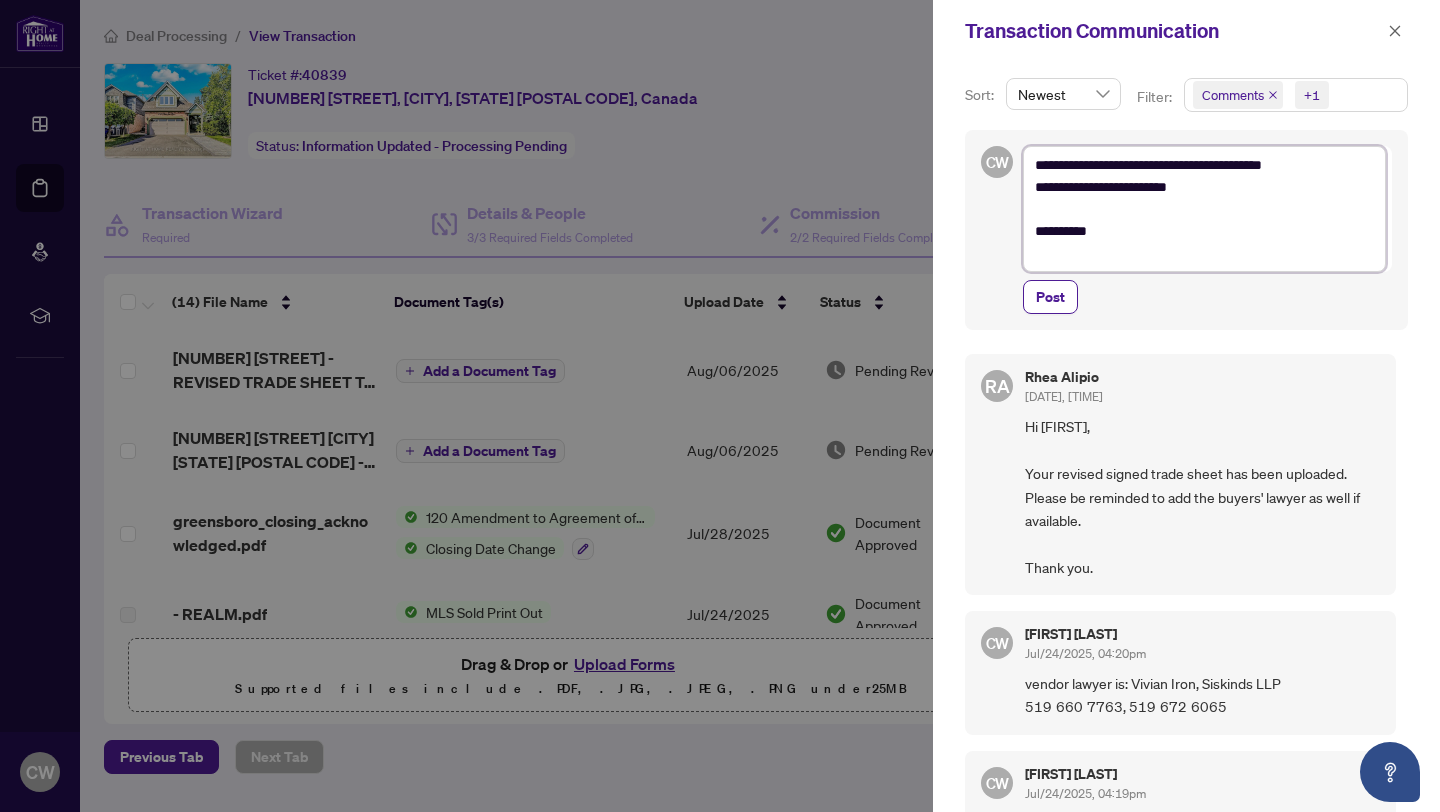 type on "**********" 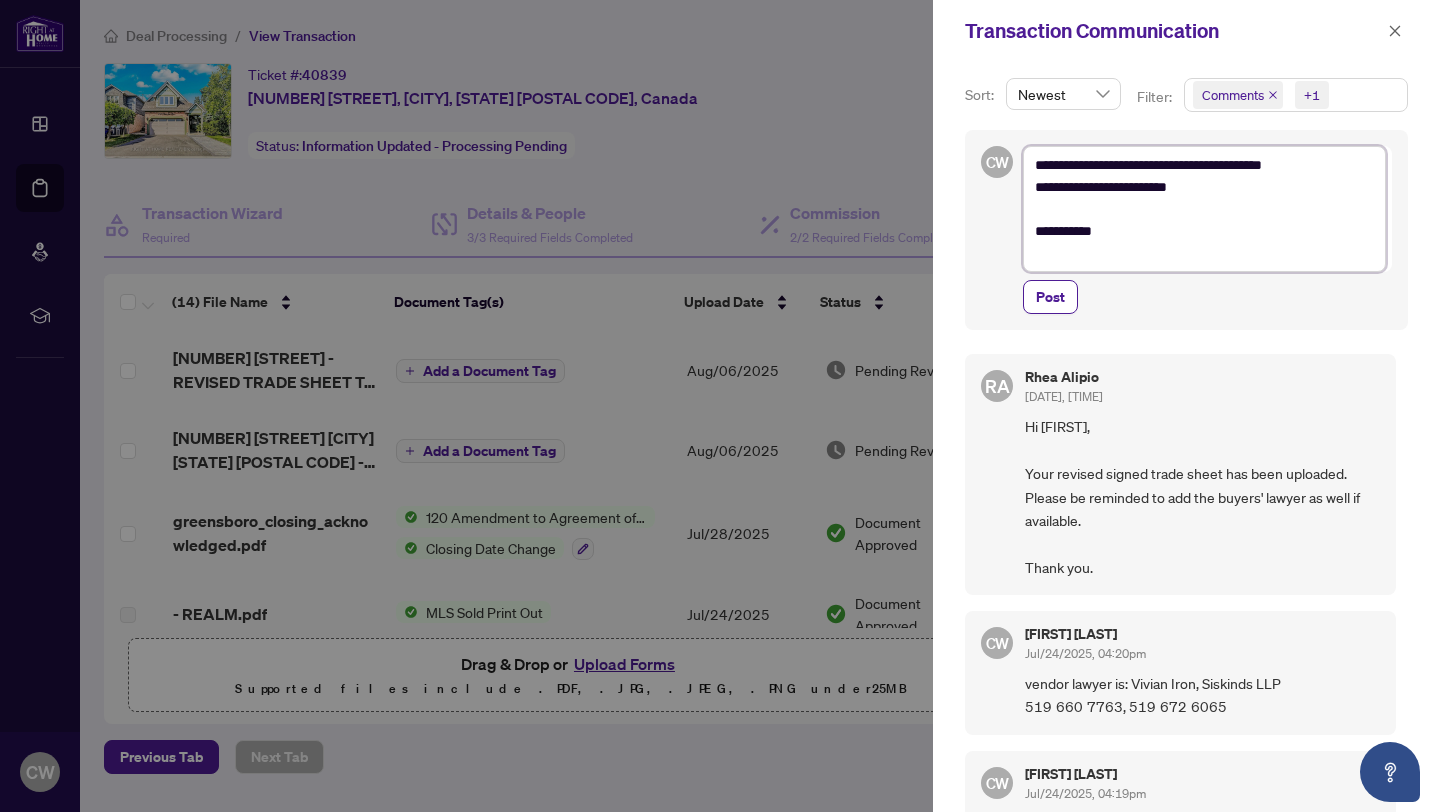 type on "**********" 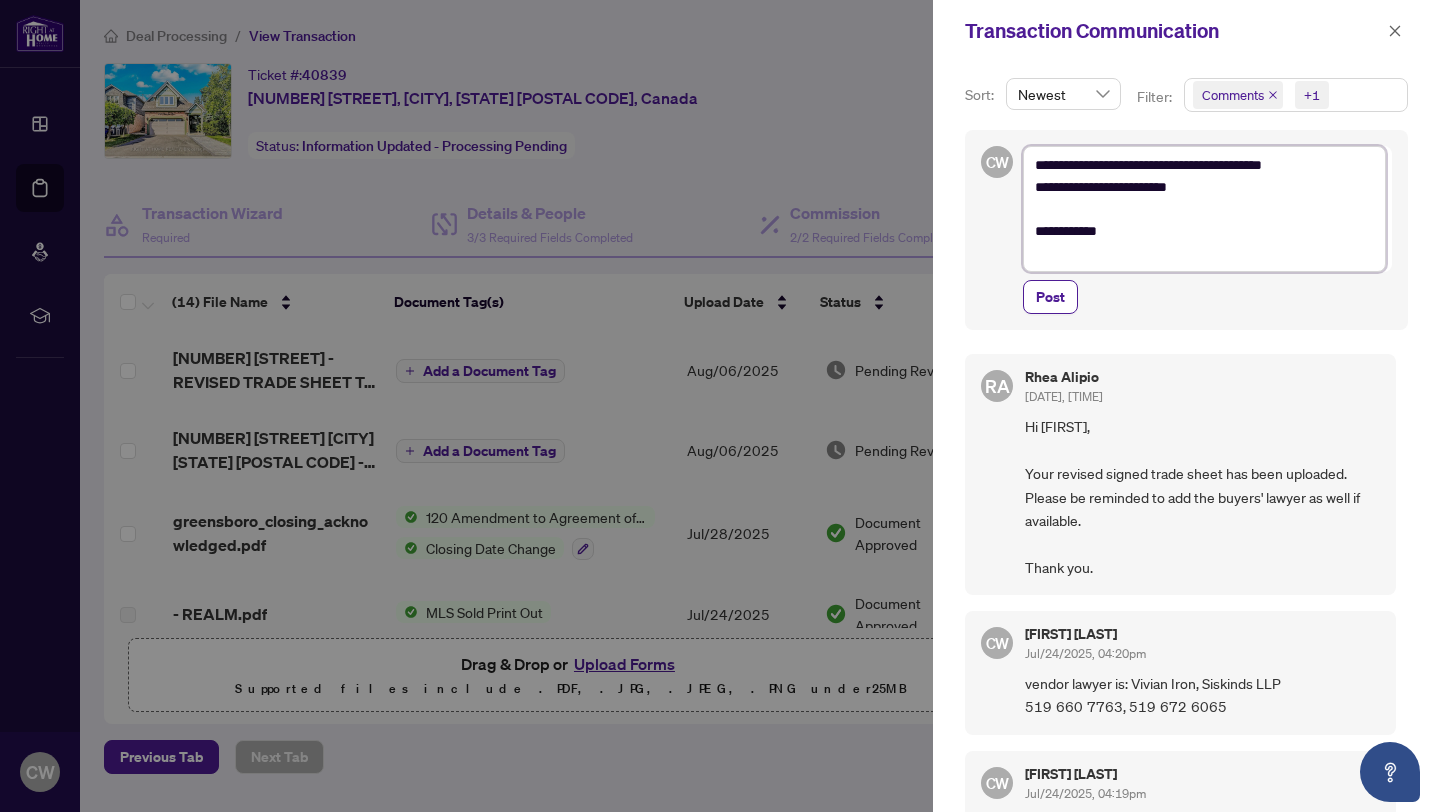 type on "**********" 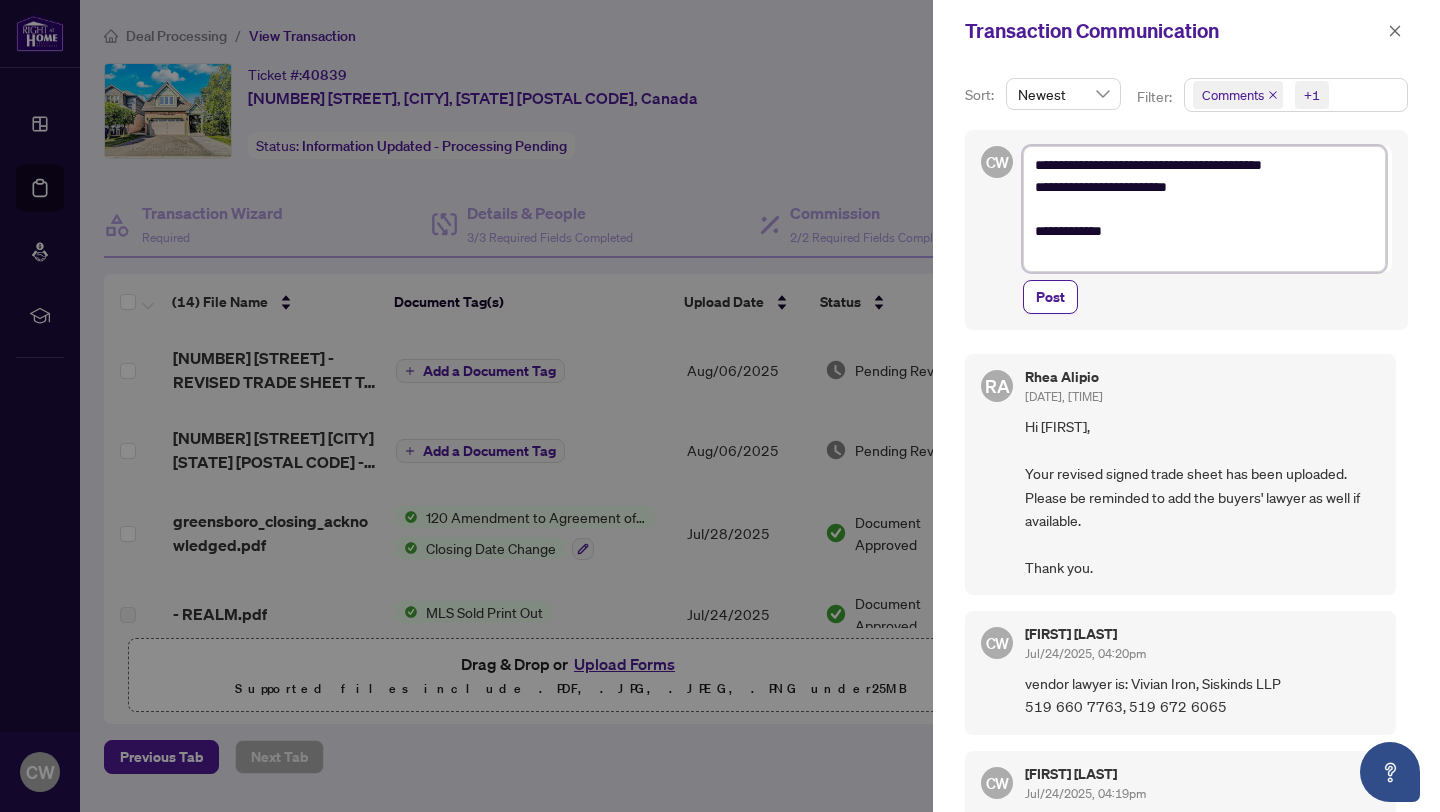type on "**********" 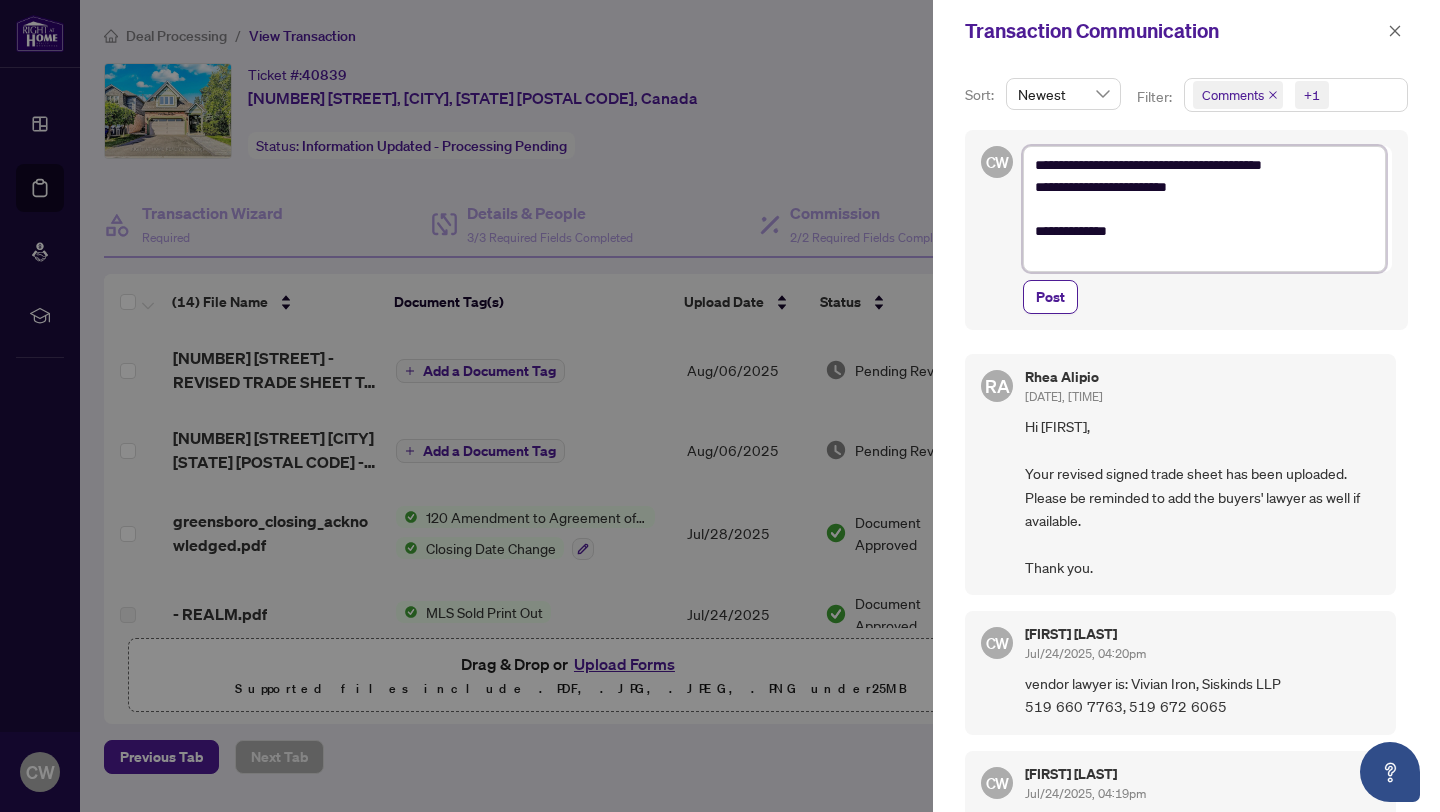 type on "**********" 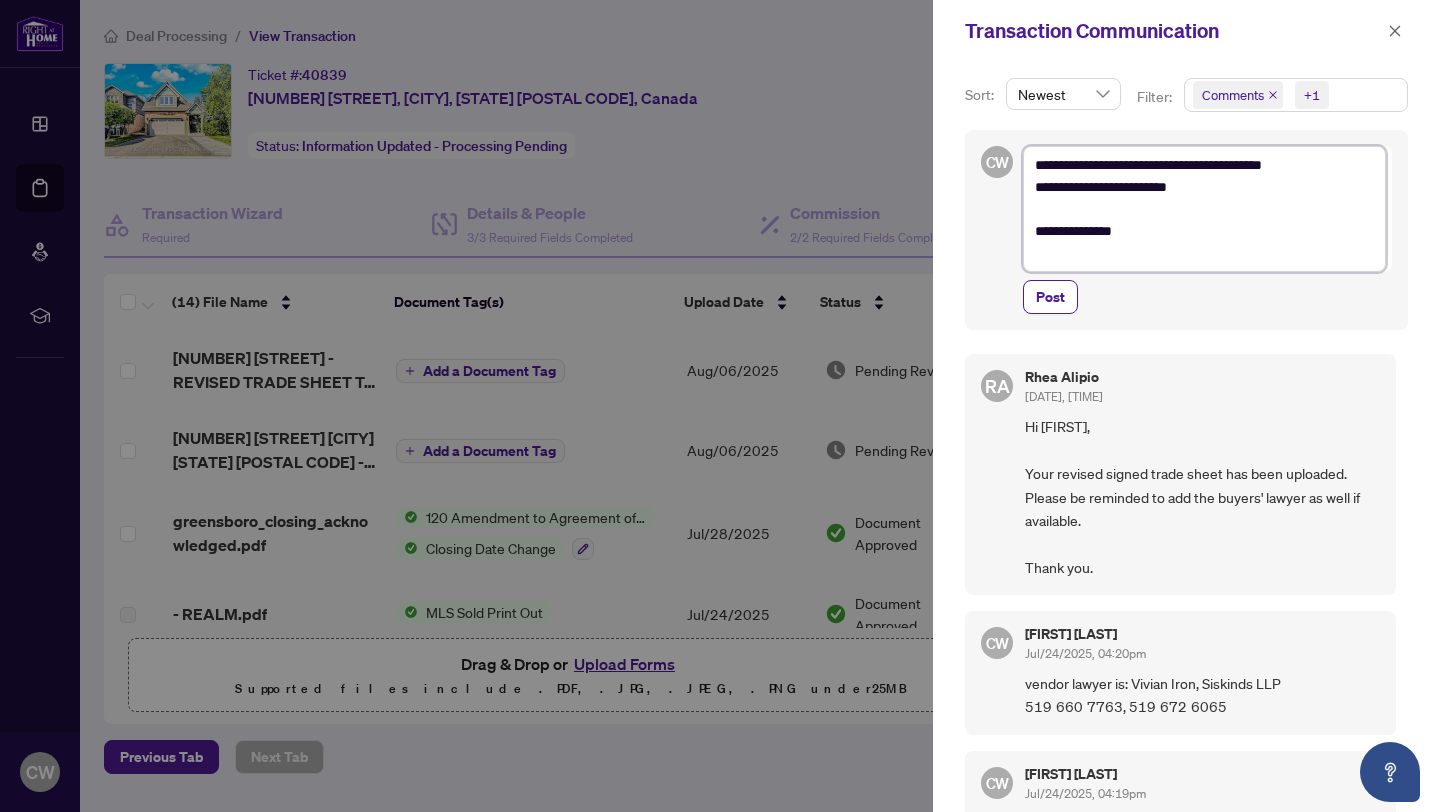 type on "**********" 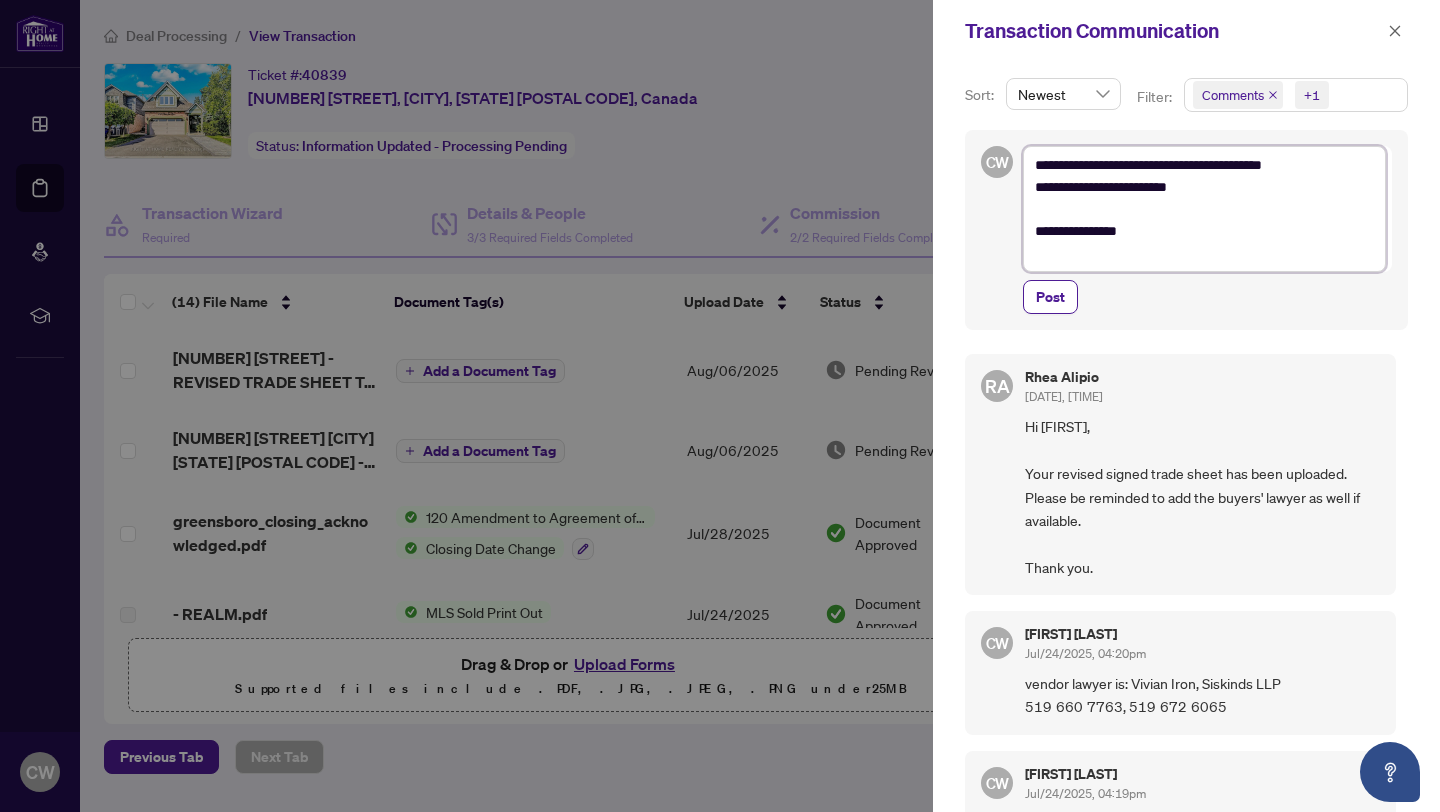 type on "**********" 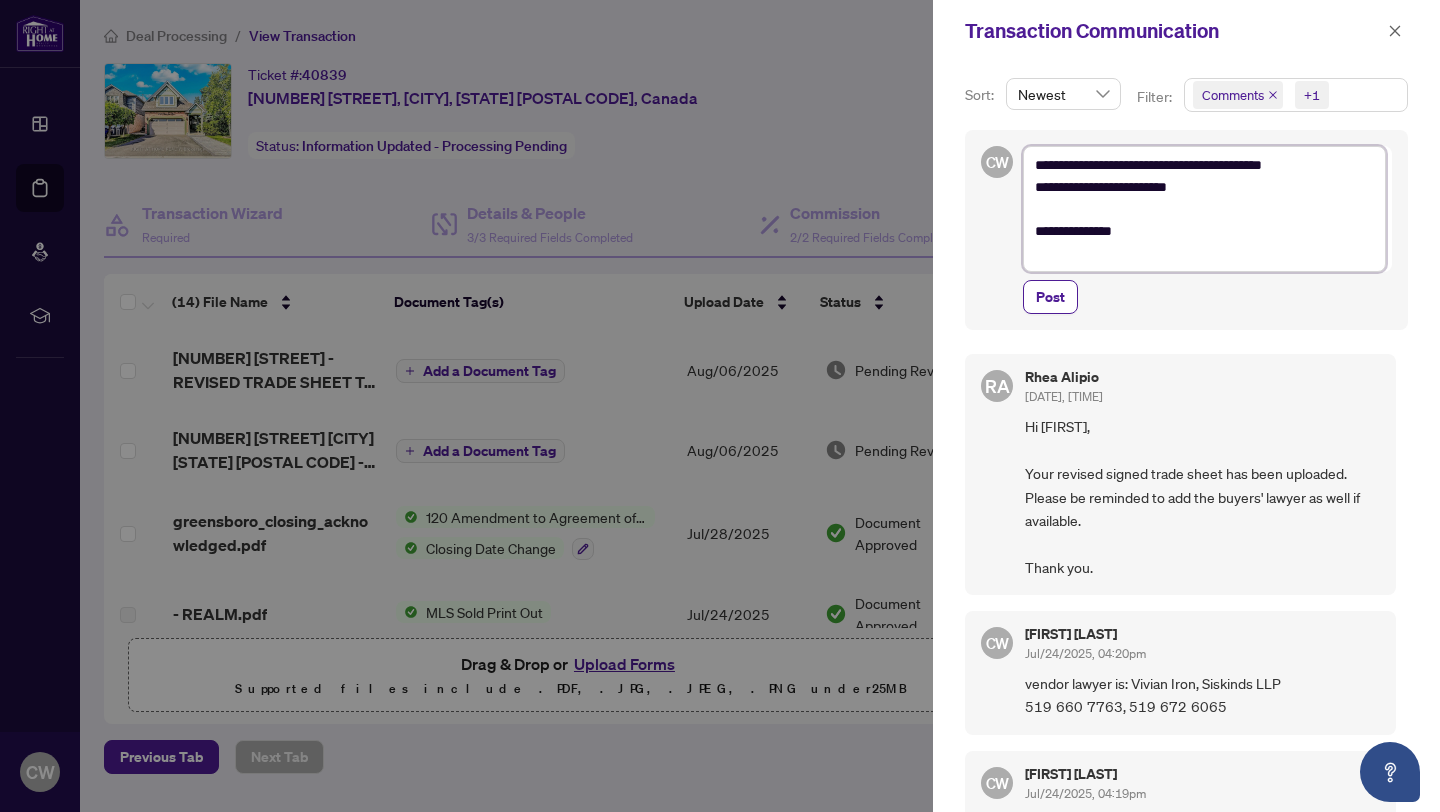 type on "**********" 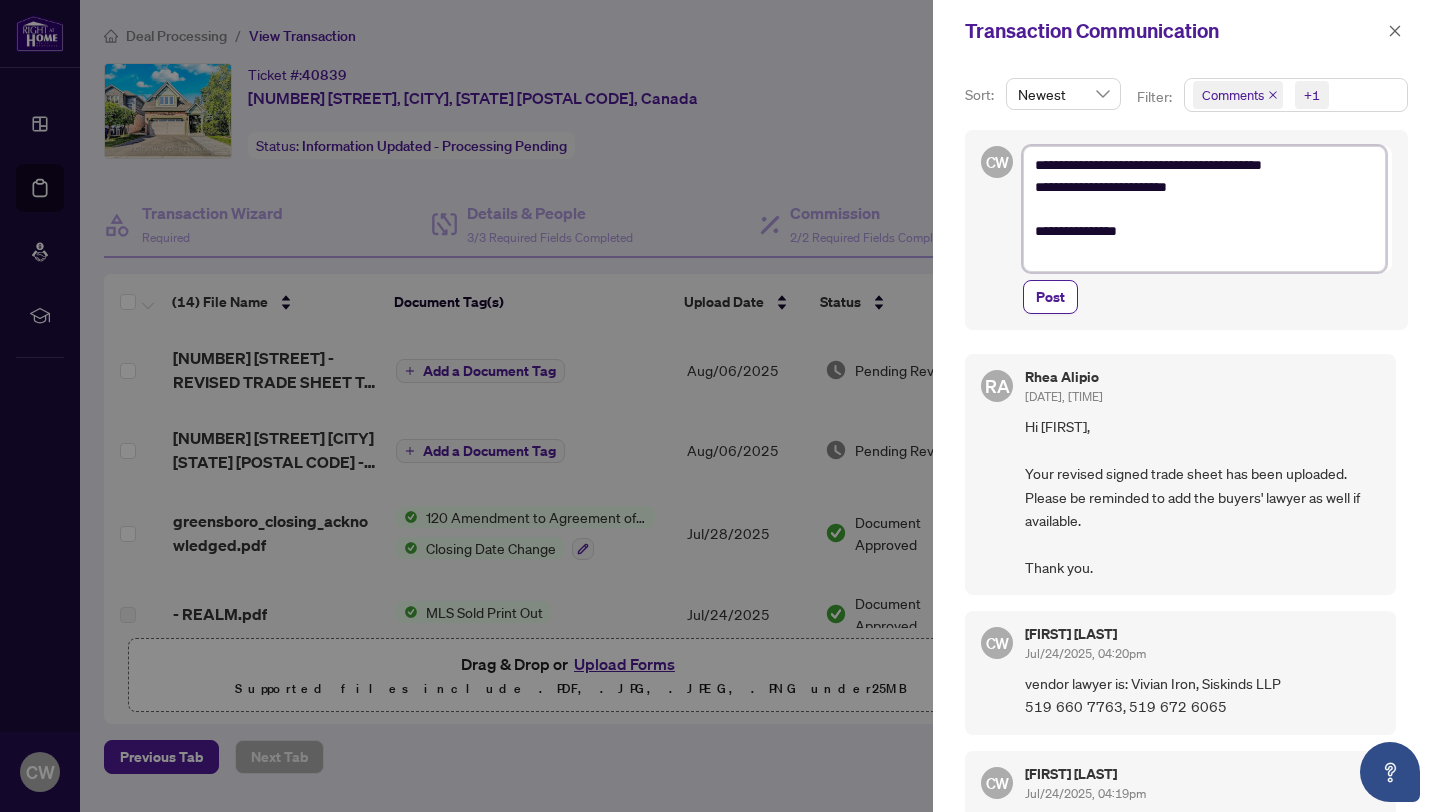 type on "**********" 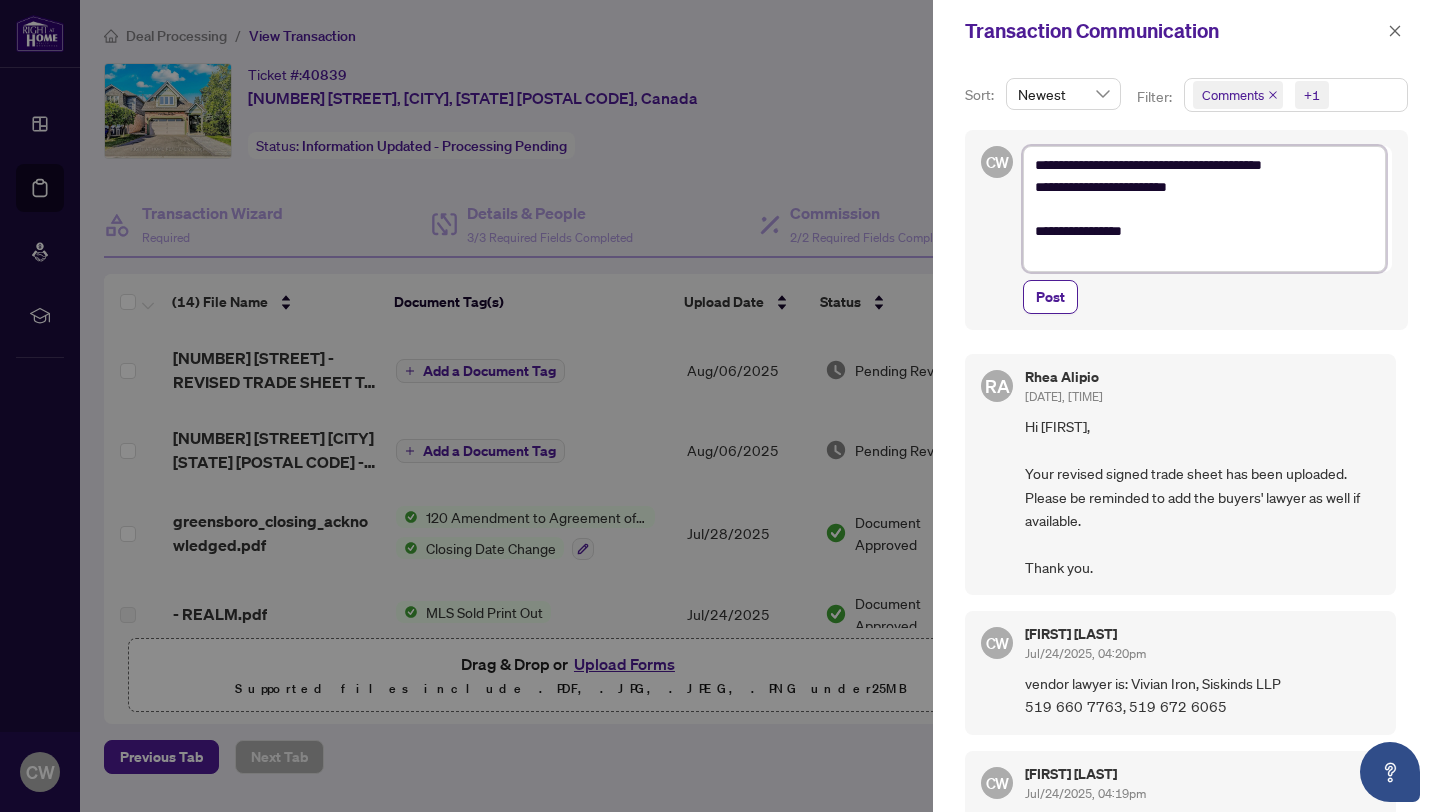 type on "**********" 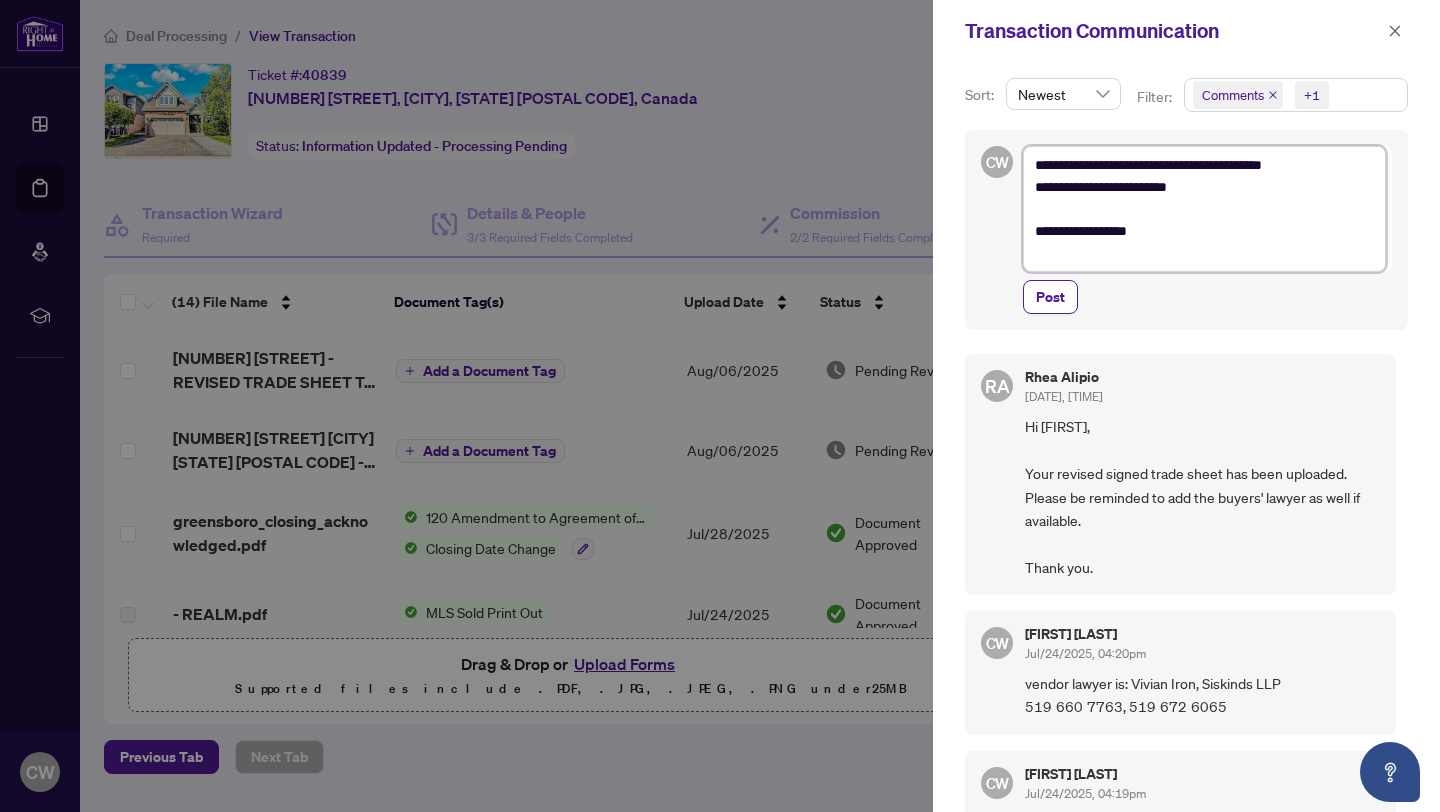 type on "**********" 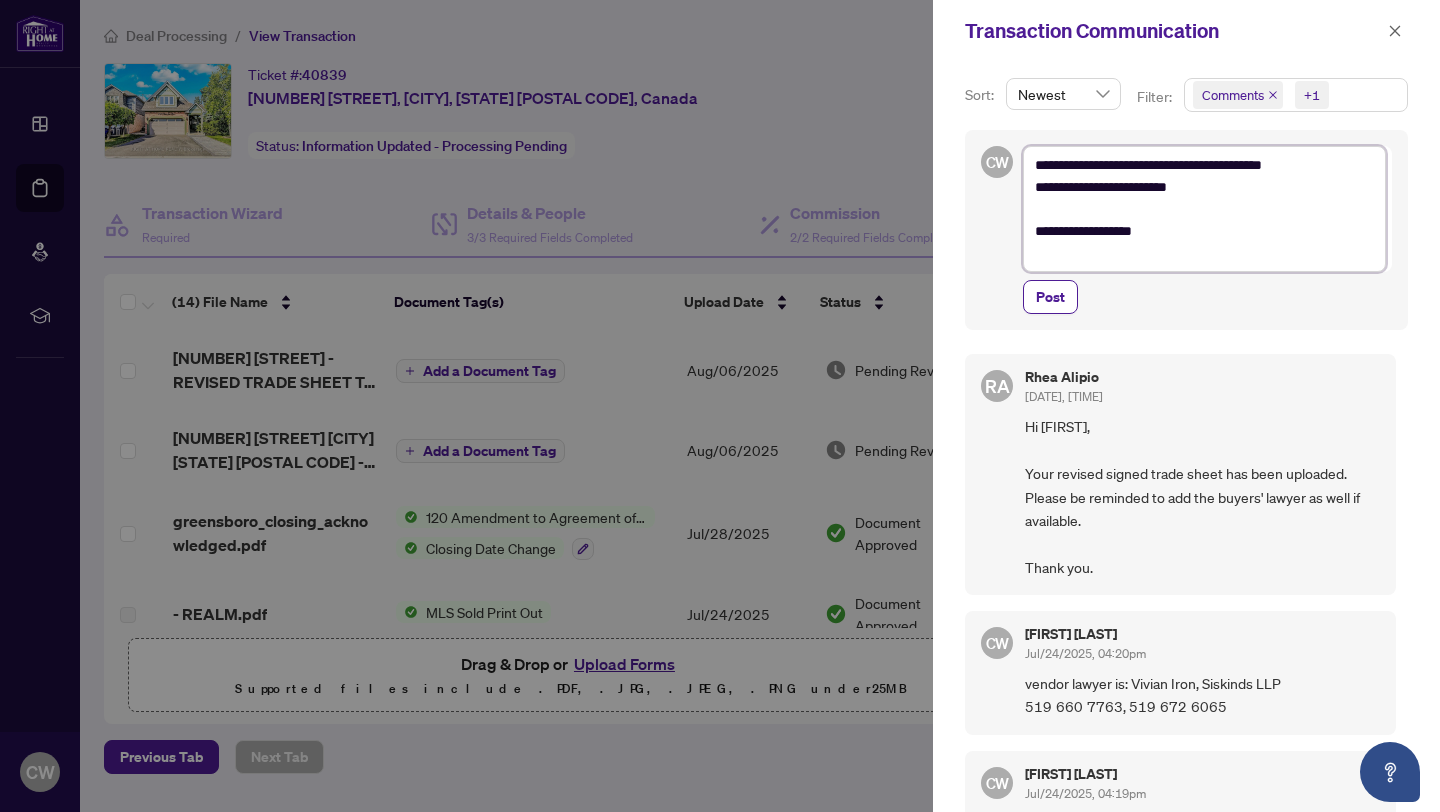 type on "**********" 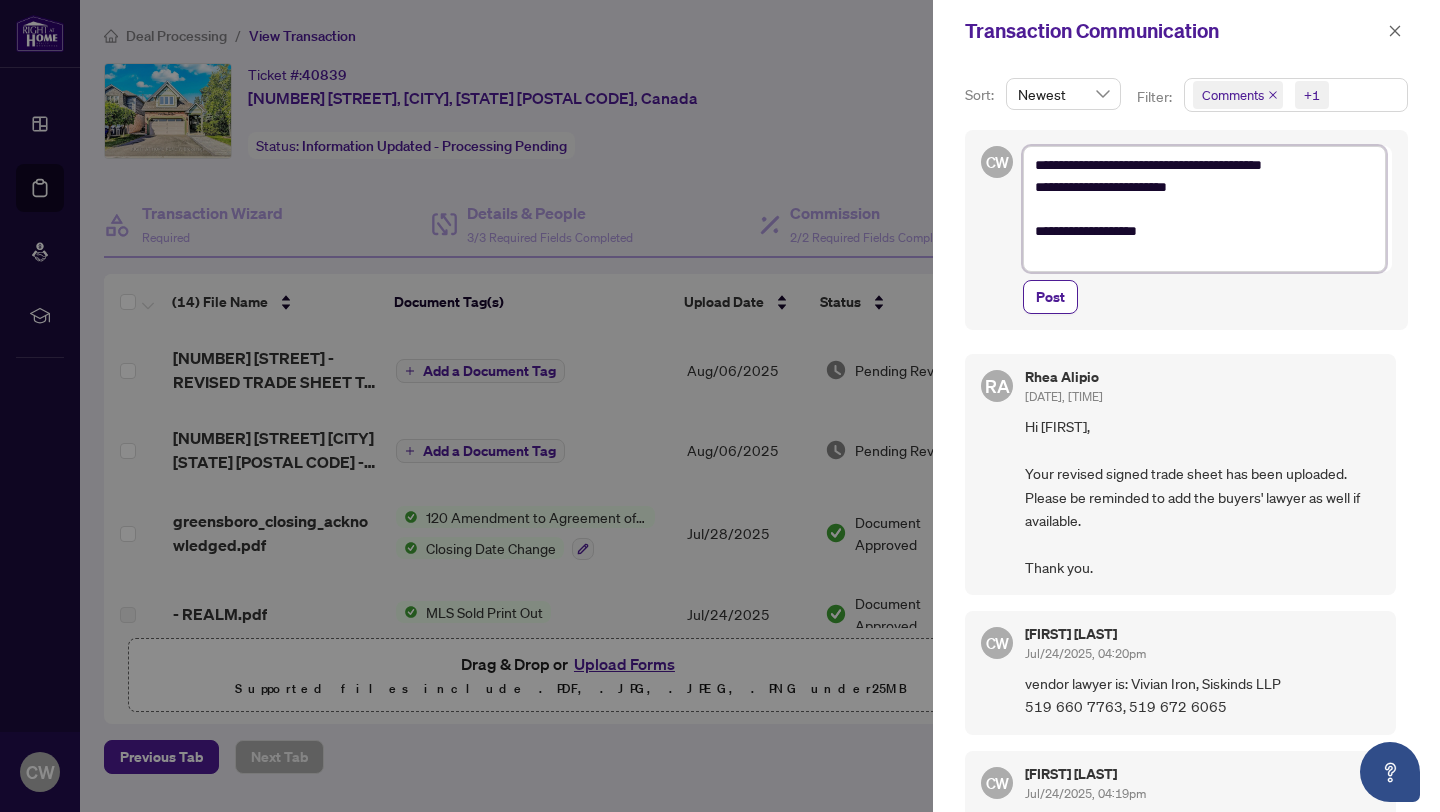 type on "**********" 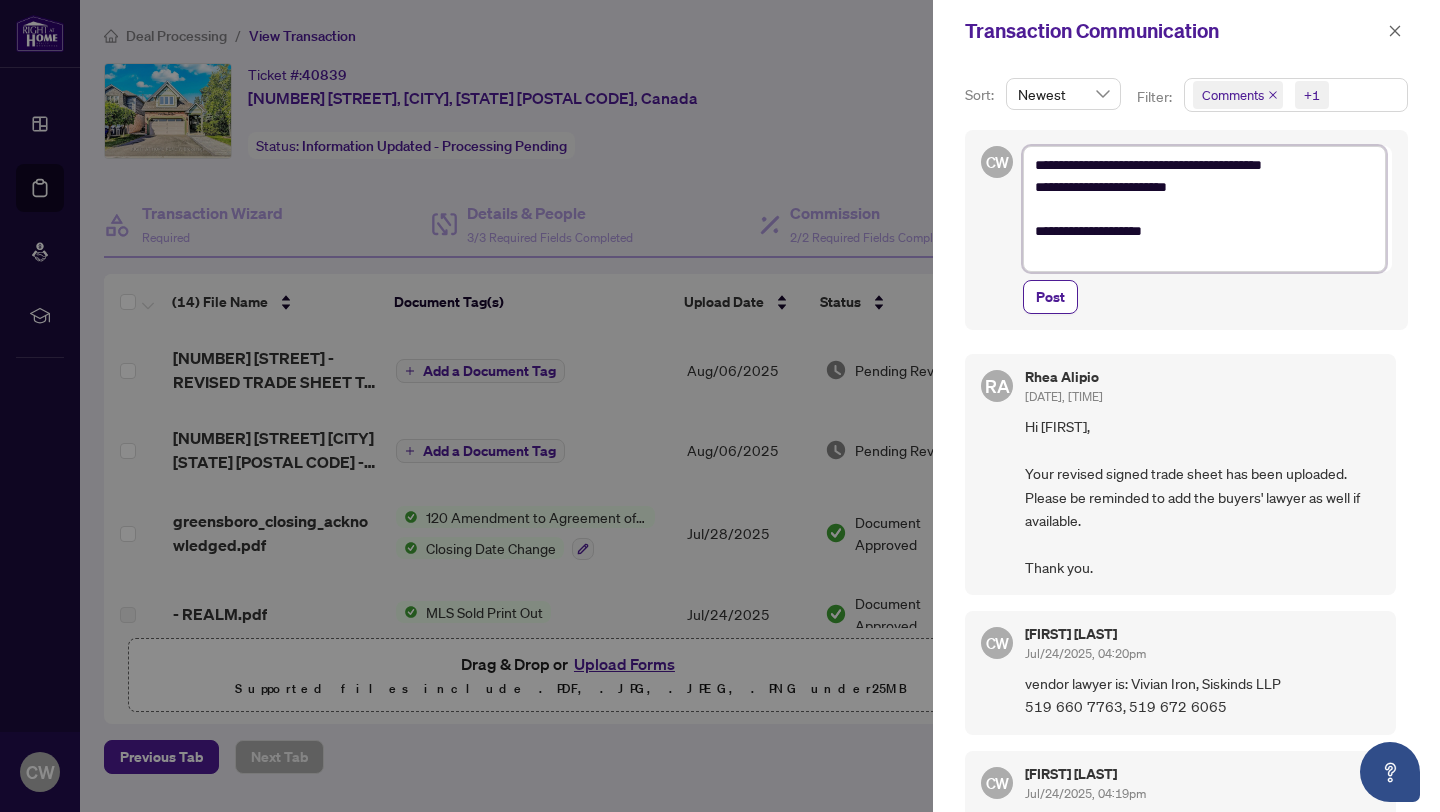 type on "**********" 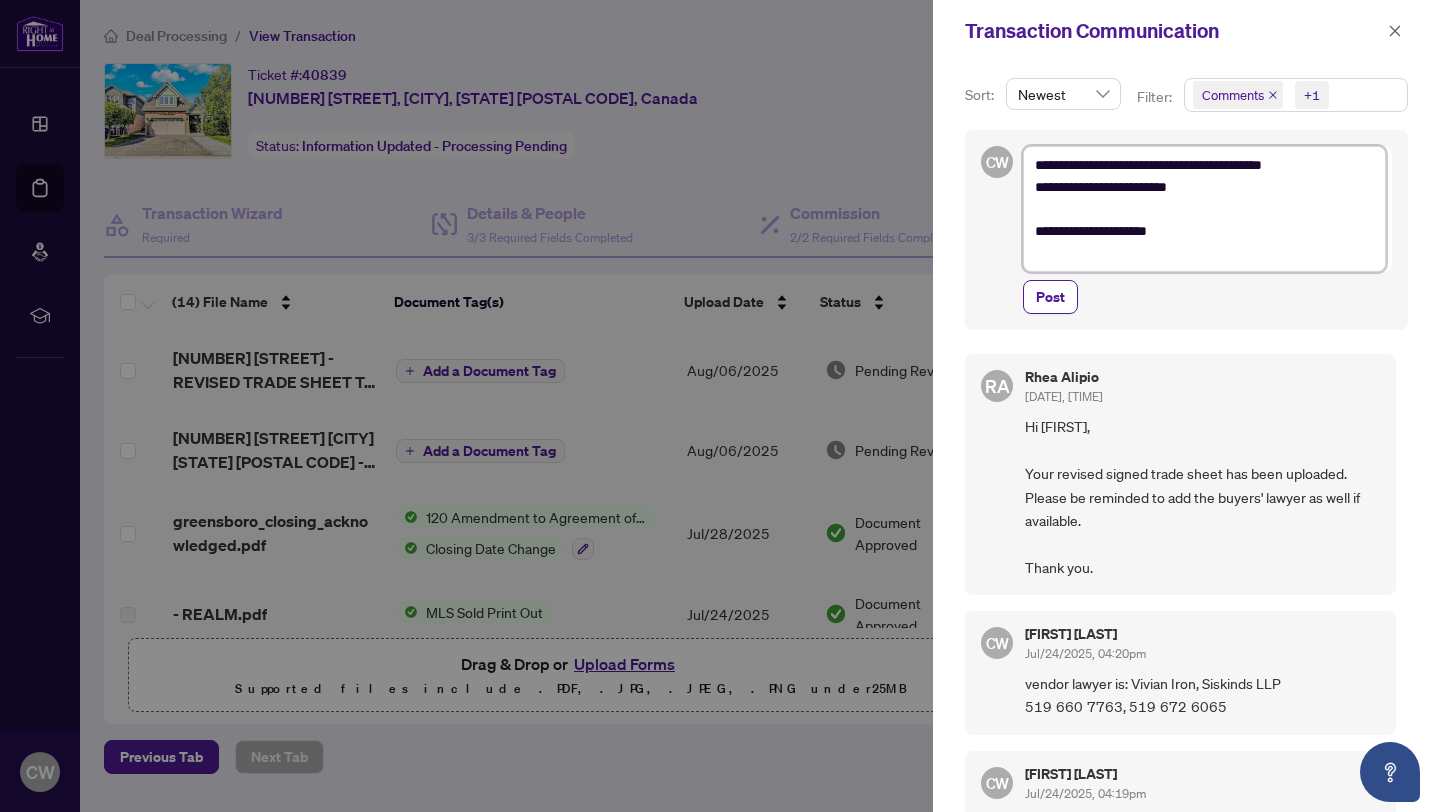 type on "**********" 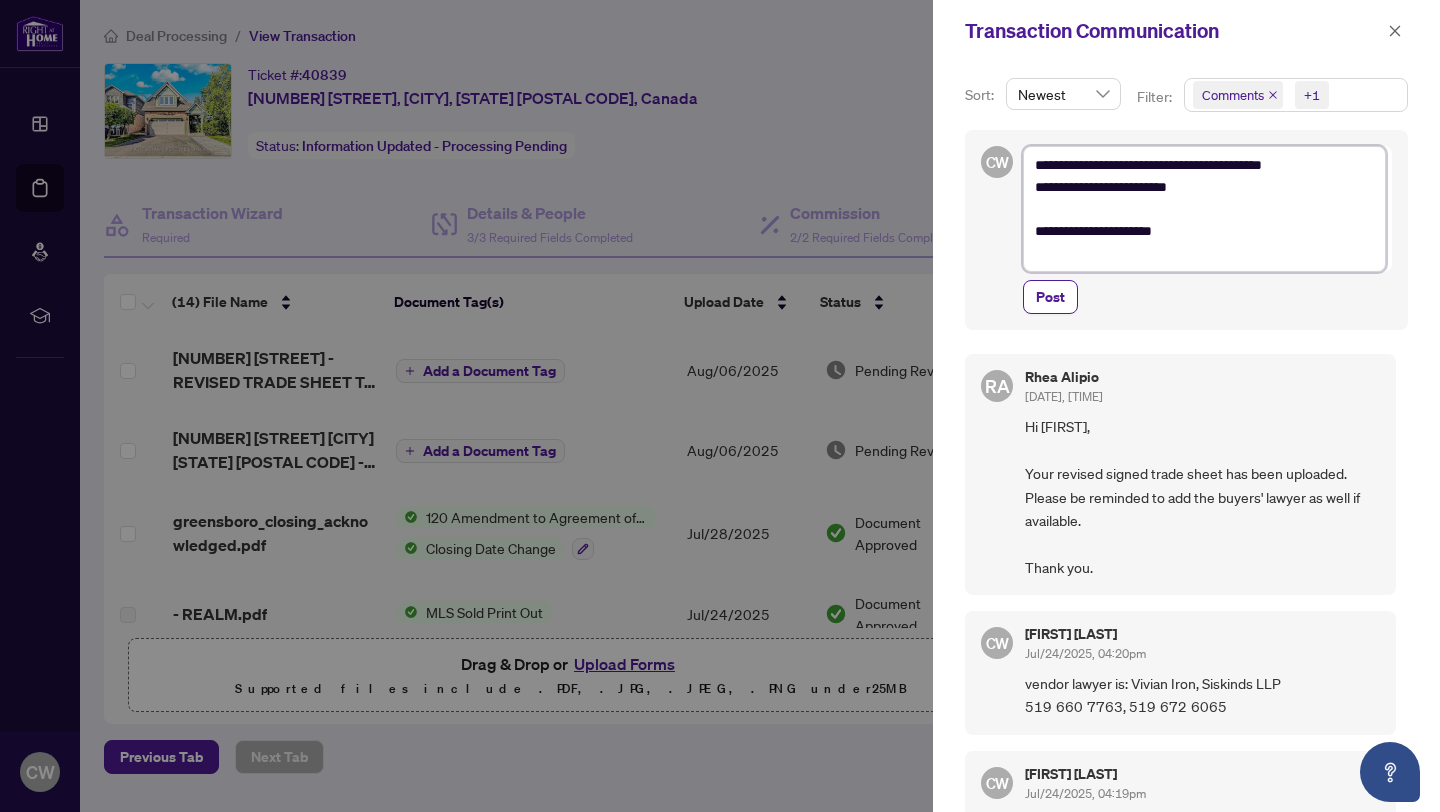 type on "**********" 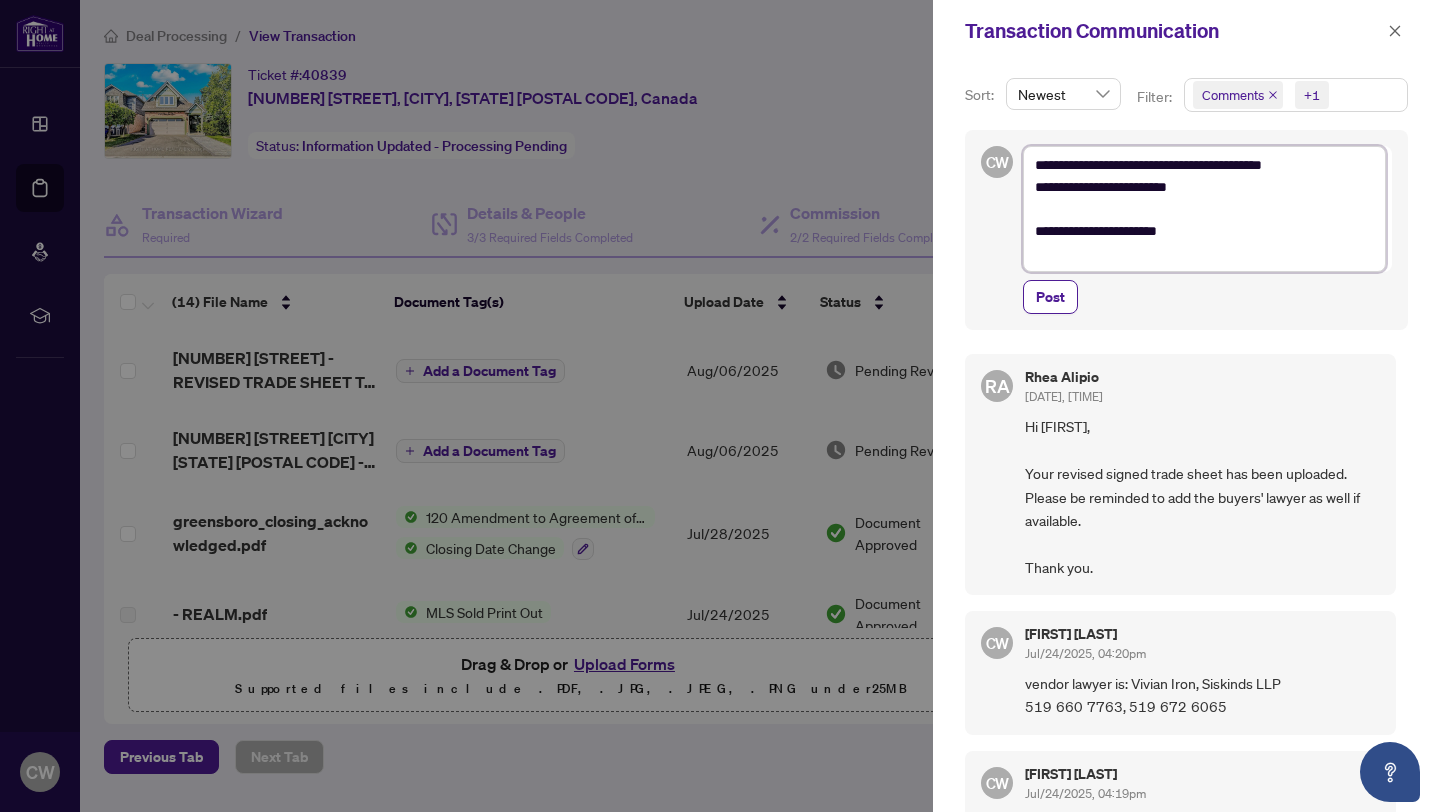 type on "**********" 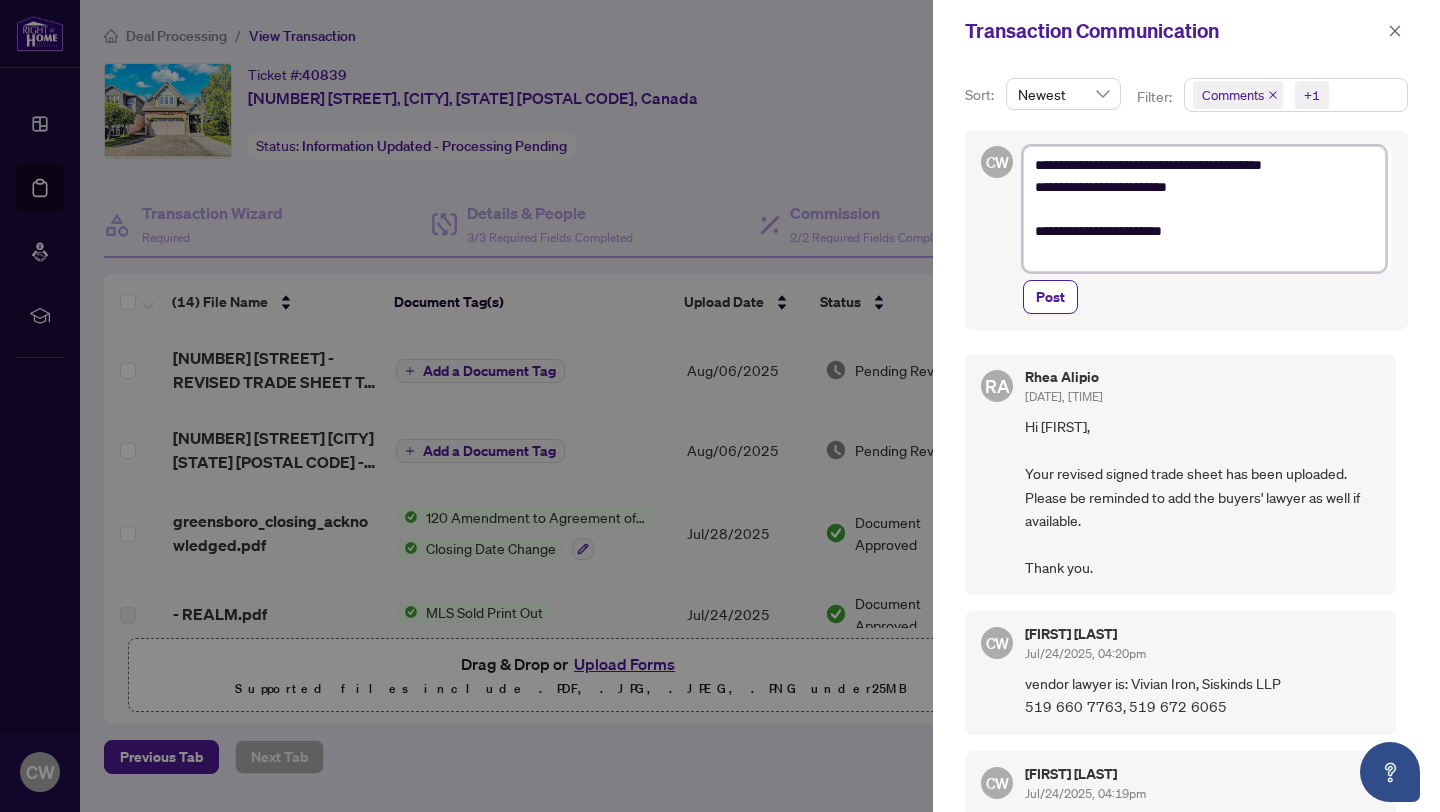 type on "**********" 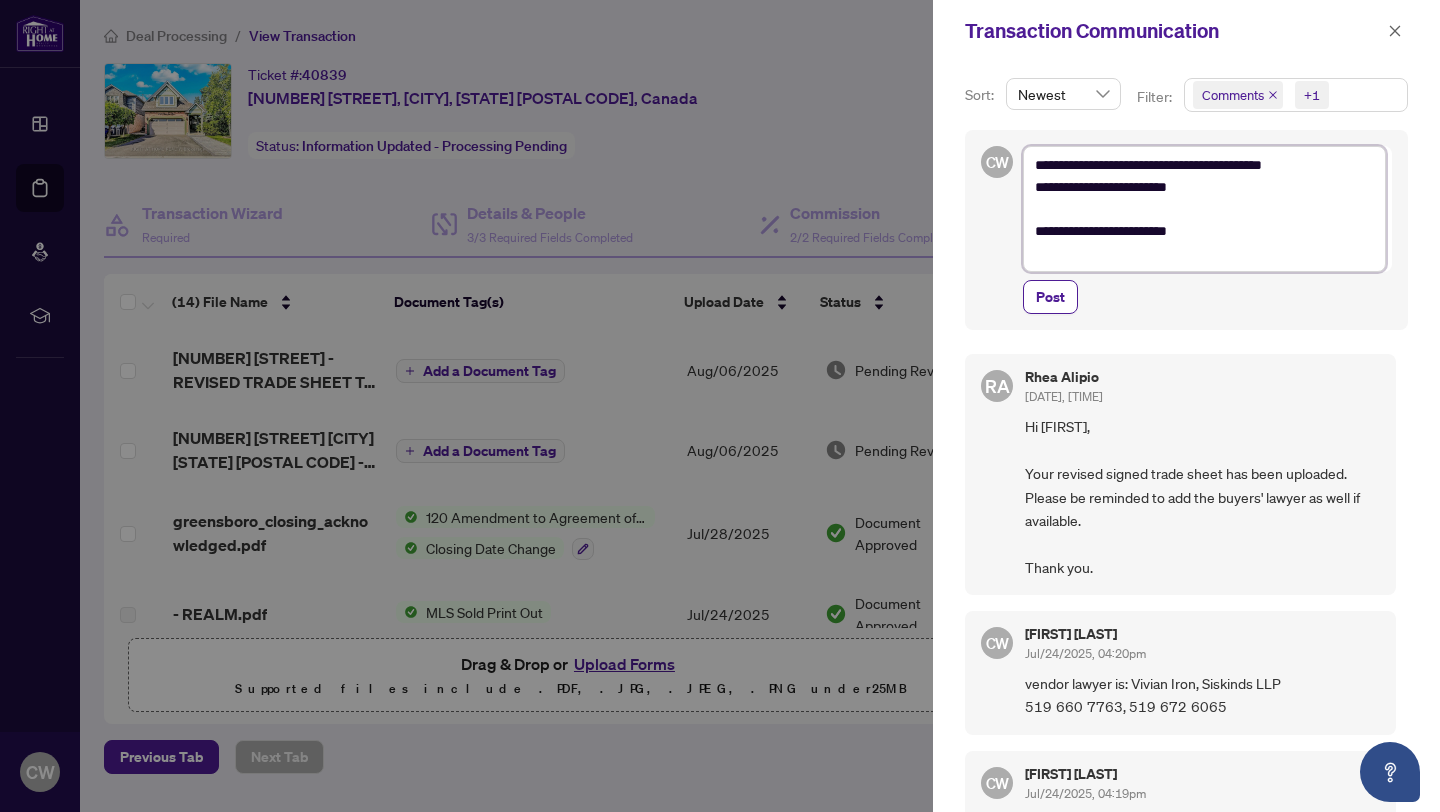 type on "**********" 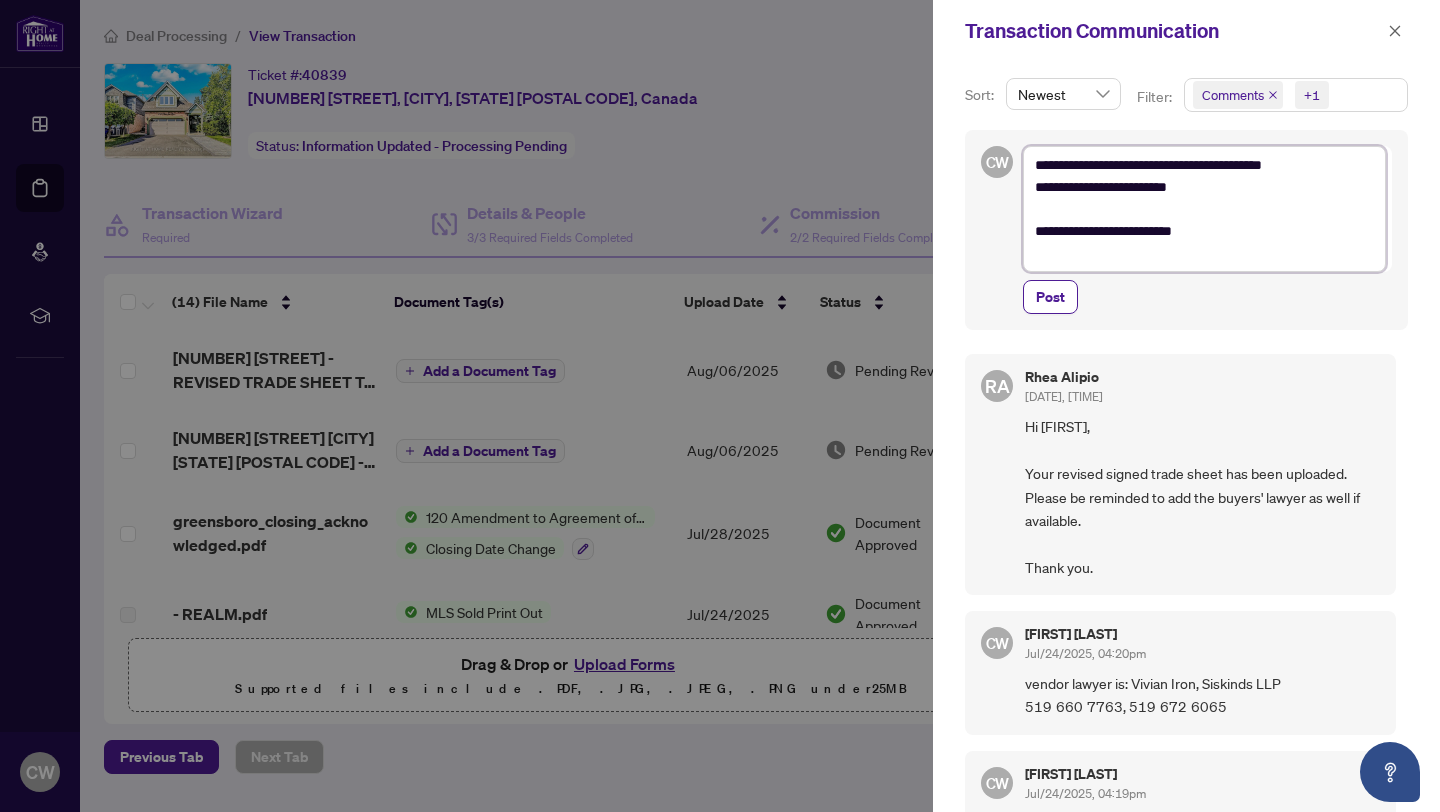type on "**********" 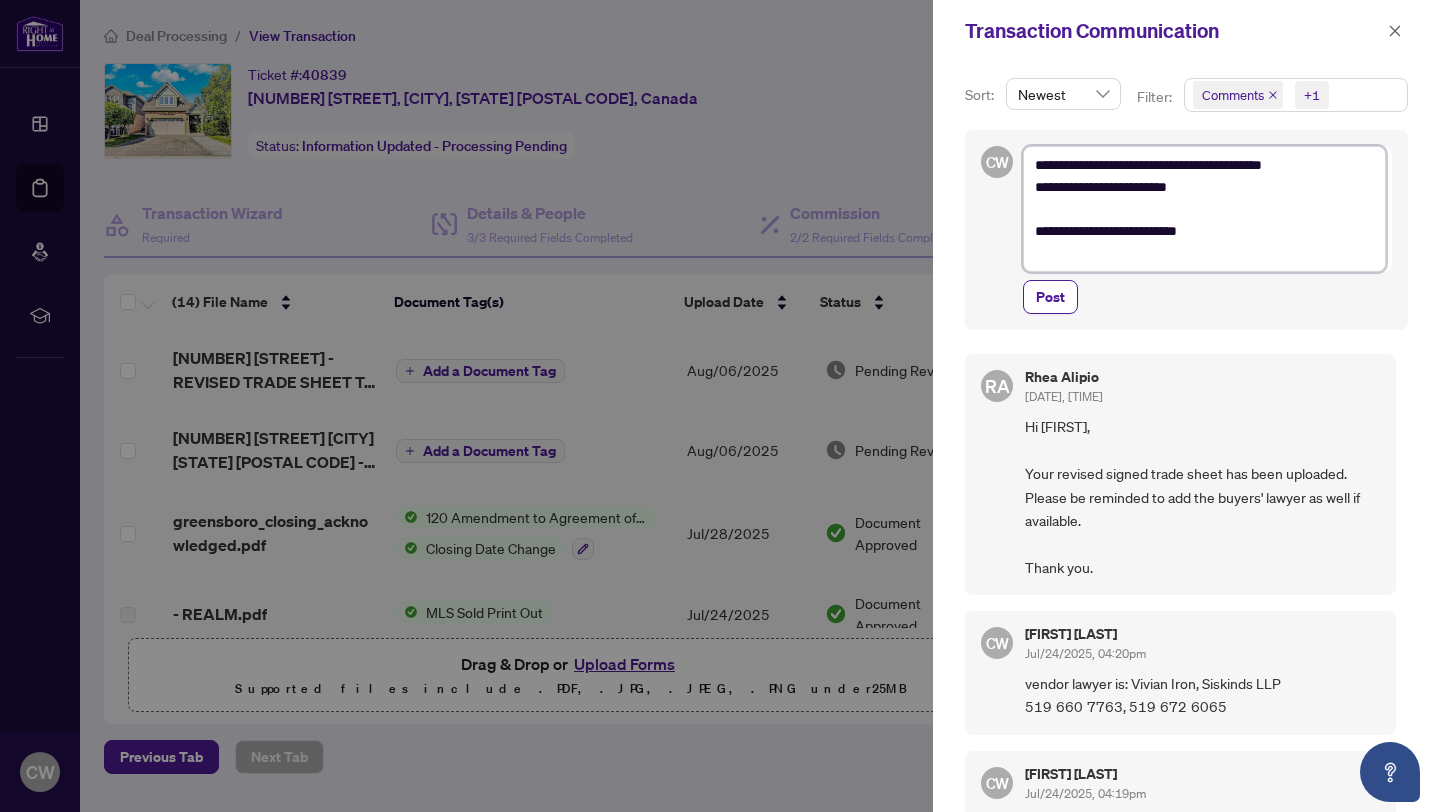 type on "**********" 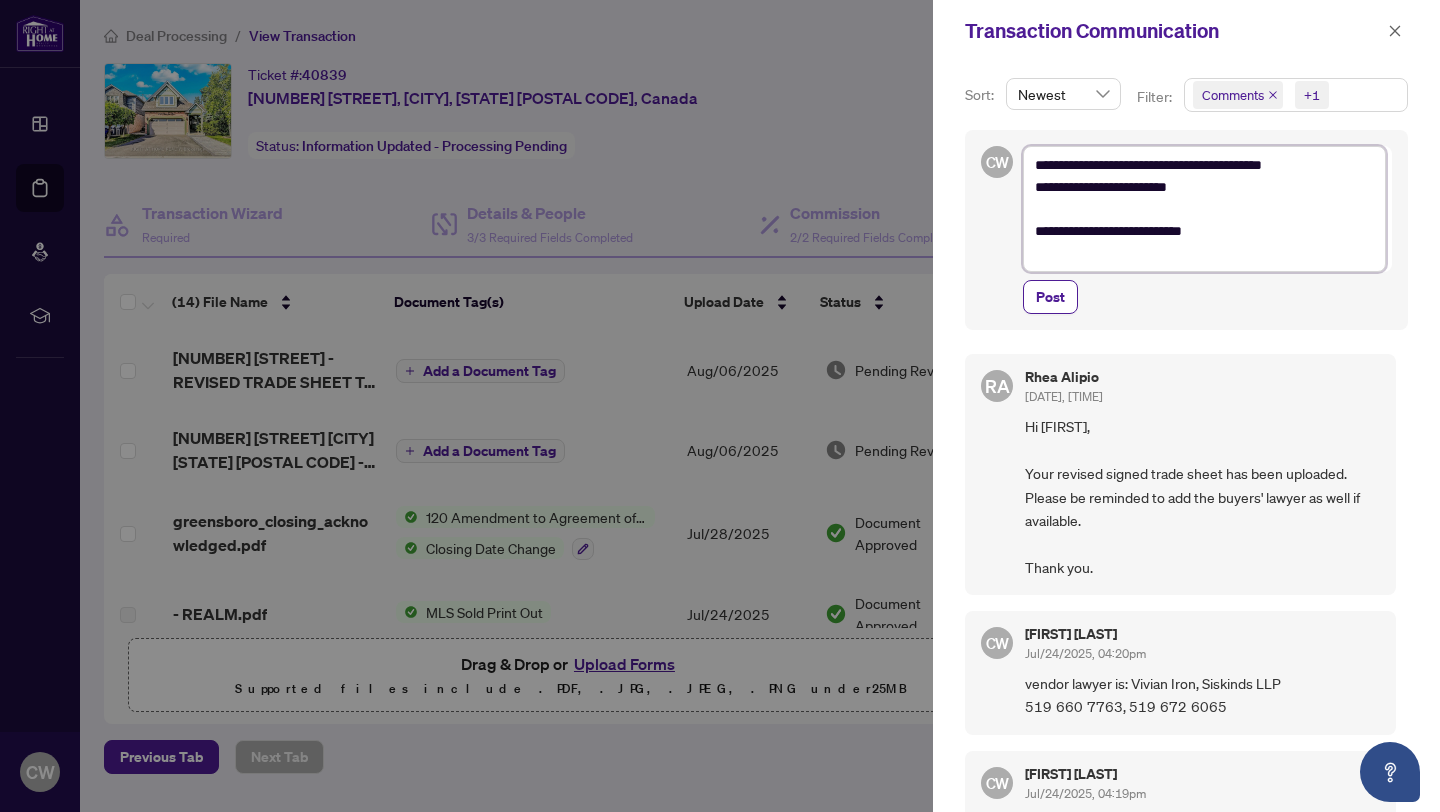 type on "**********" 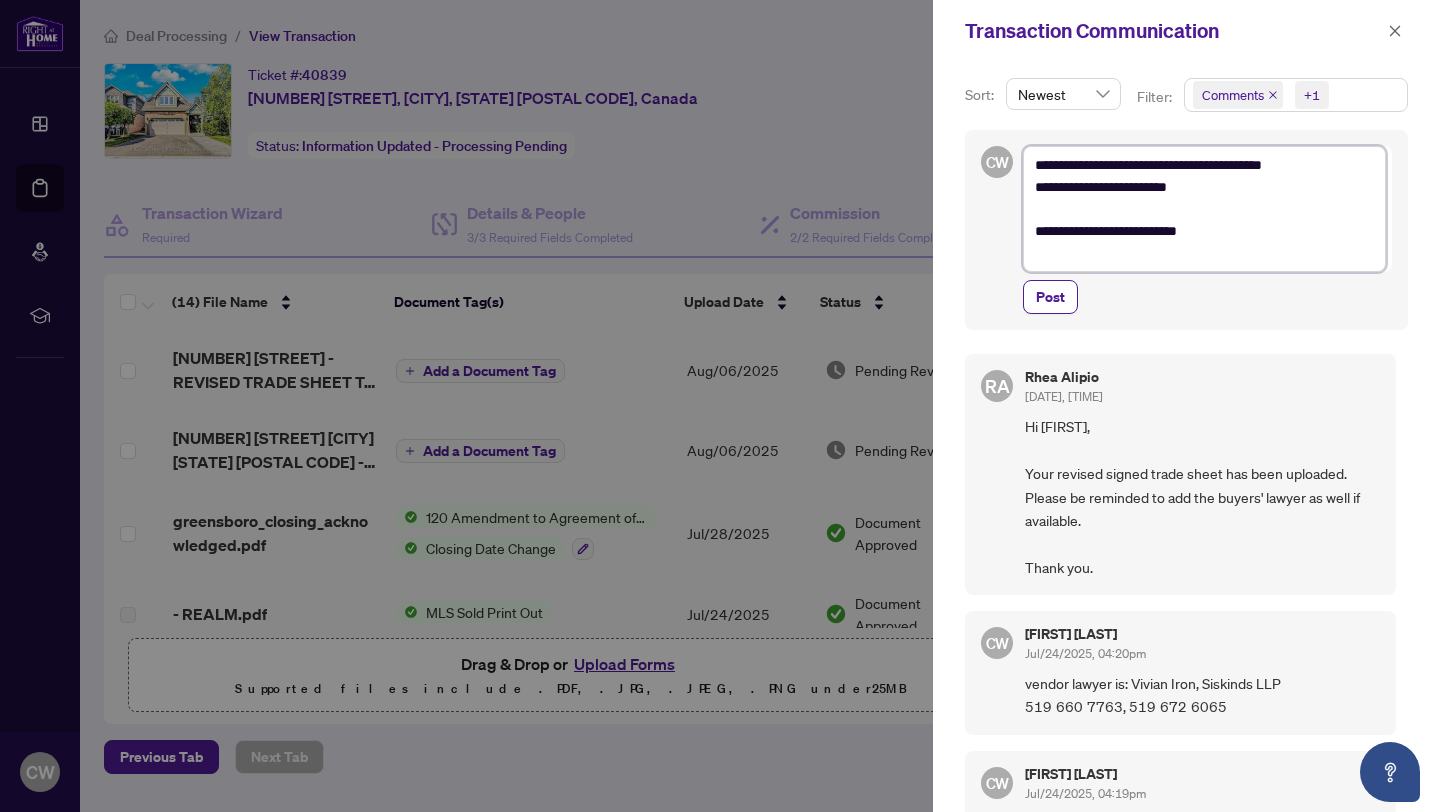 type on "**********" 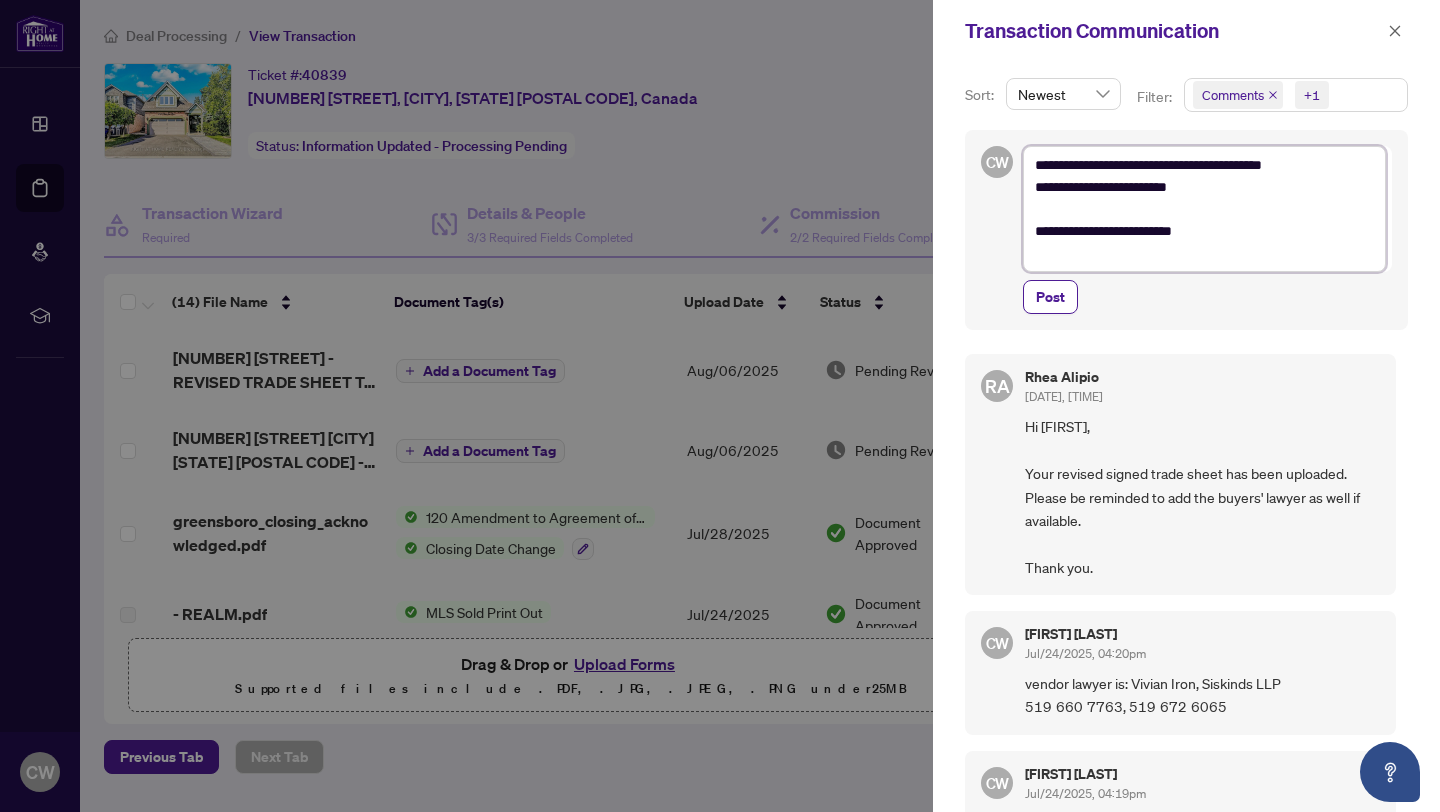 type on "**********" 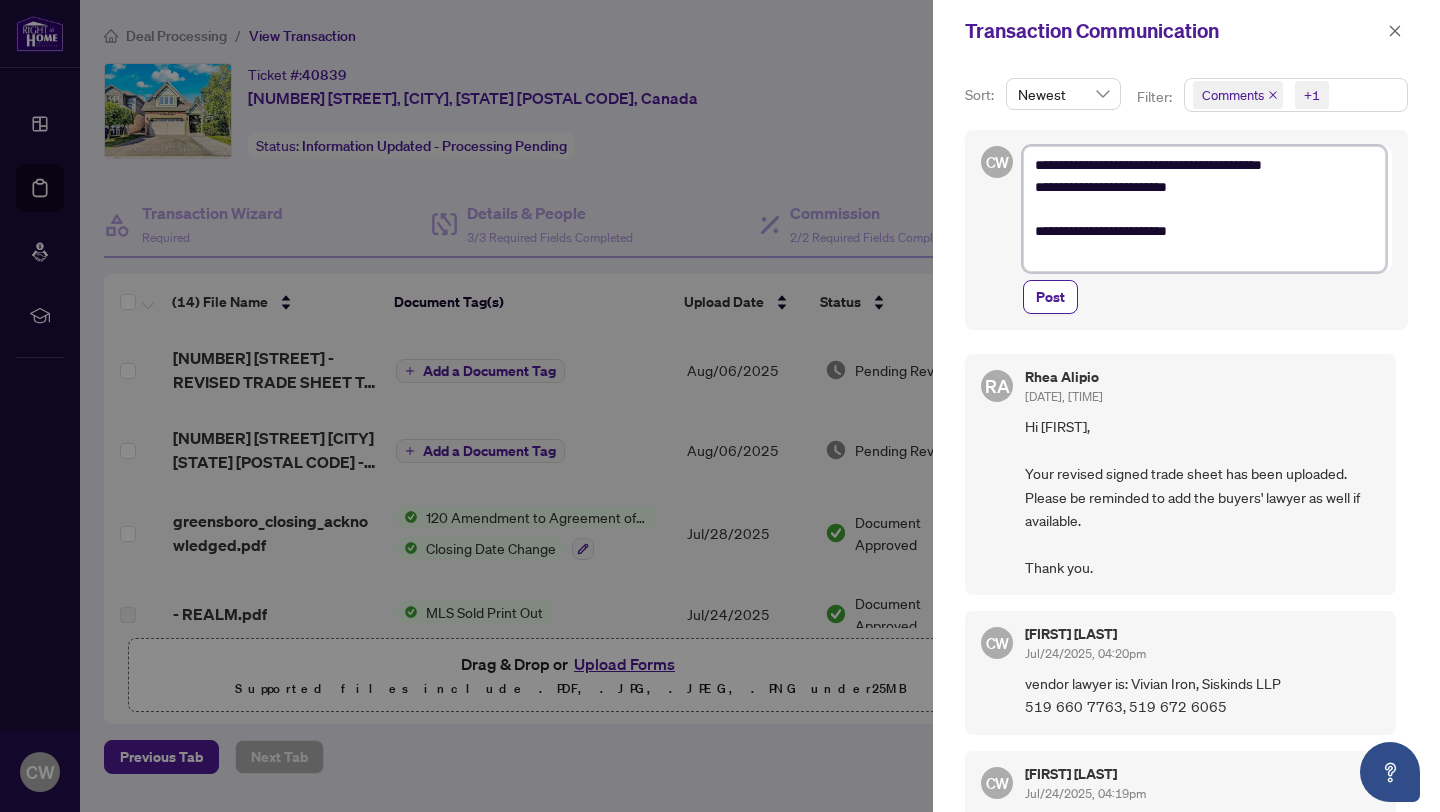 type on "**********" 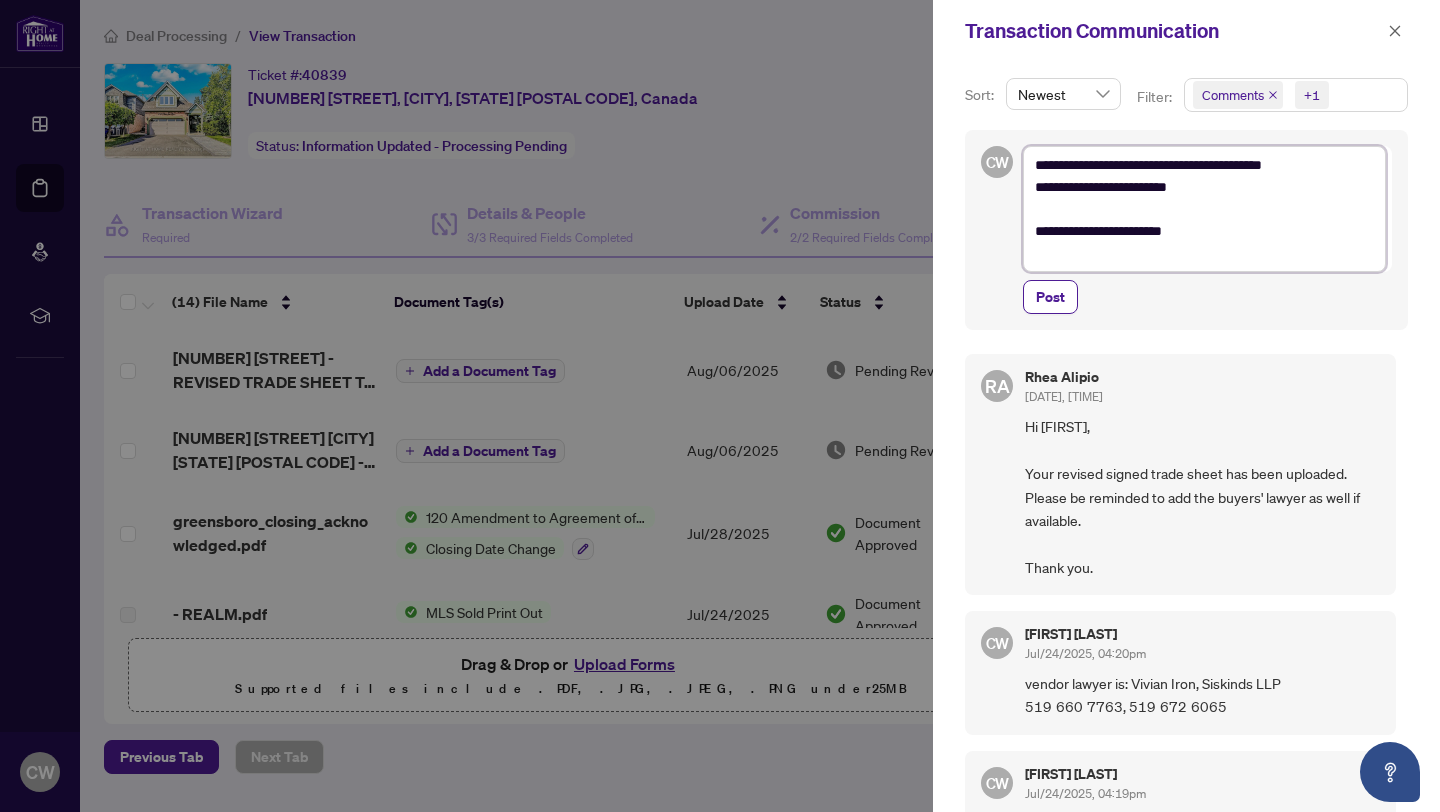 type on "**********" 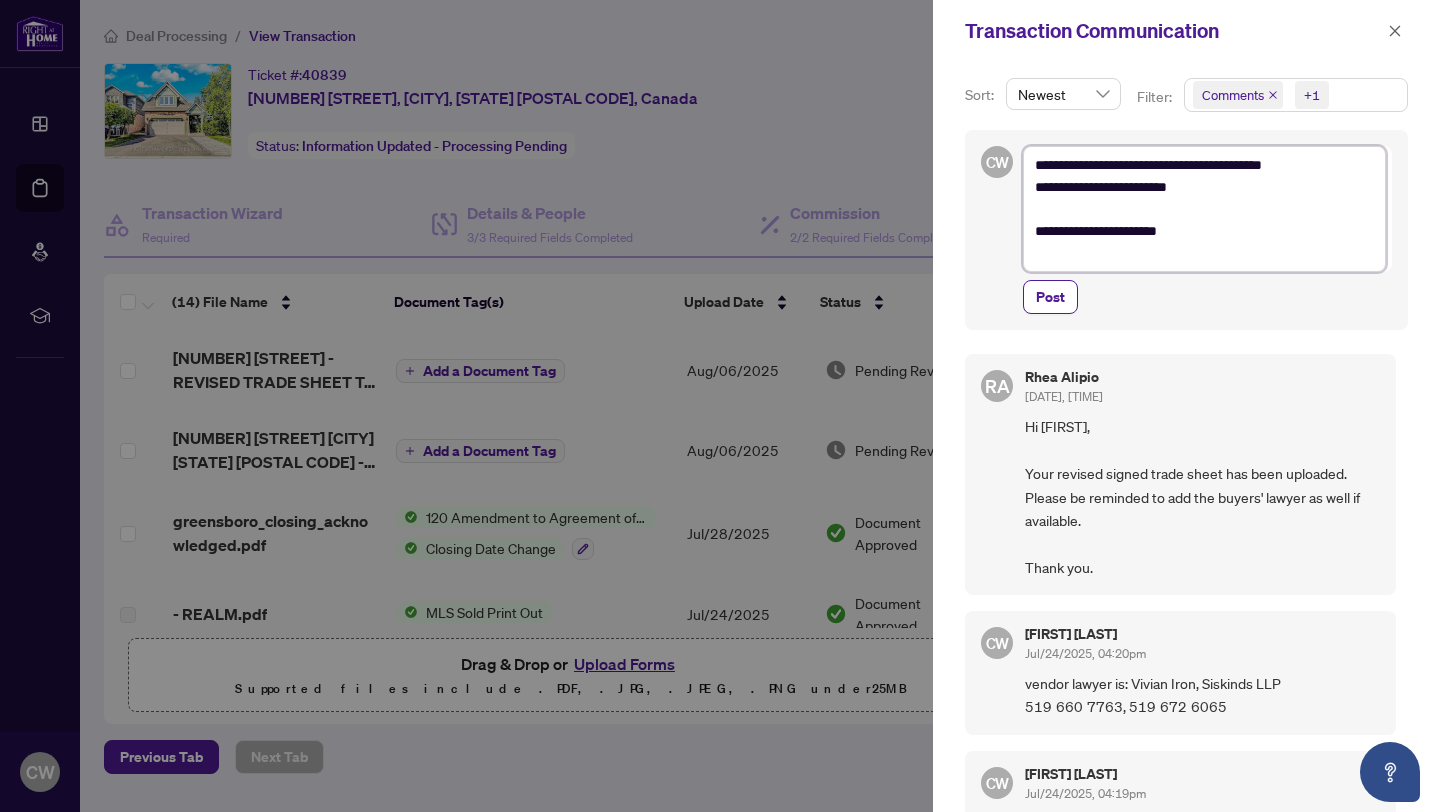 type on "**********" 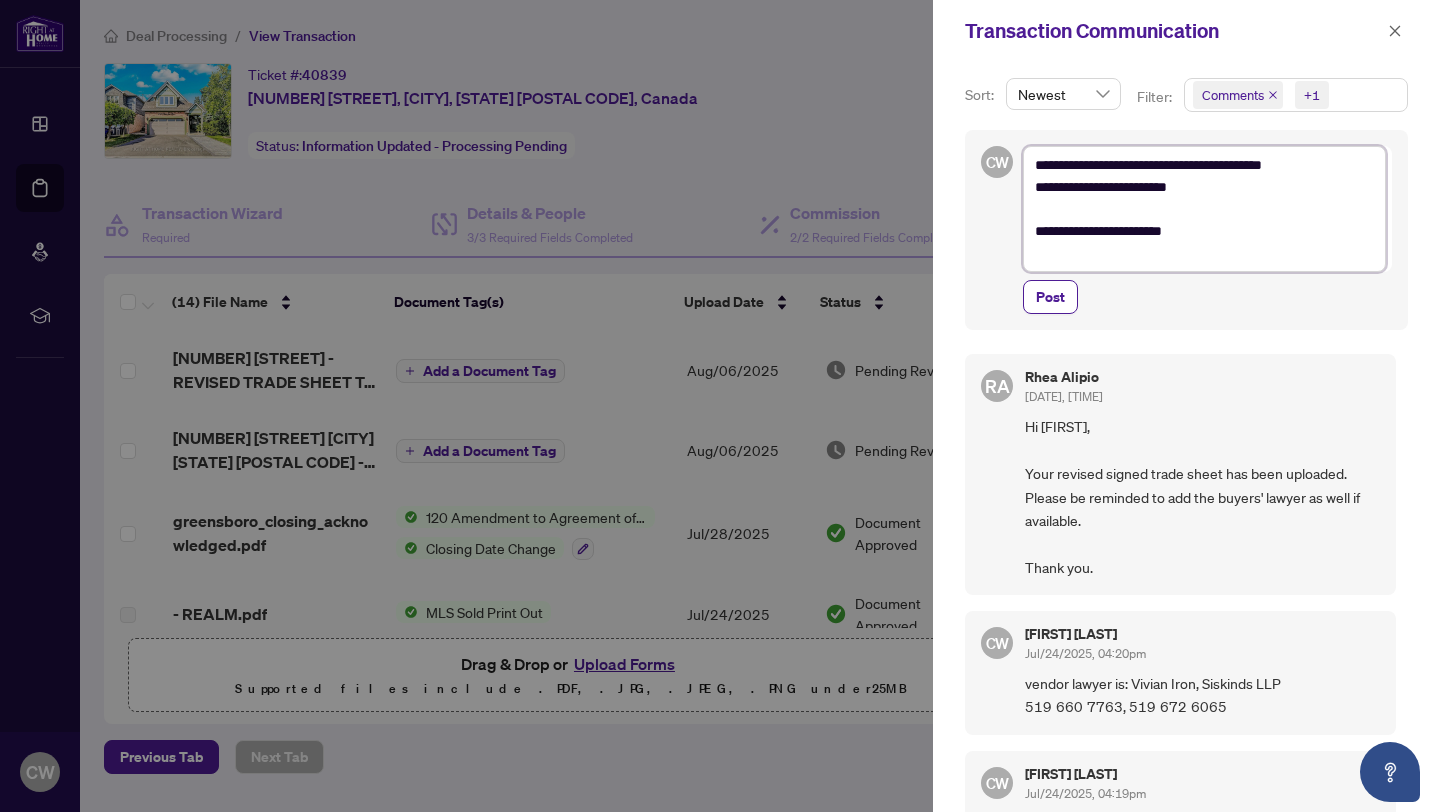 type on "**********" 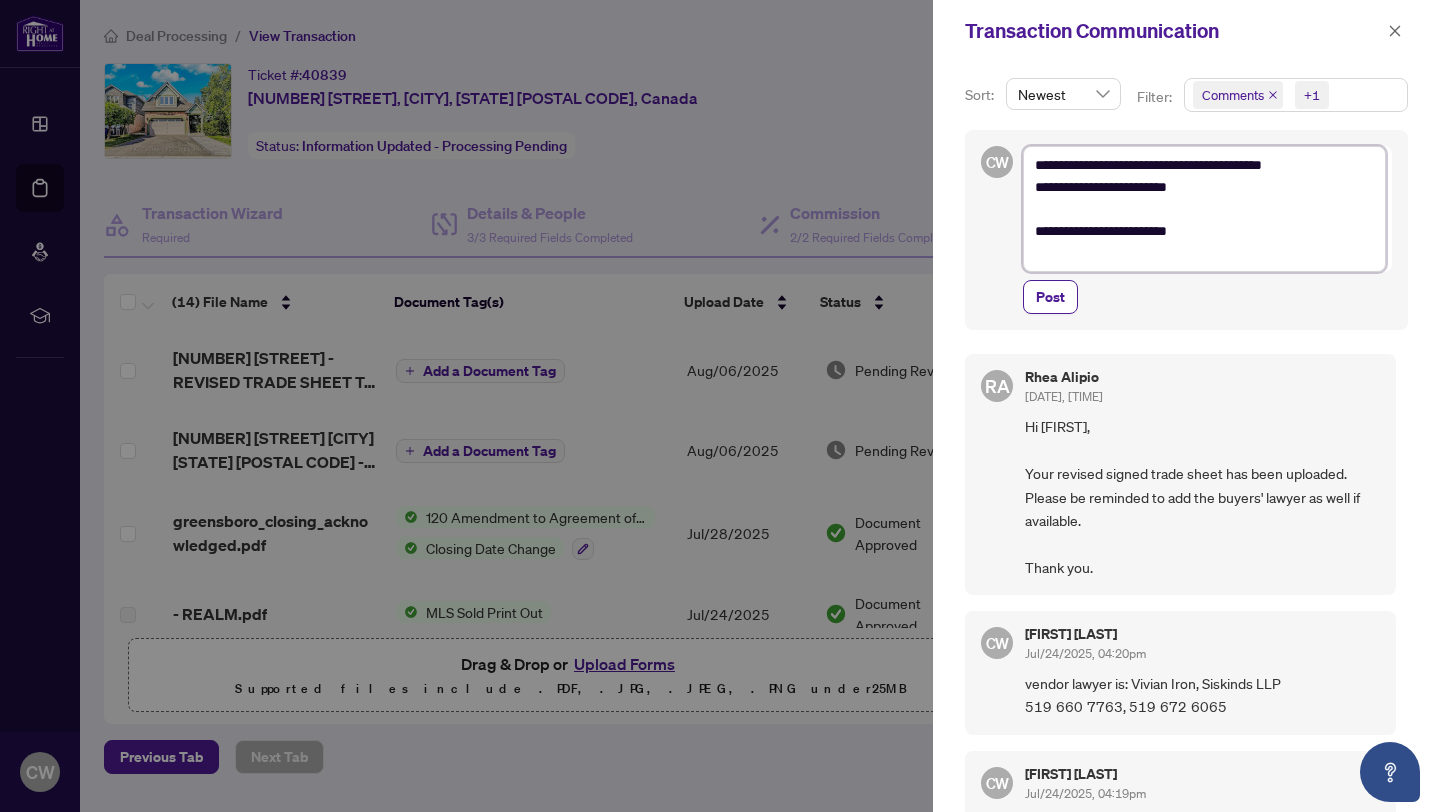 type on "**********" 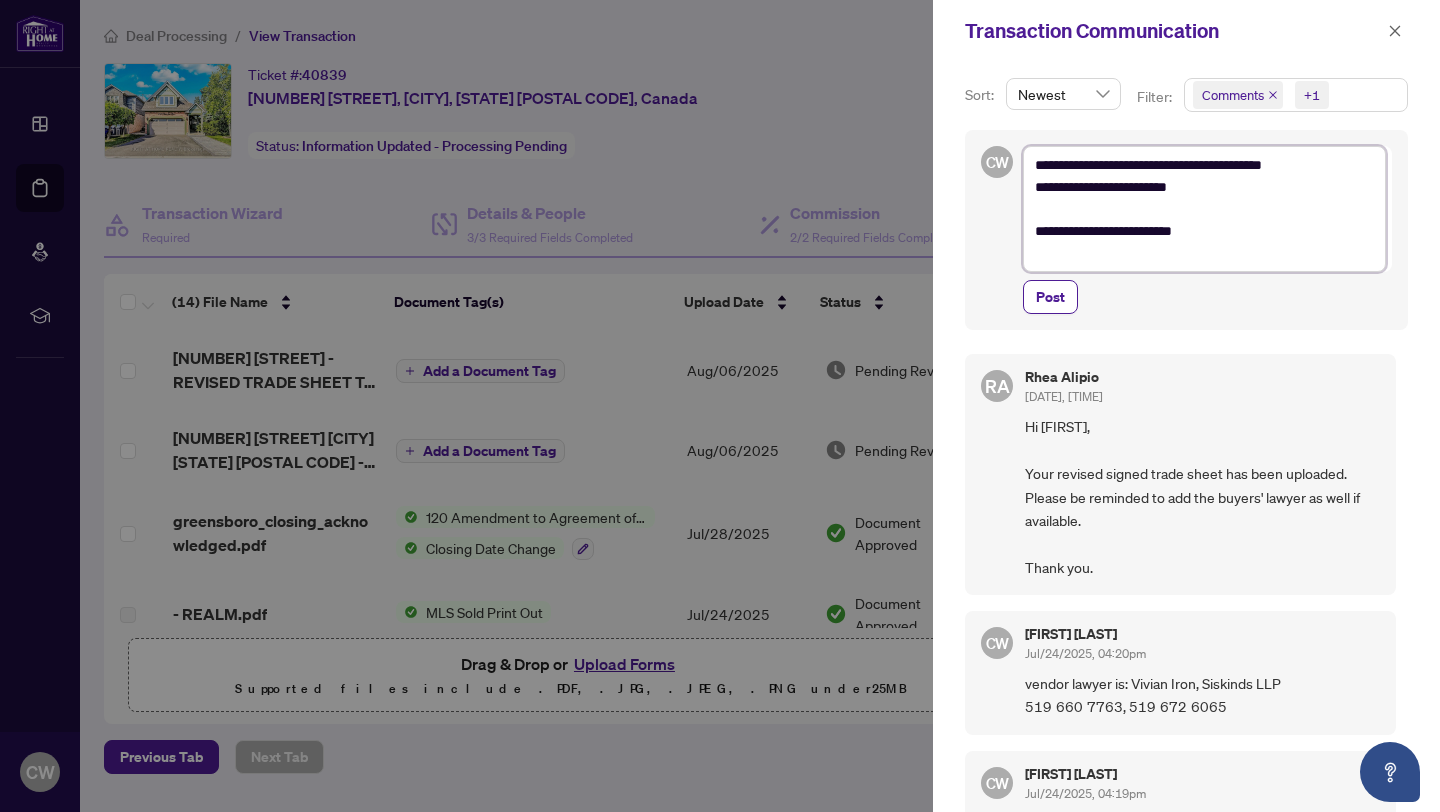 type on "**********" 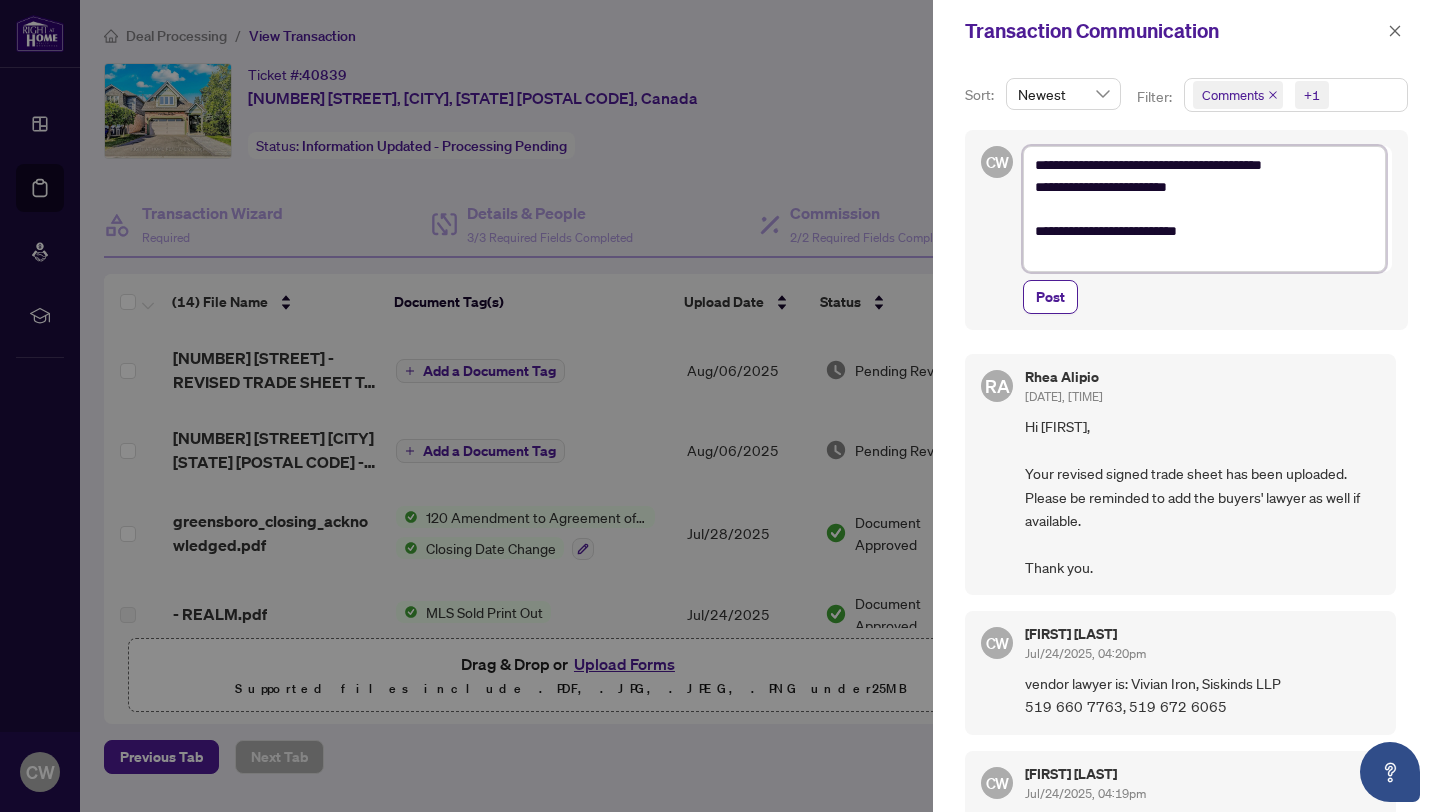type on "**********" 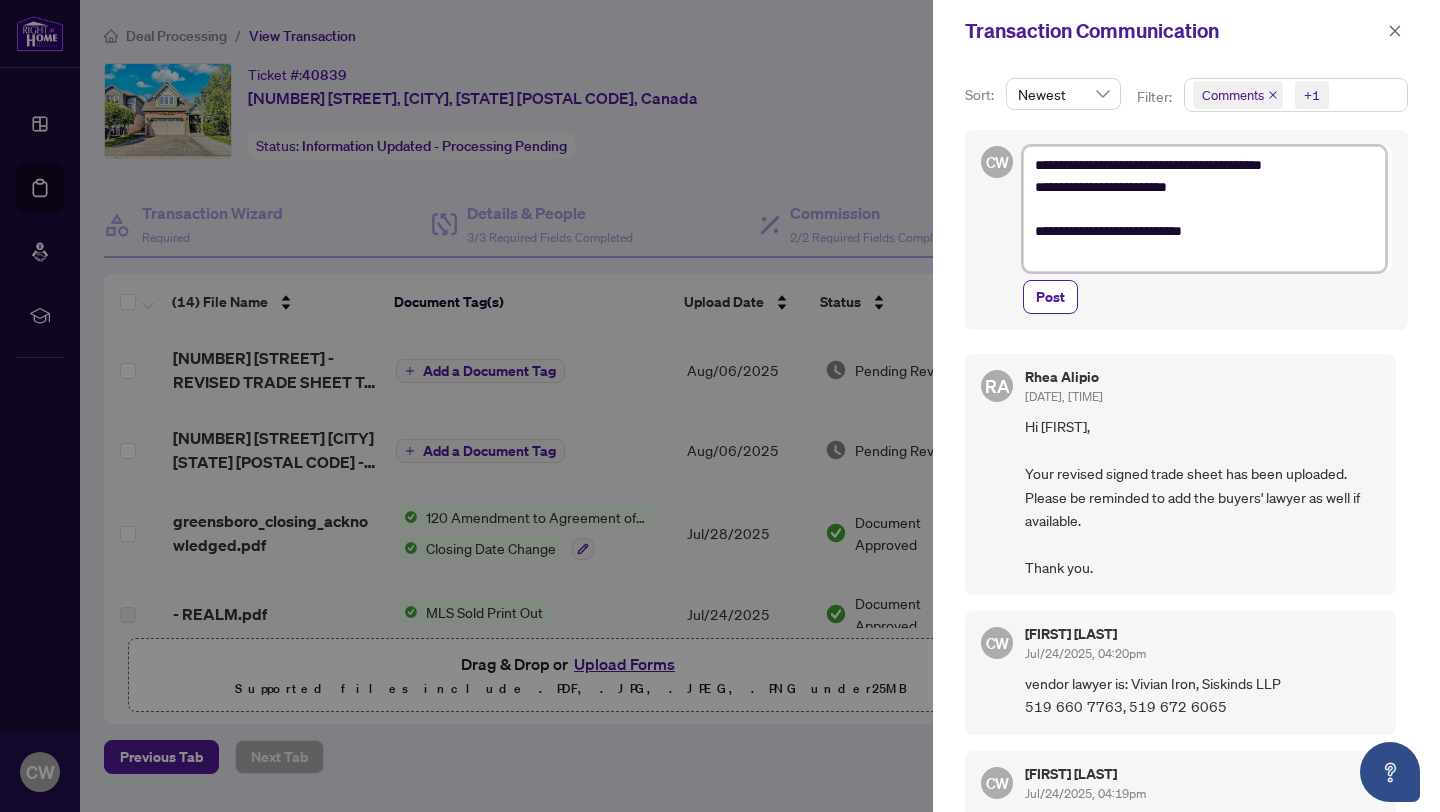 type on "**********" 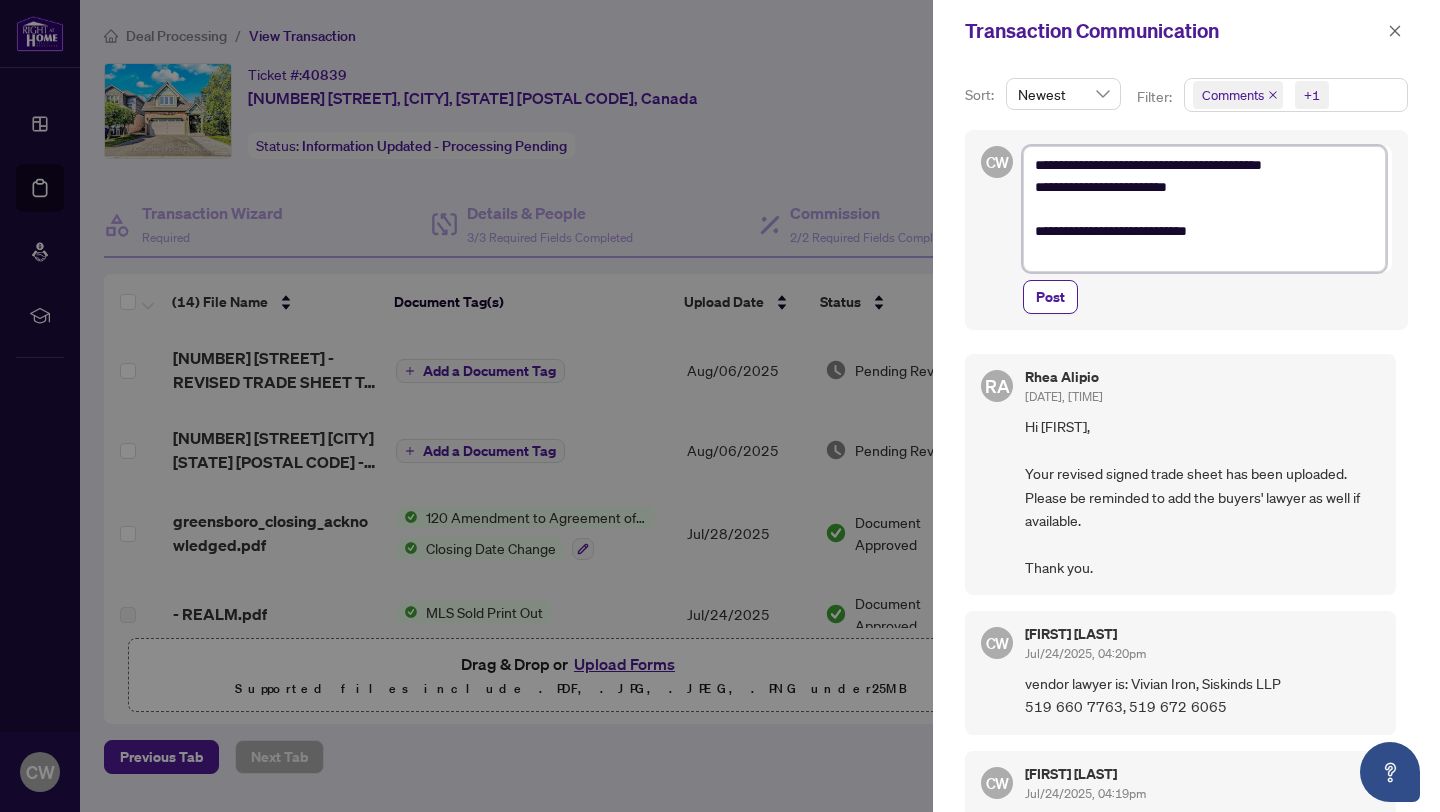 type on "**********" 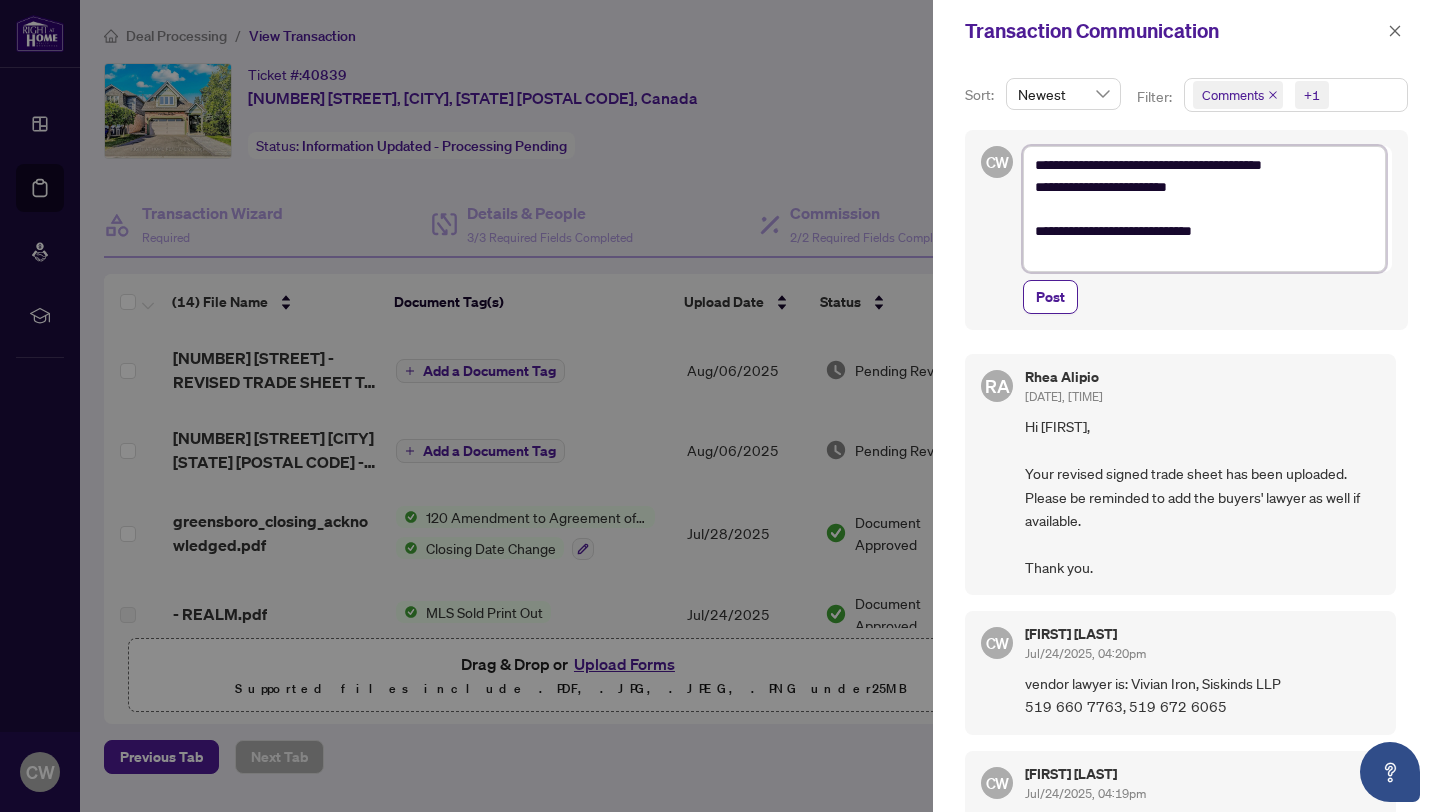 type on "**********" 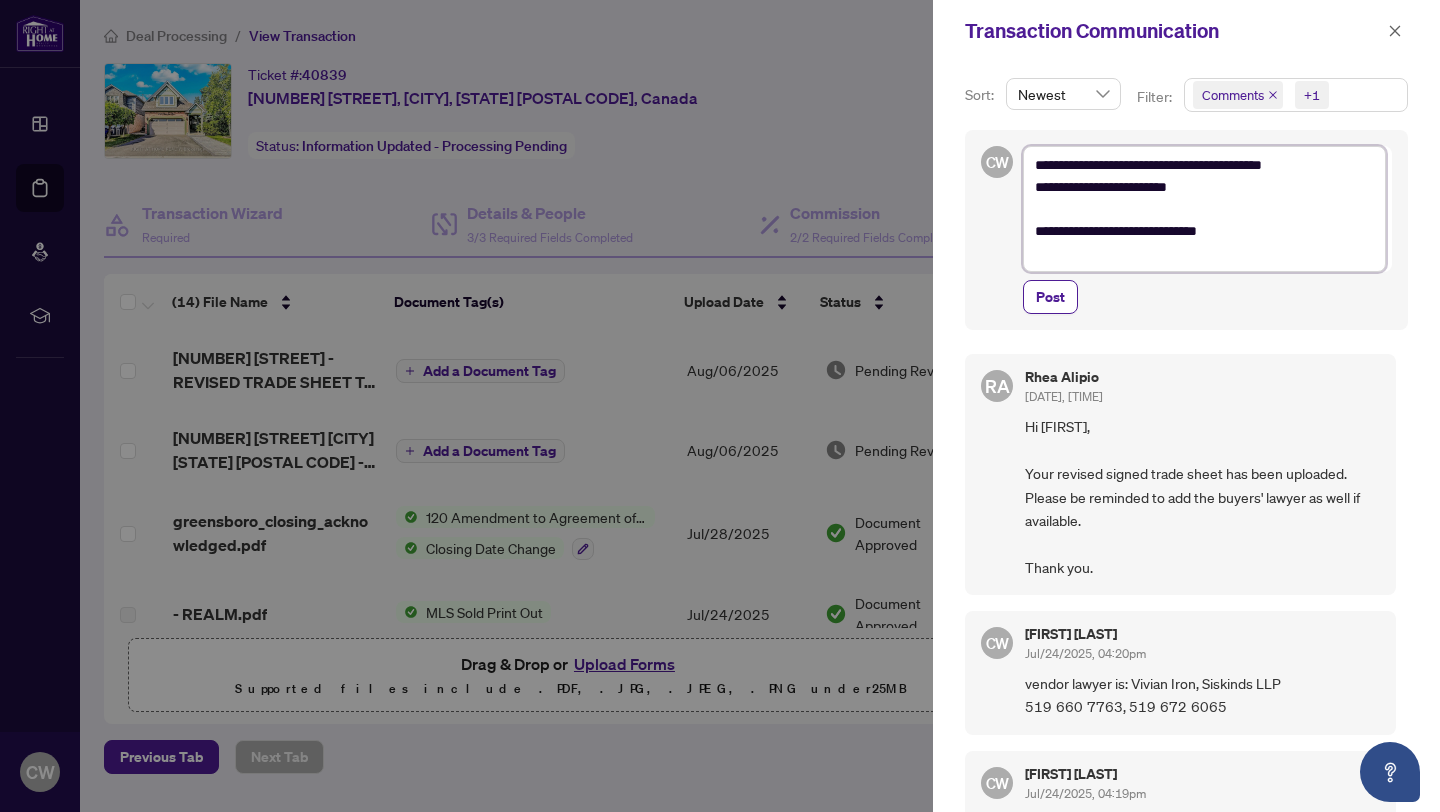 type on "**********" 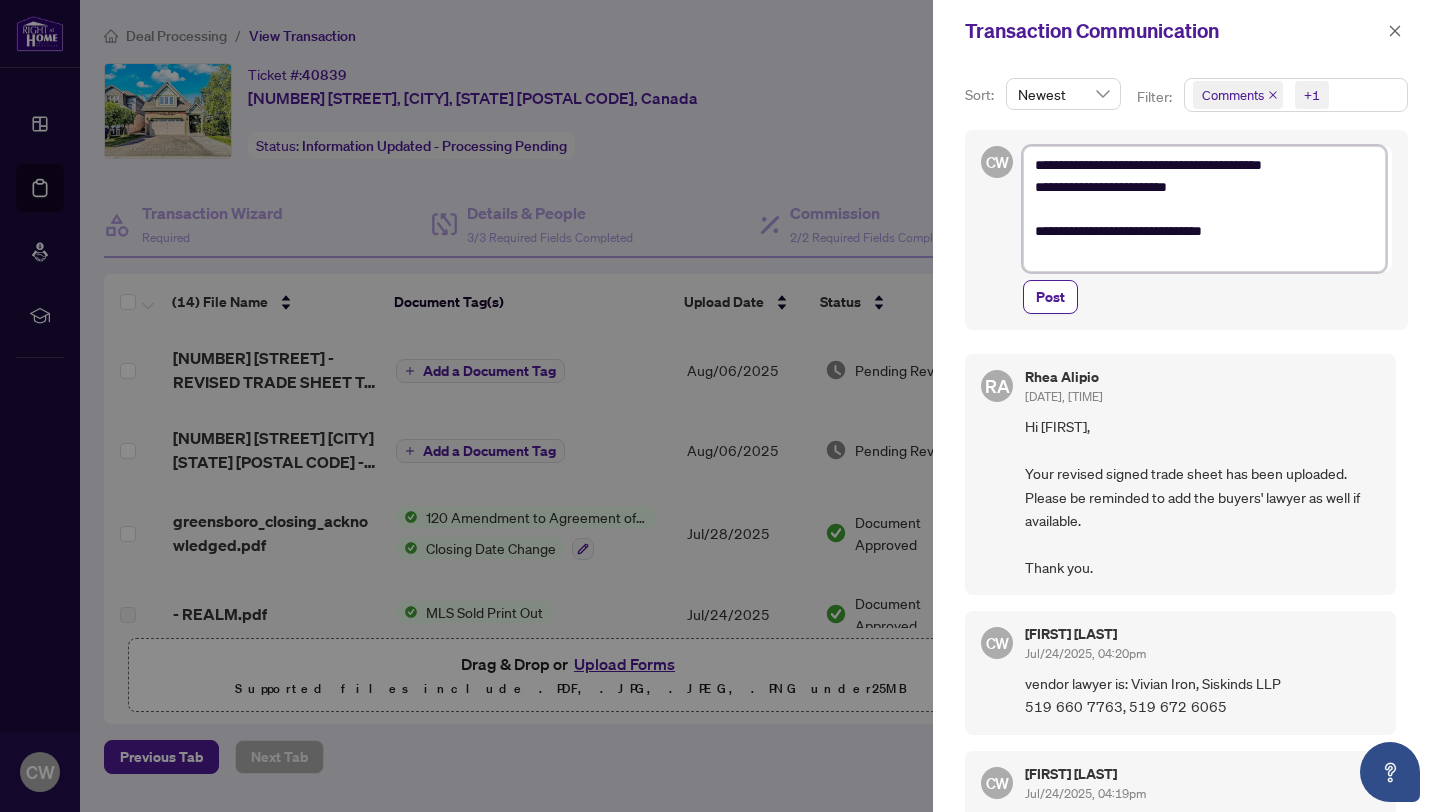type on "**********" 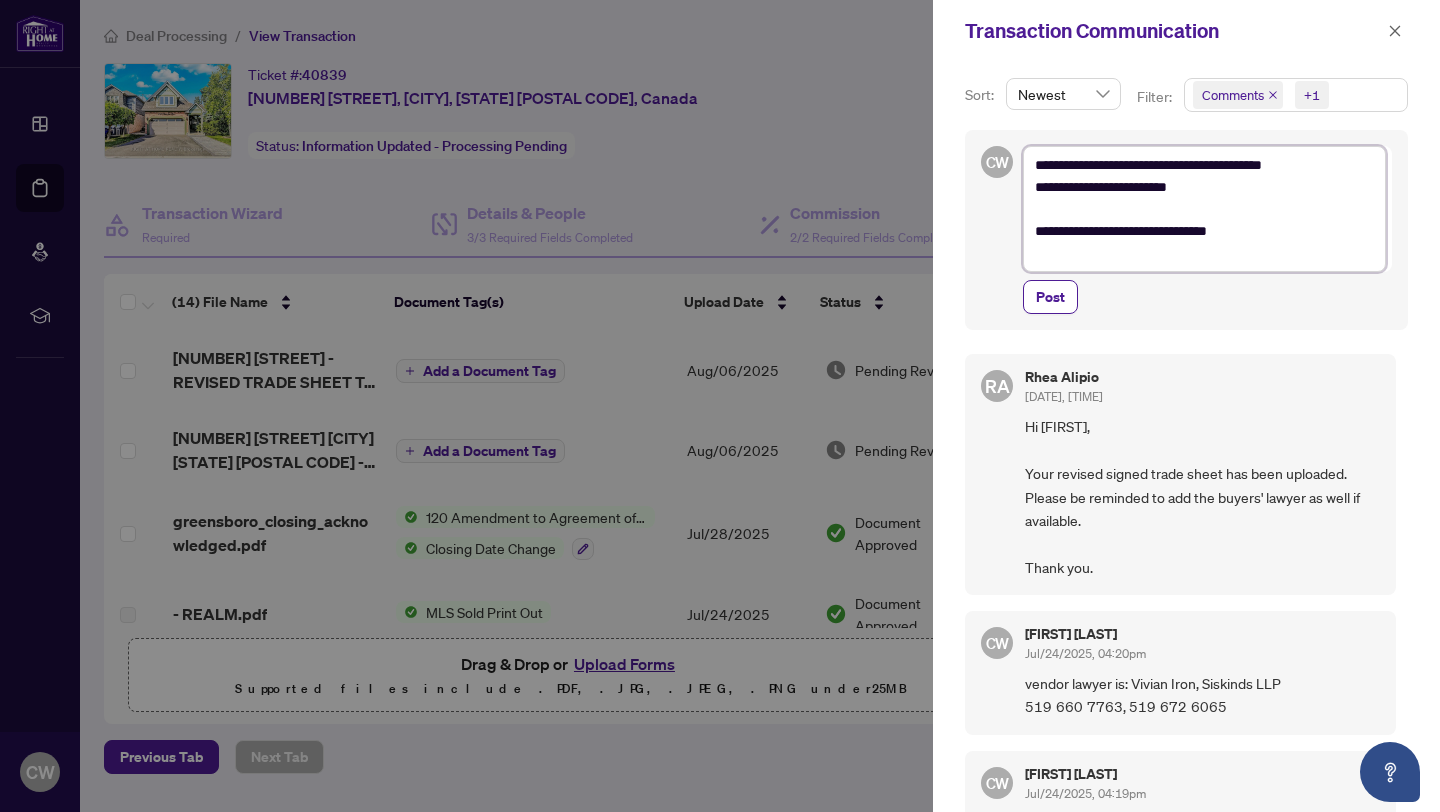 type on "**********" 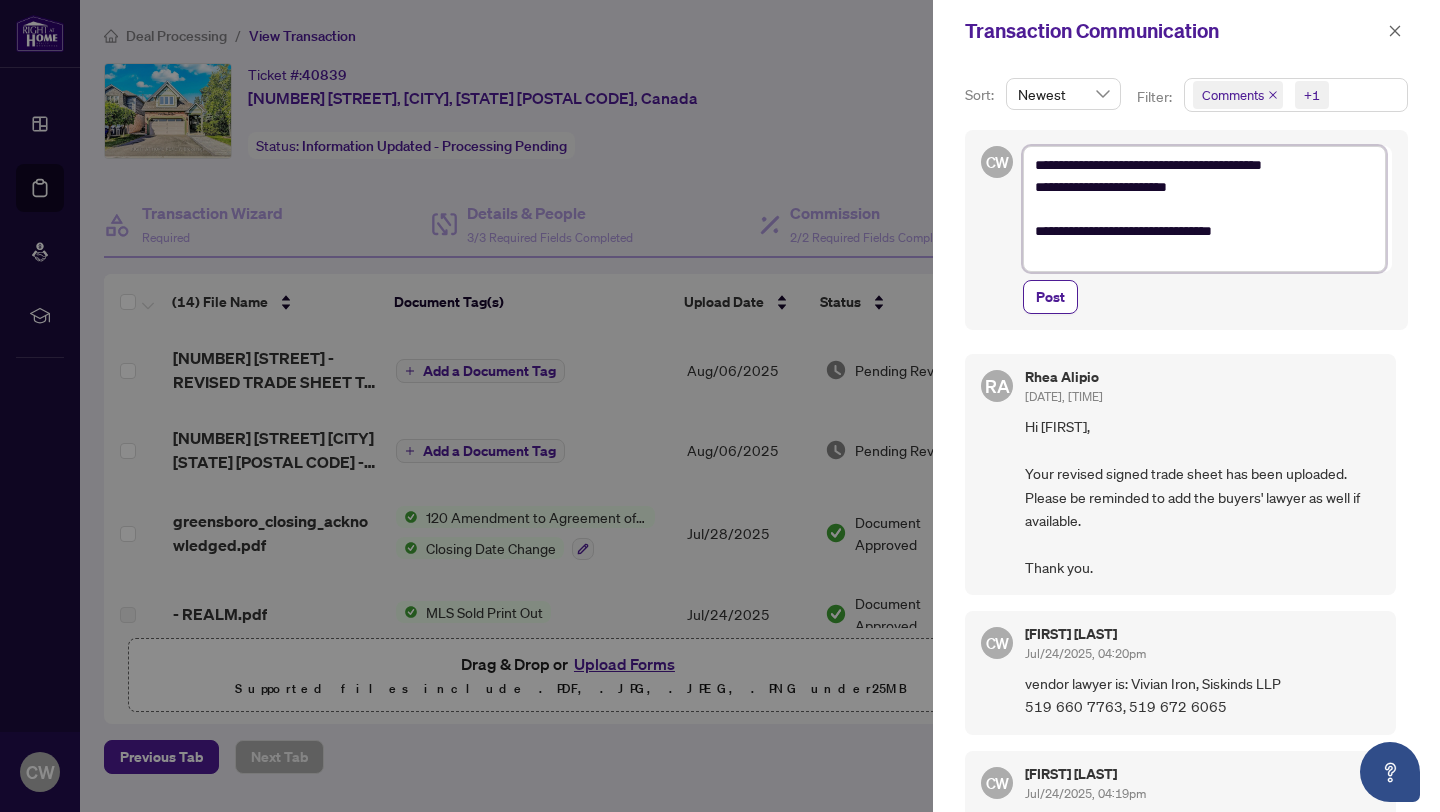 type on "**********" 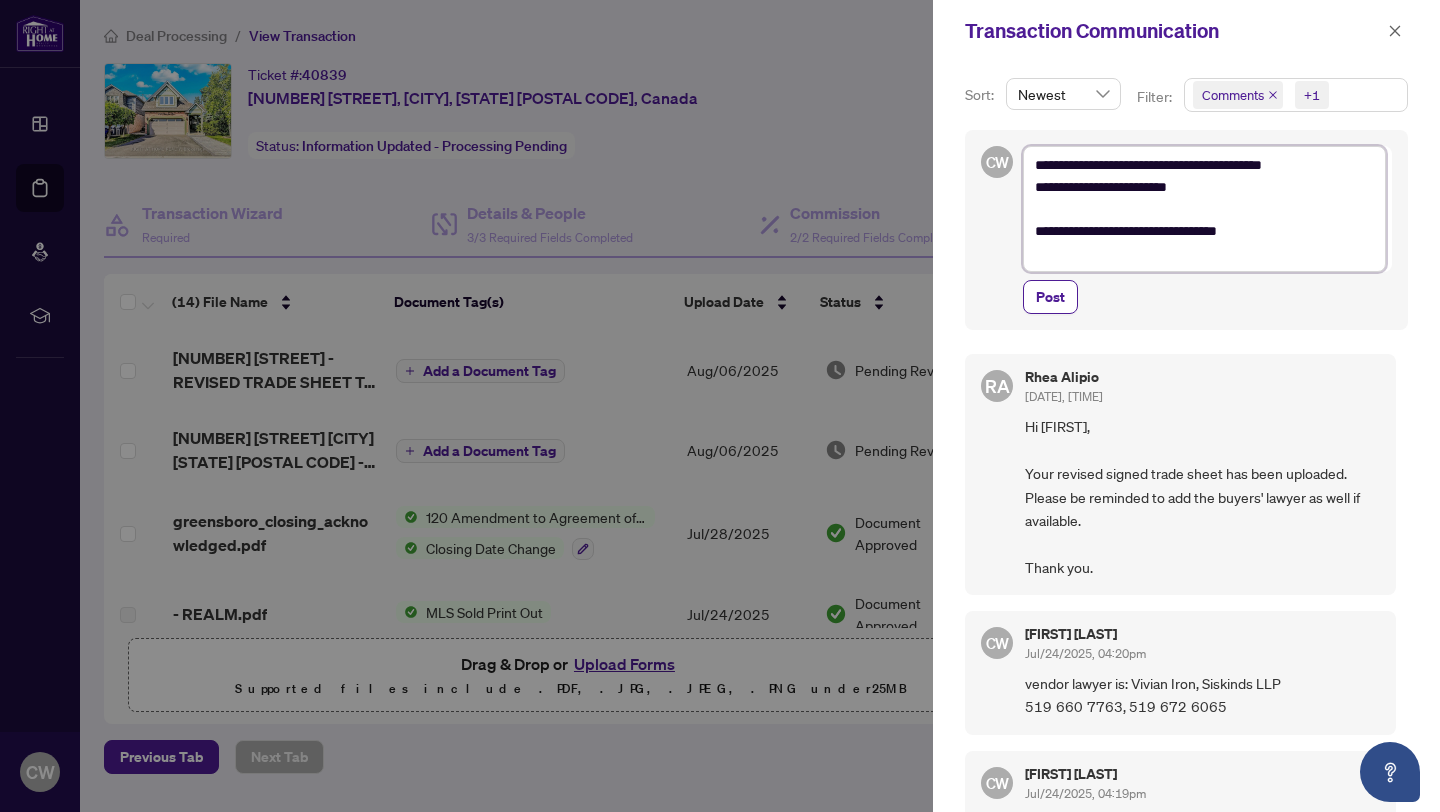 type on "**********" 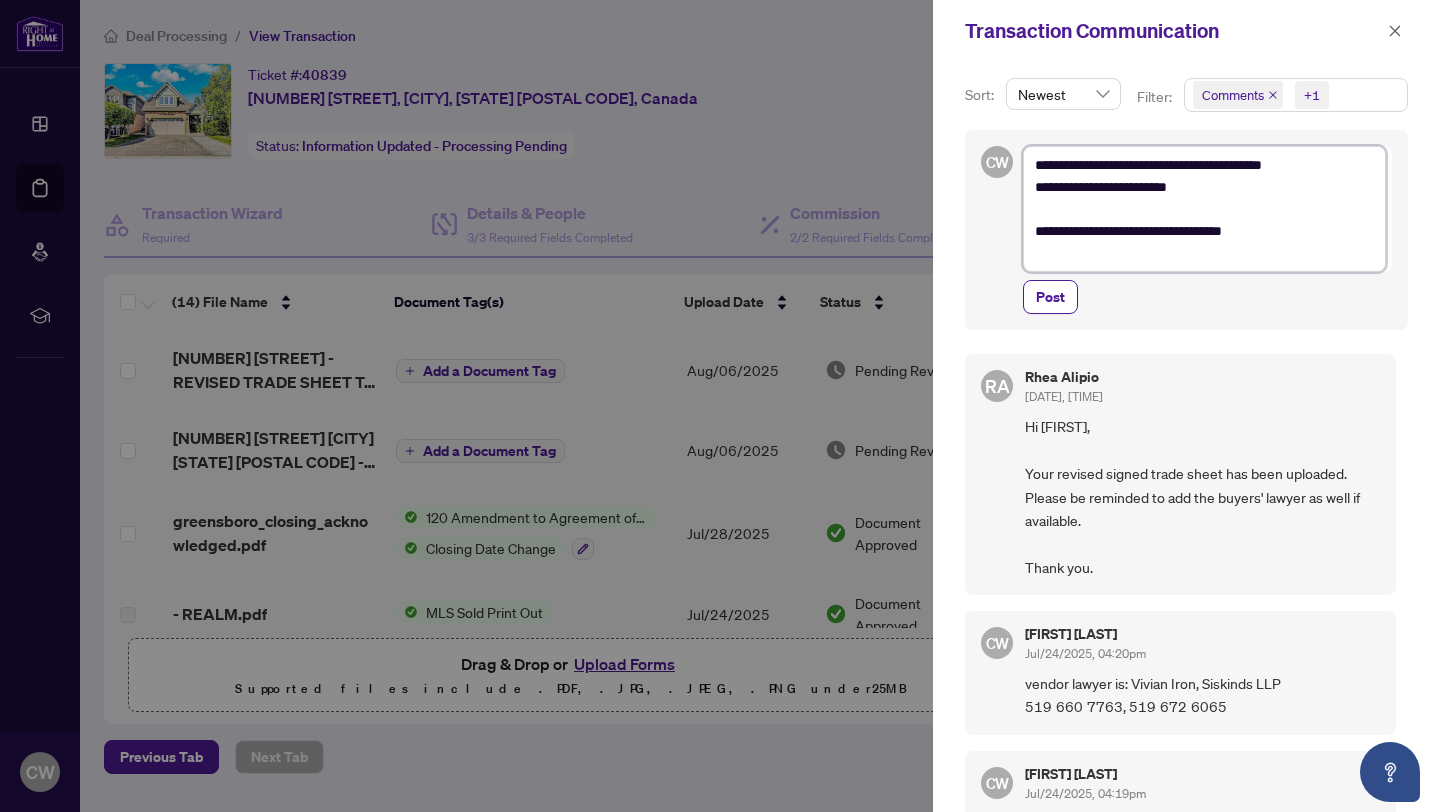 type on "**********" 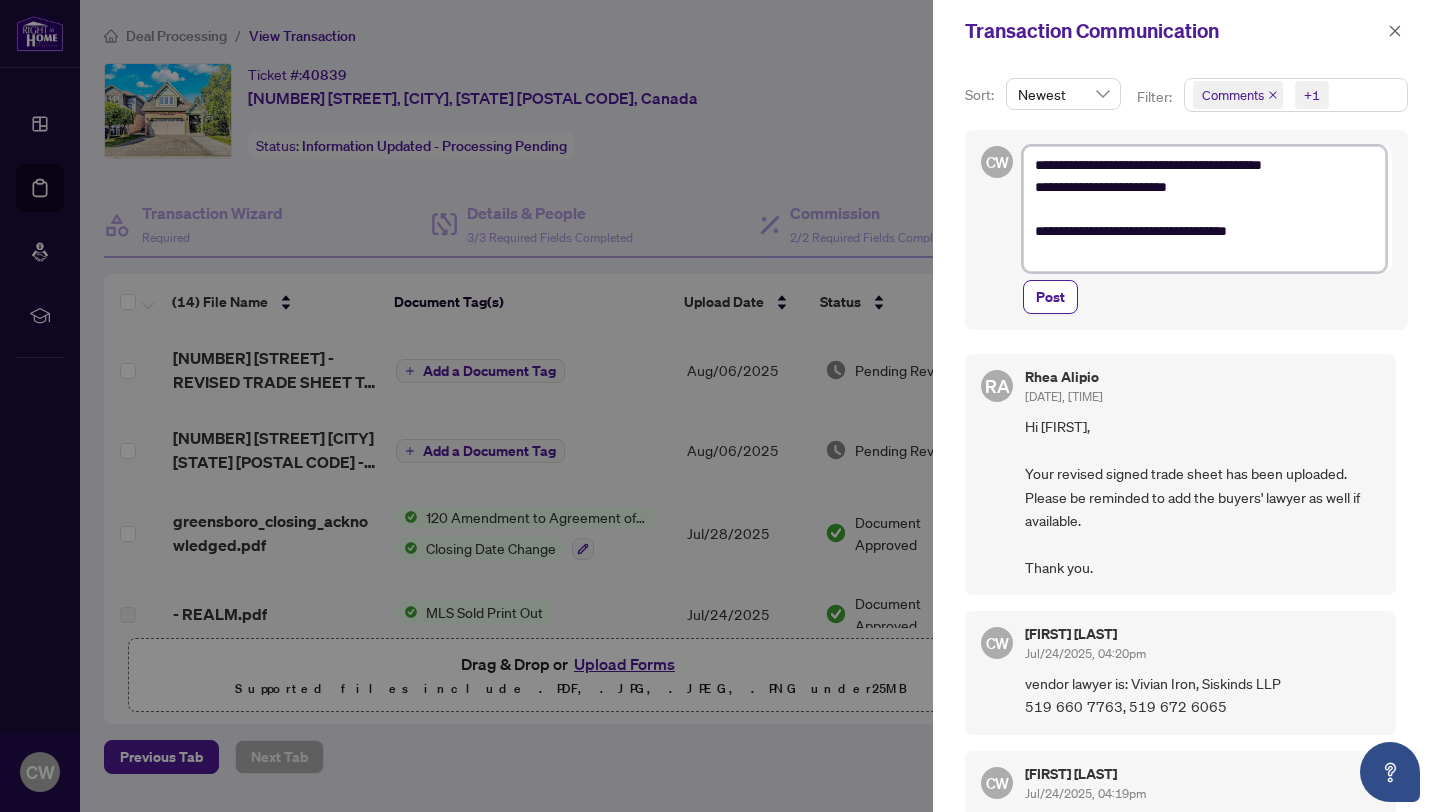 type on "**********" 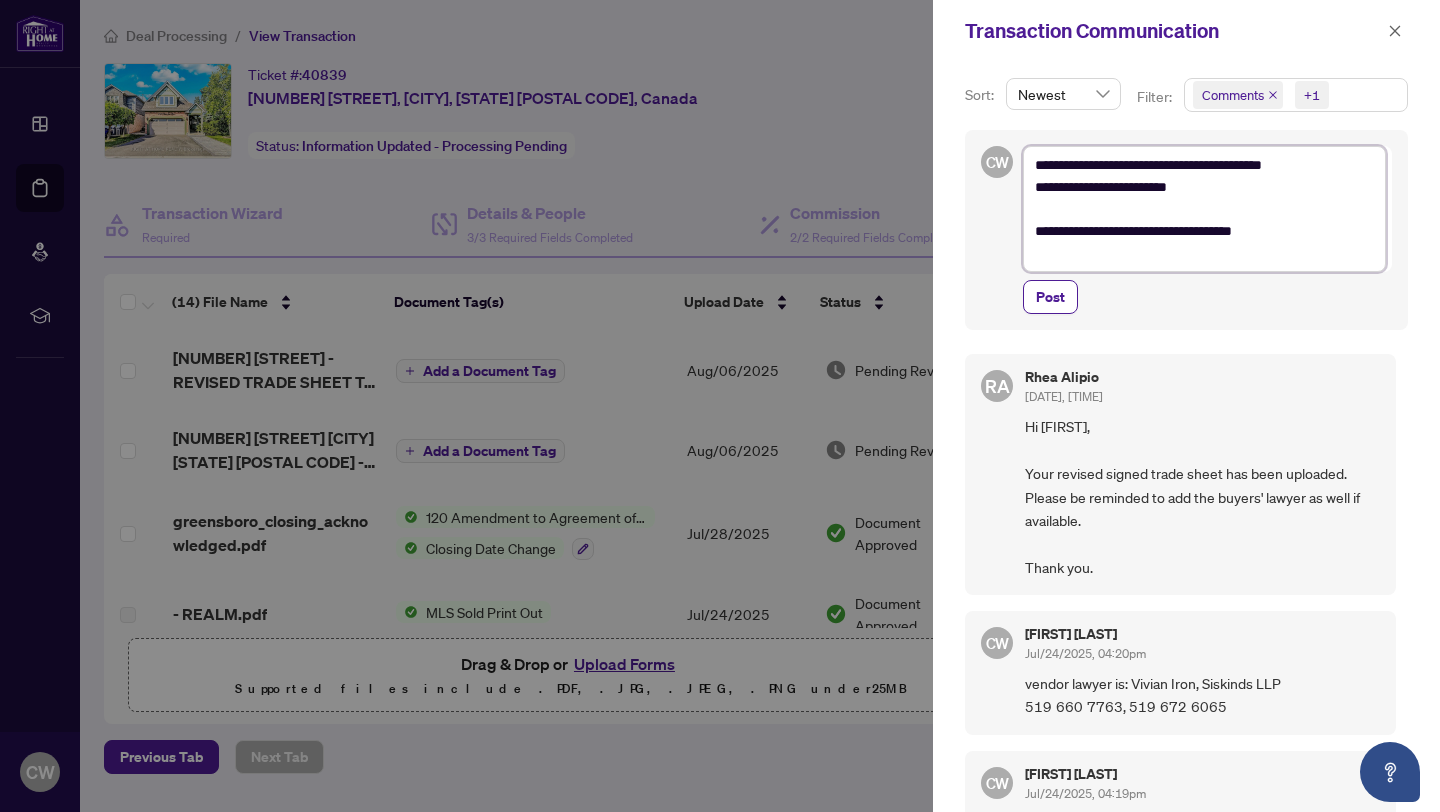 type on "**********" 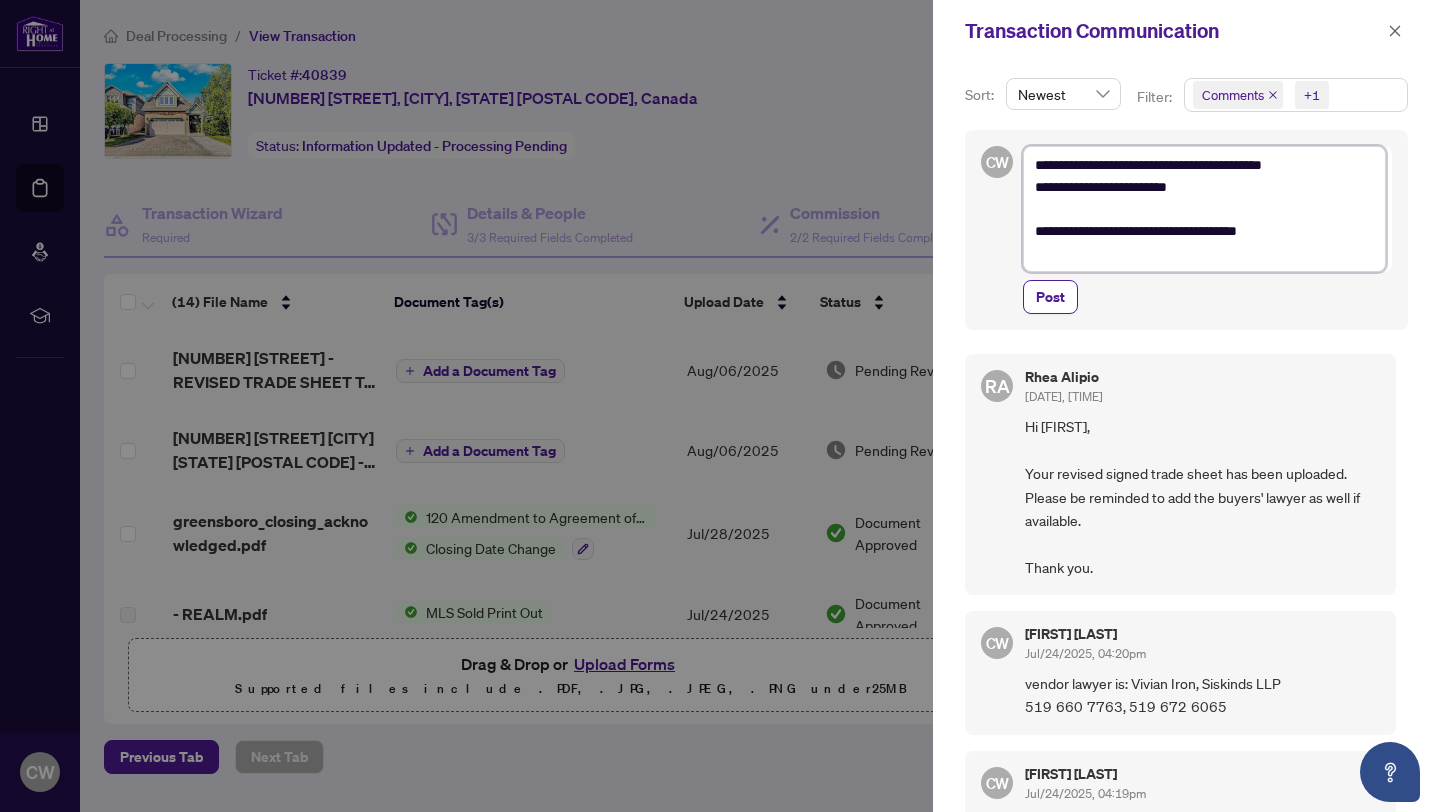 type on "**********" 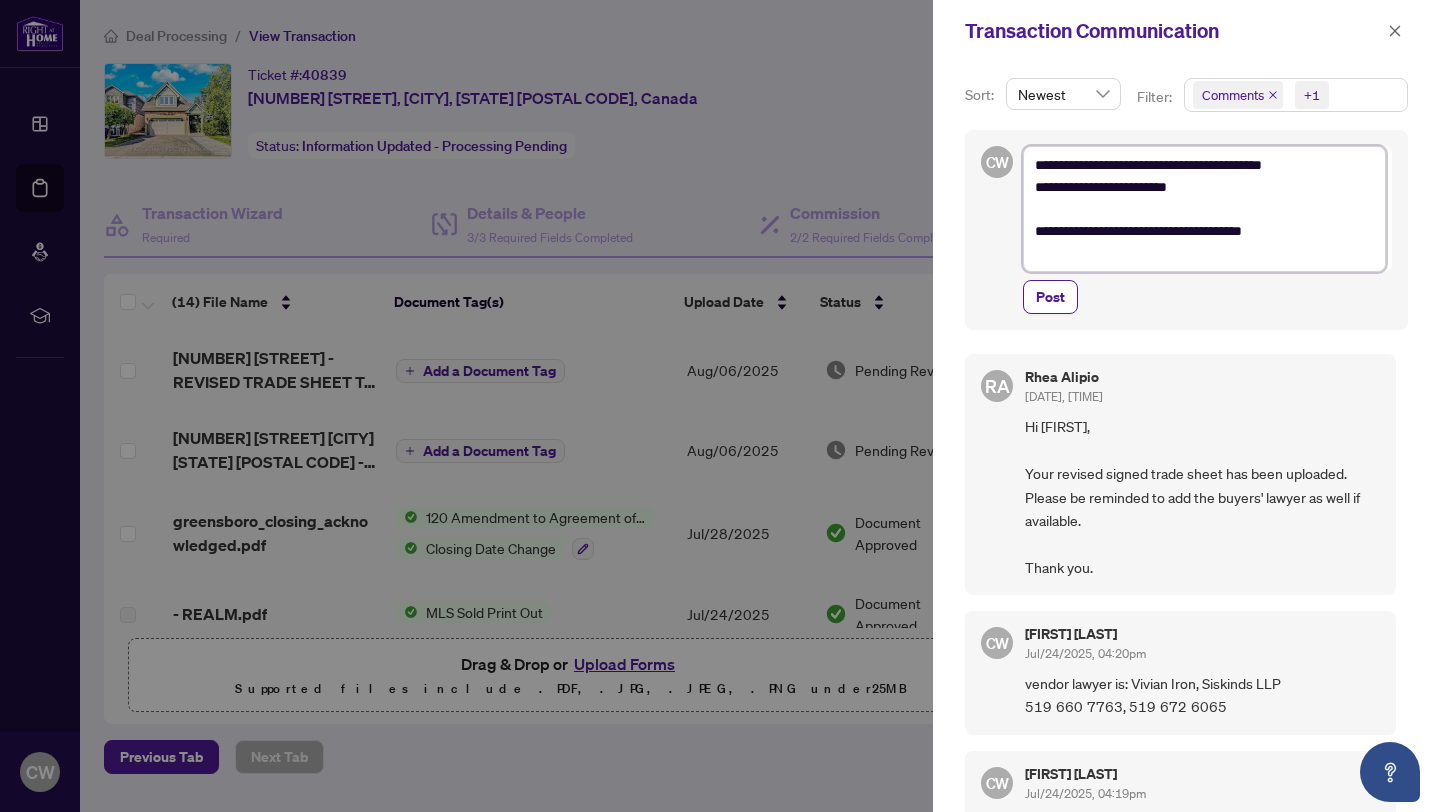 type on "**********" 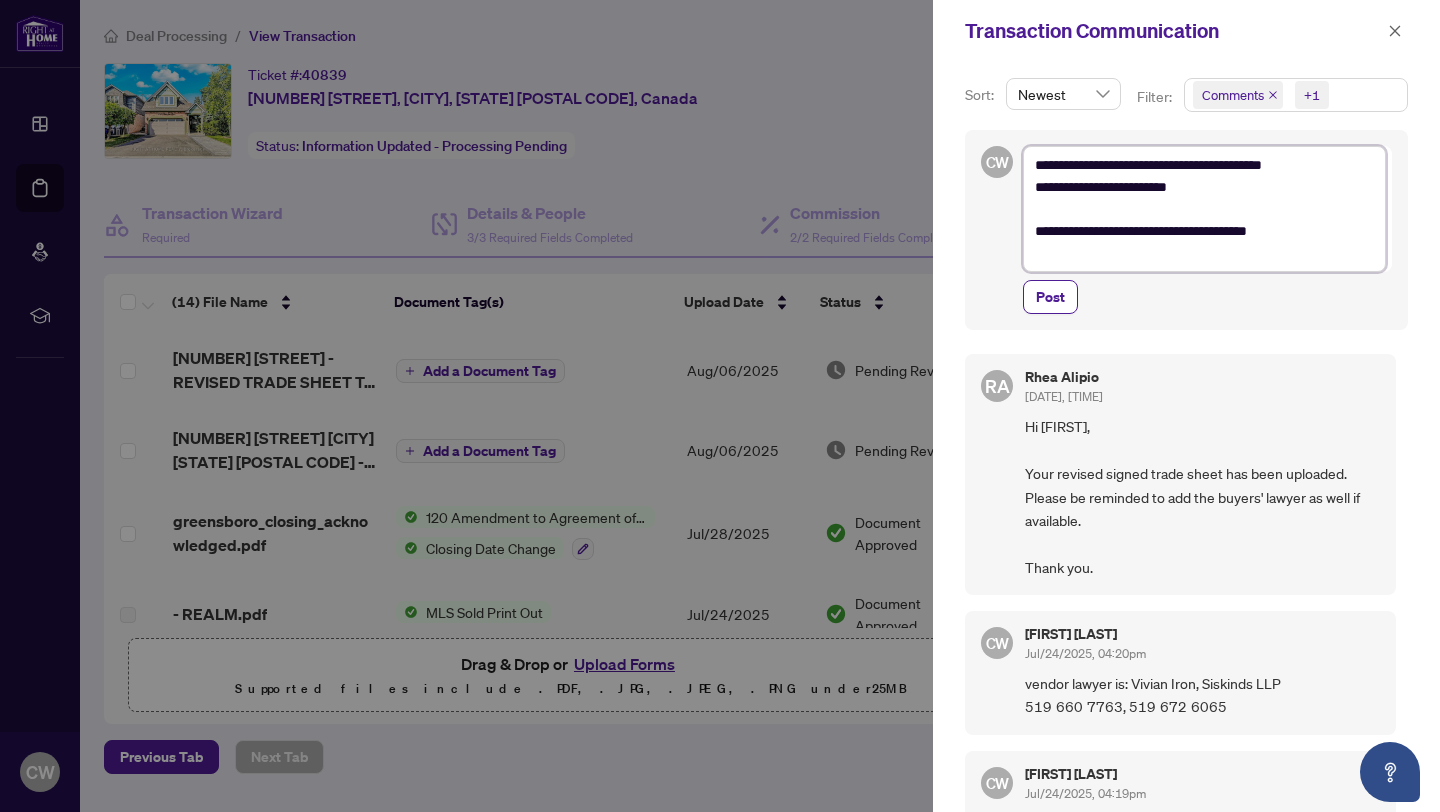 type on "**********" 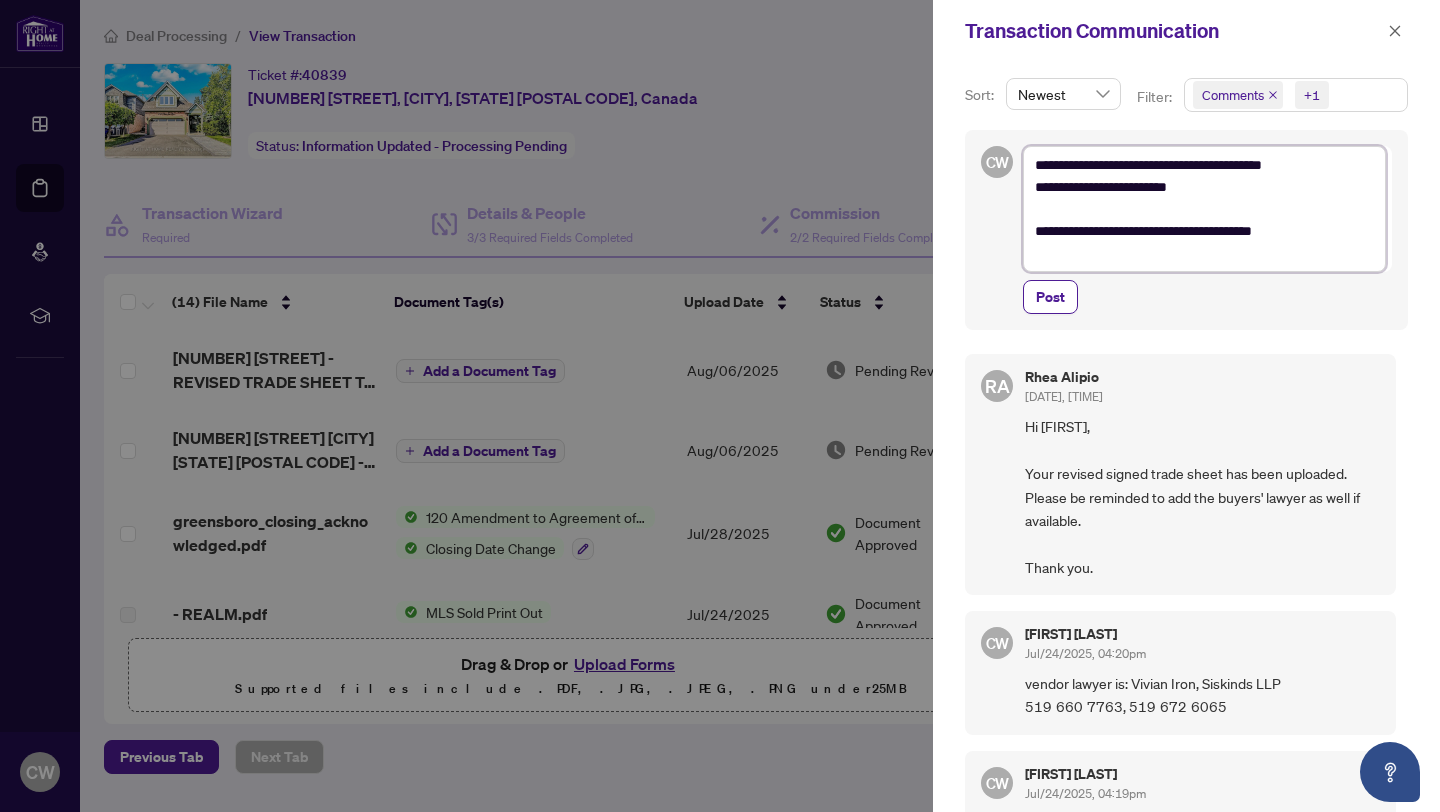 type on "**********" 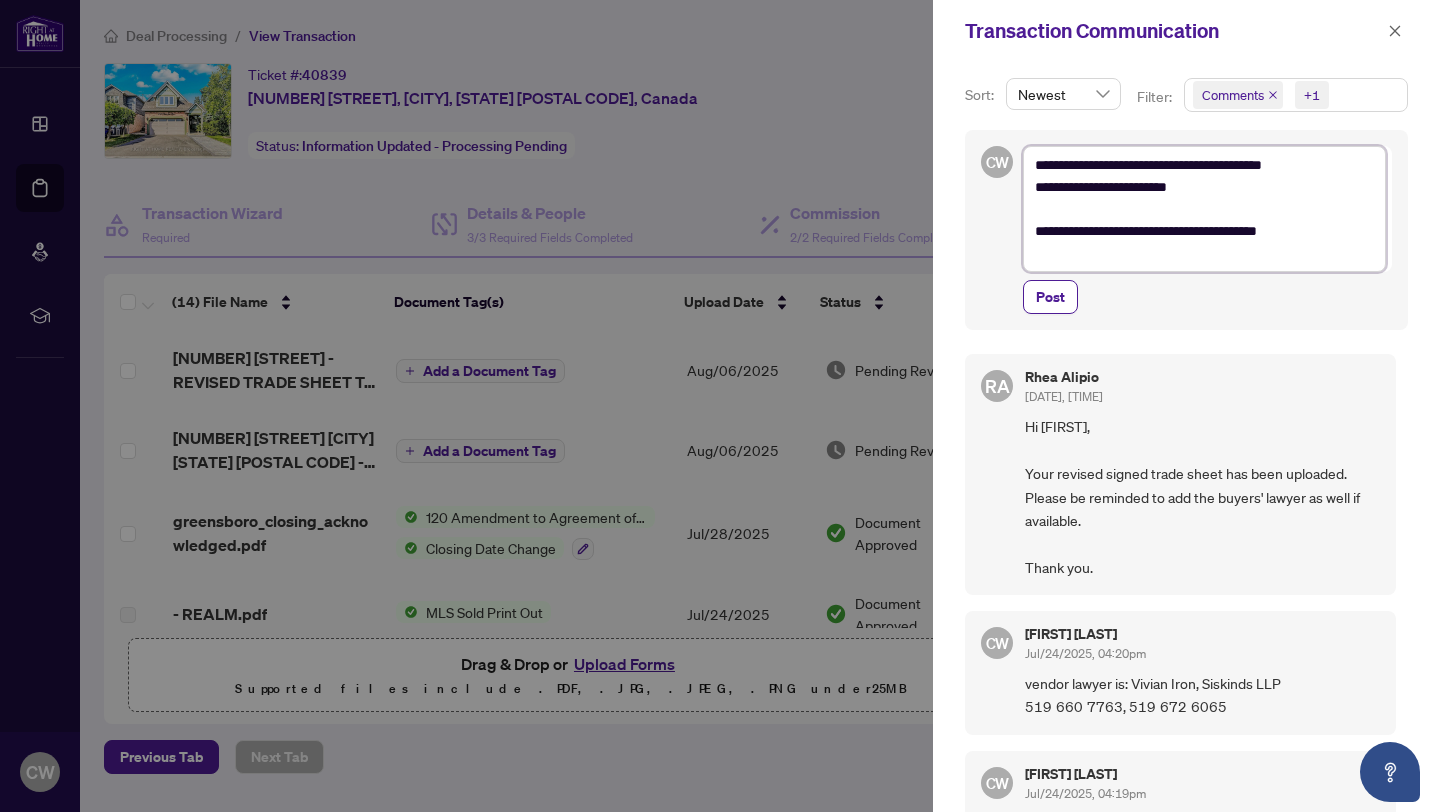 type on "**********" 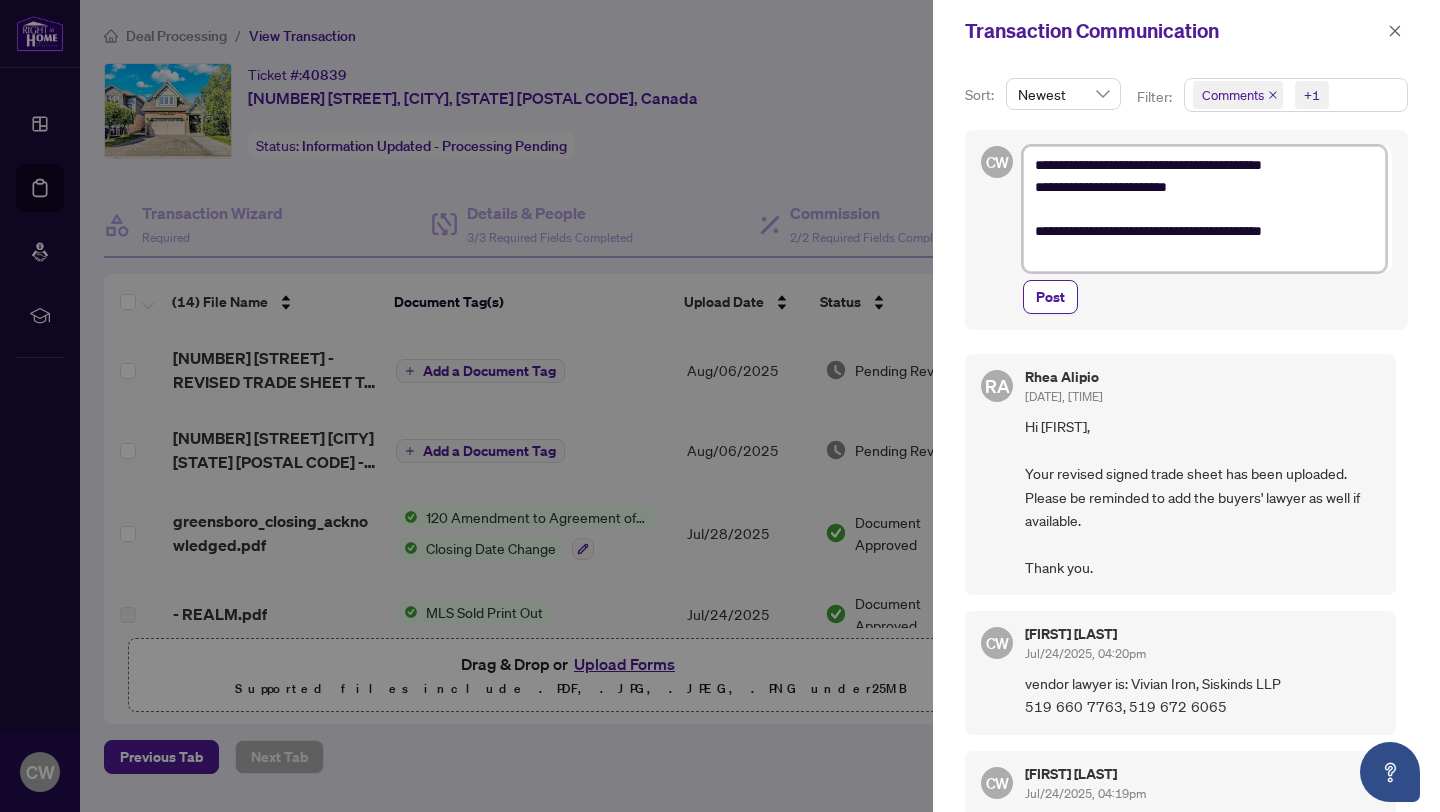 type on "**********" 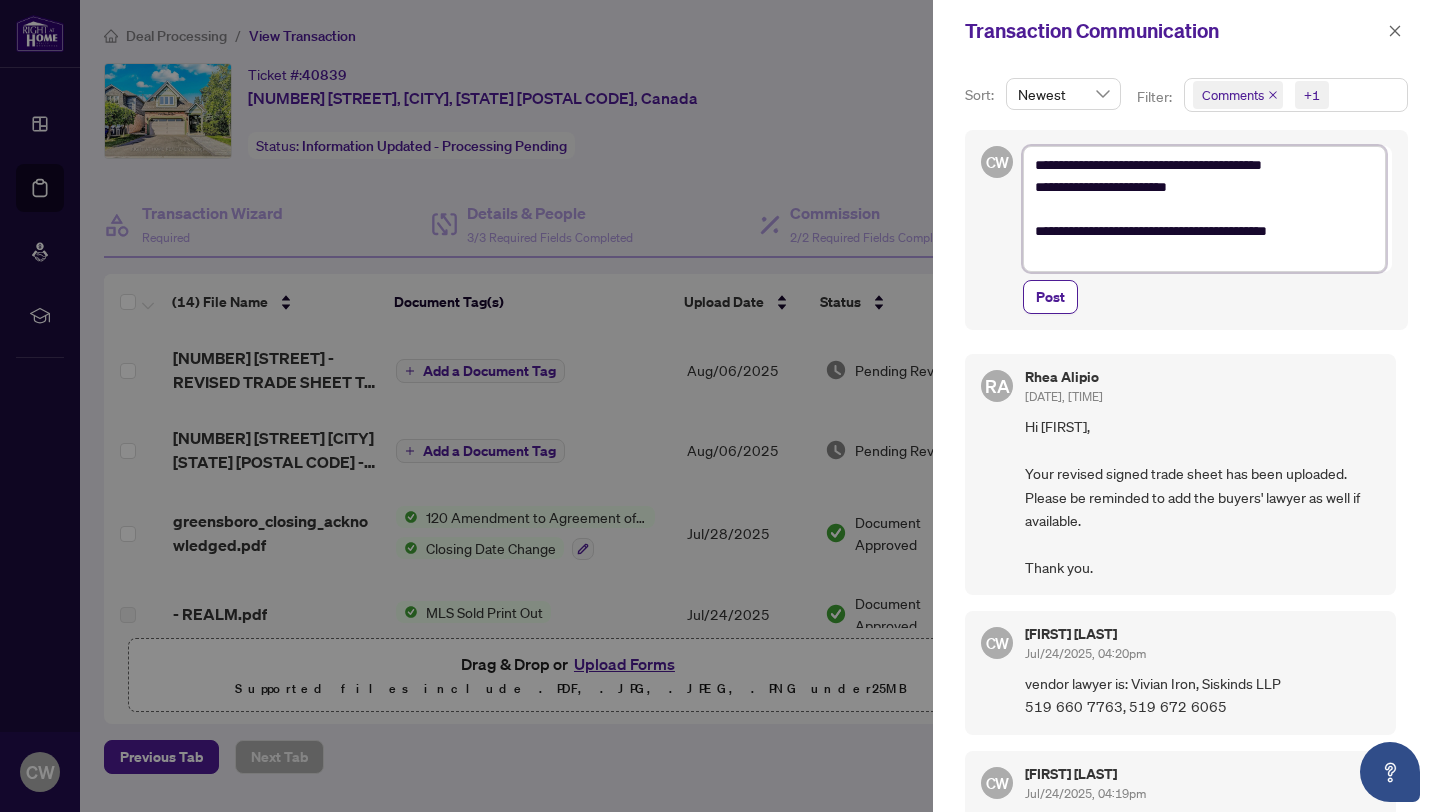 type on "**********" 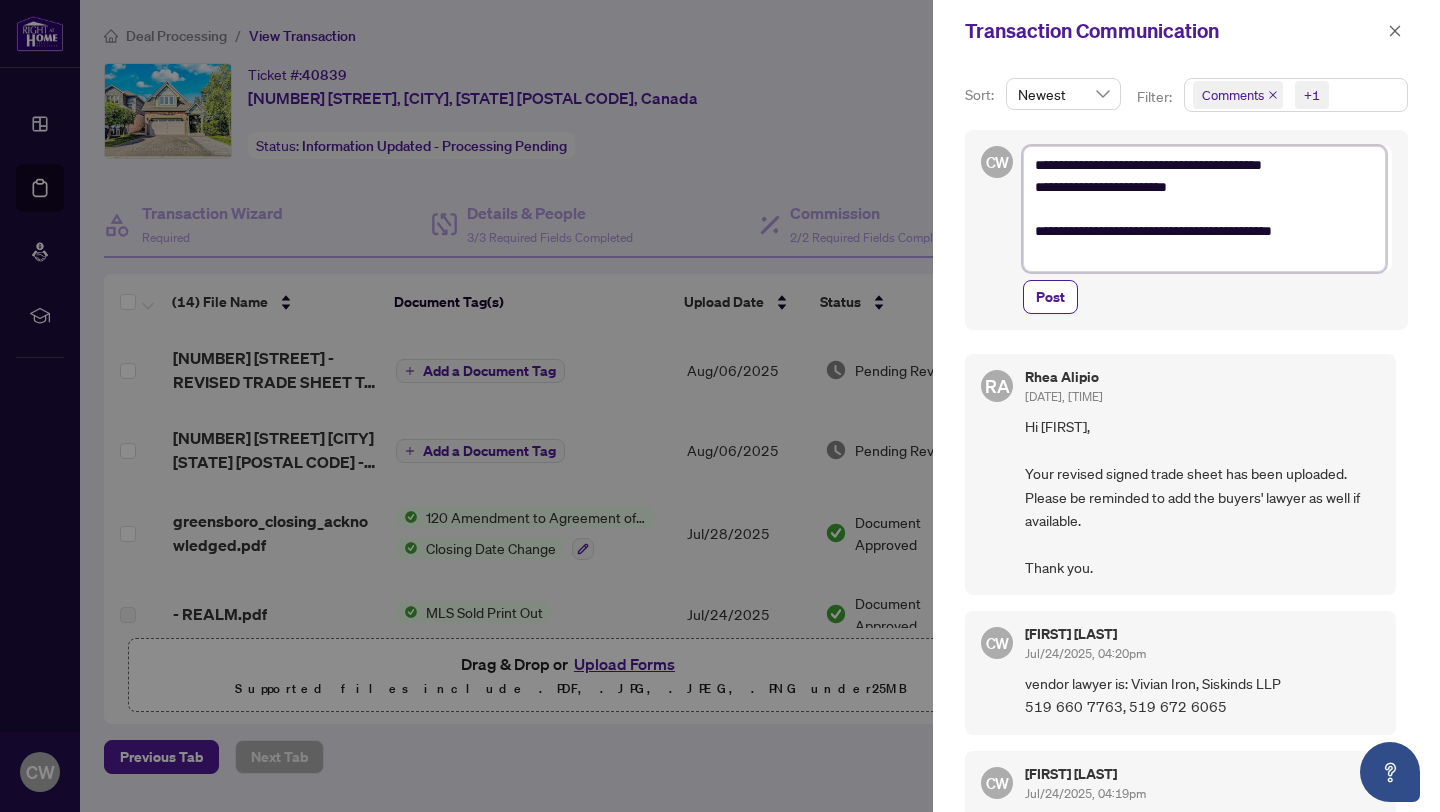 type on "**********" 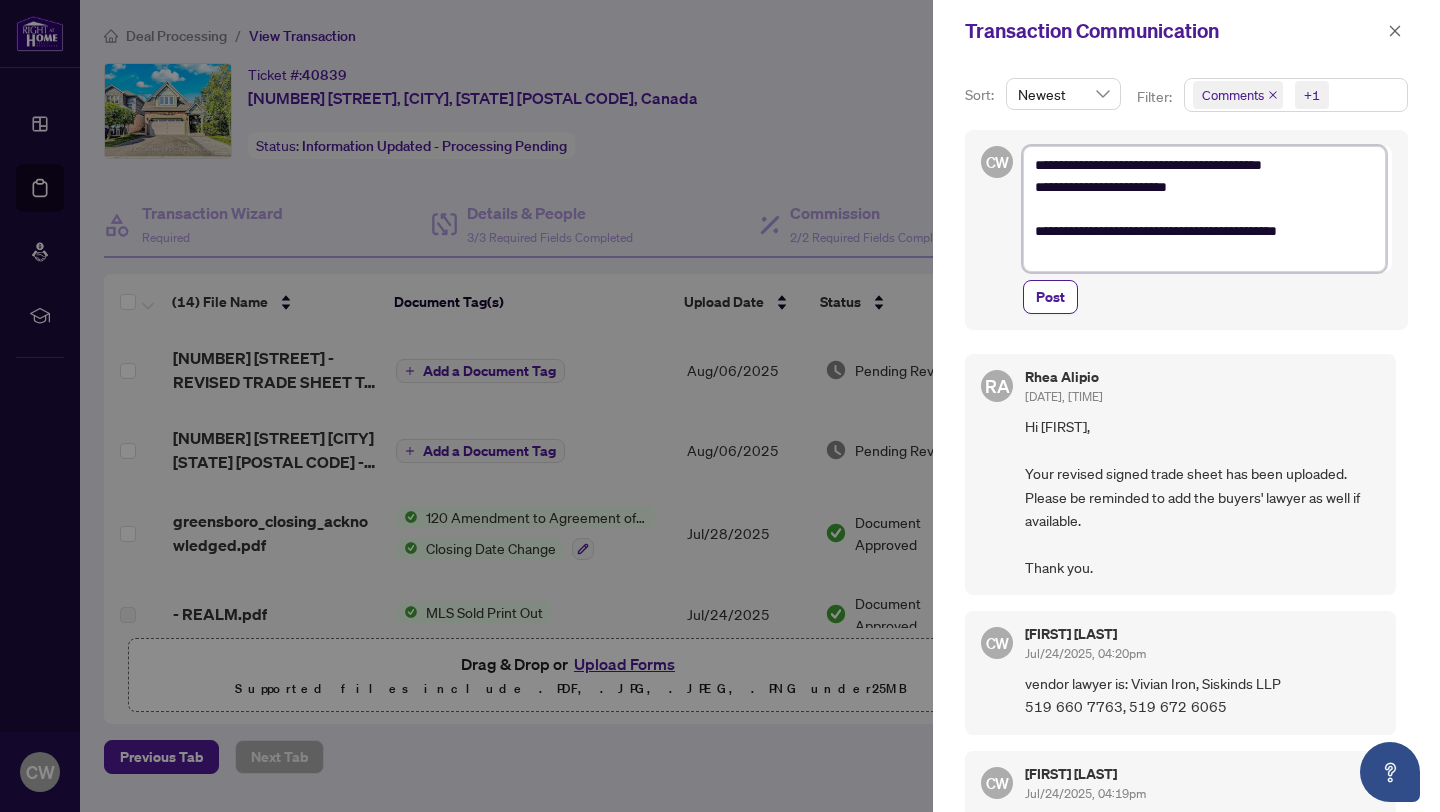 type on "**********" 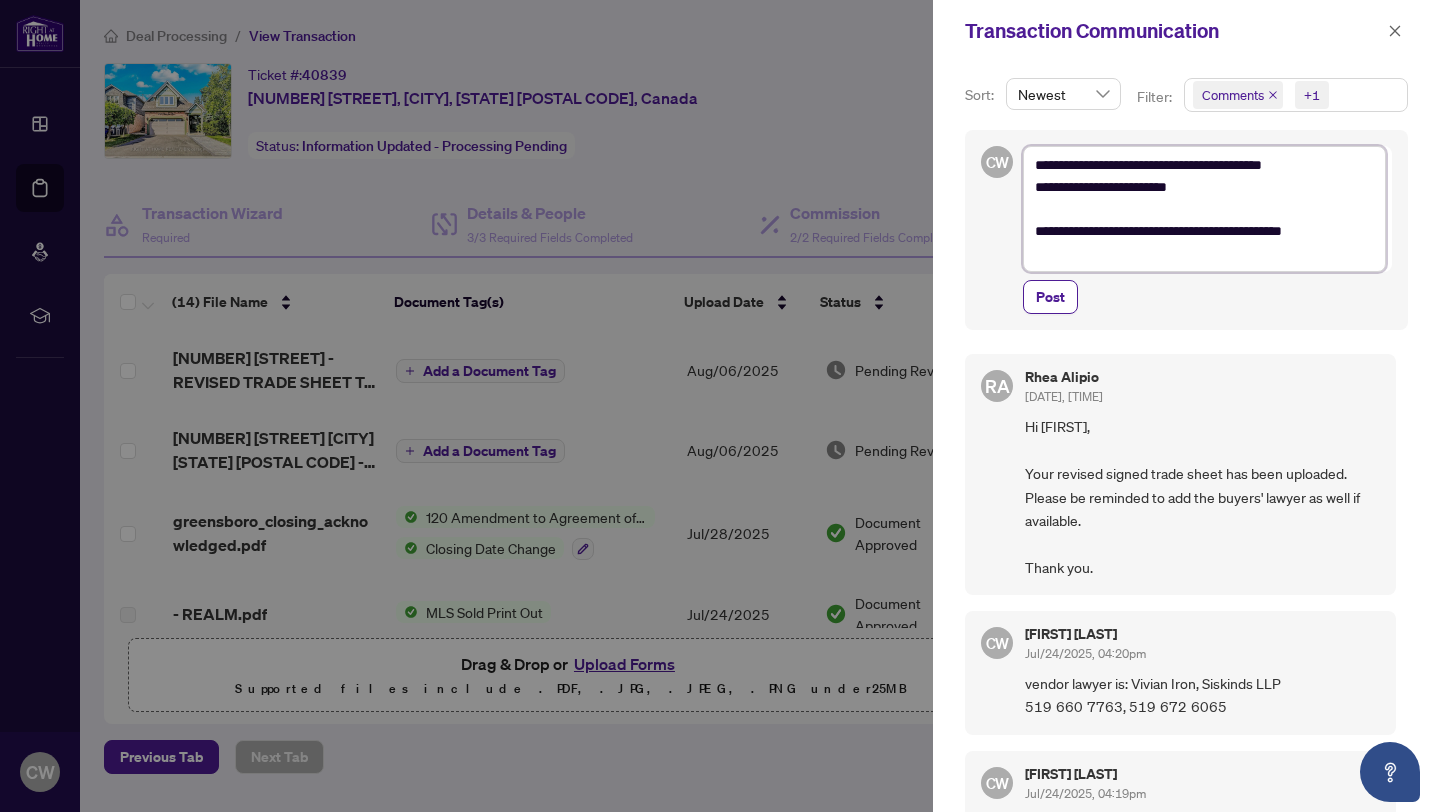 type on "**********" 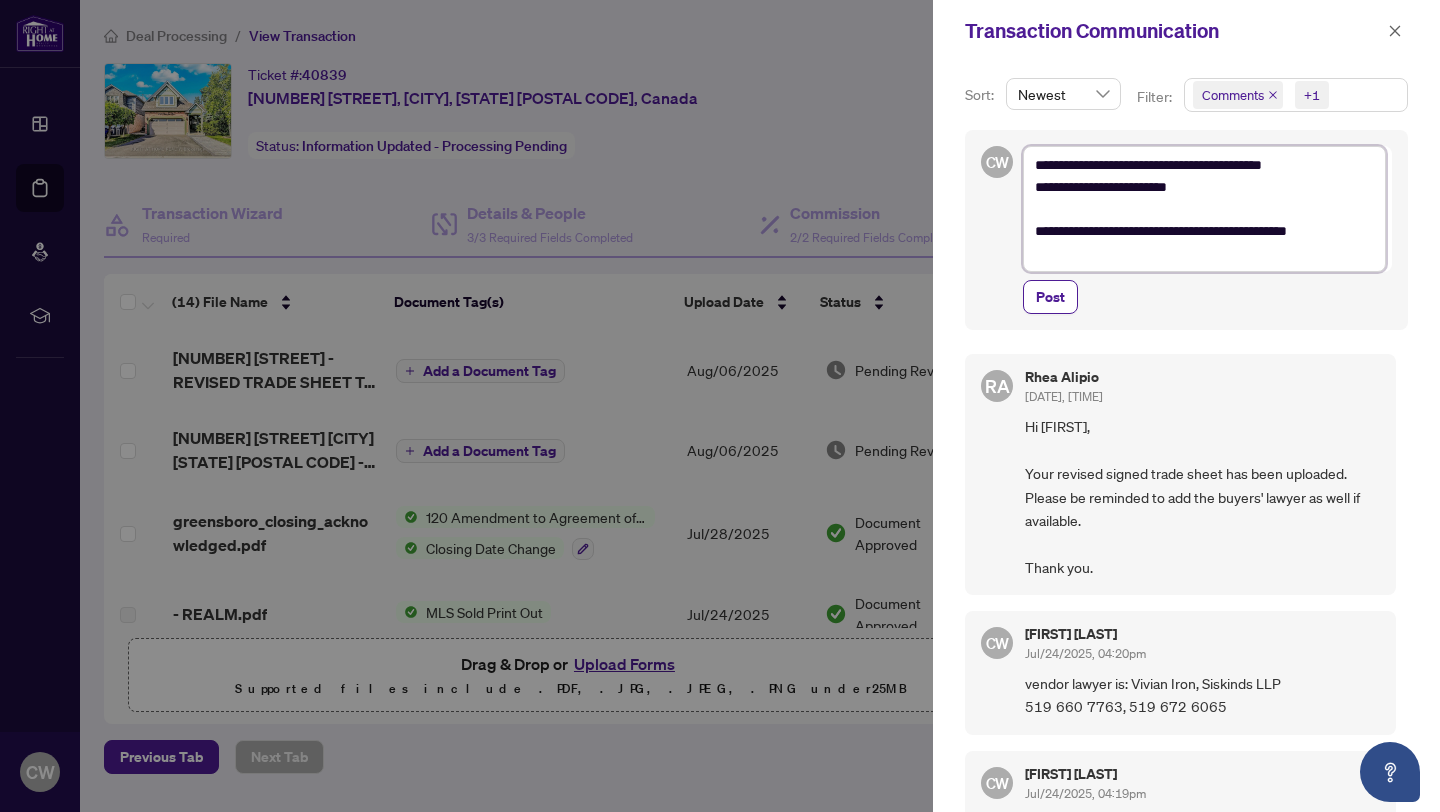 type on "**********" 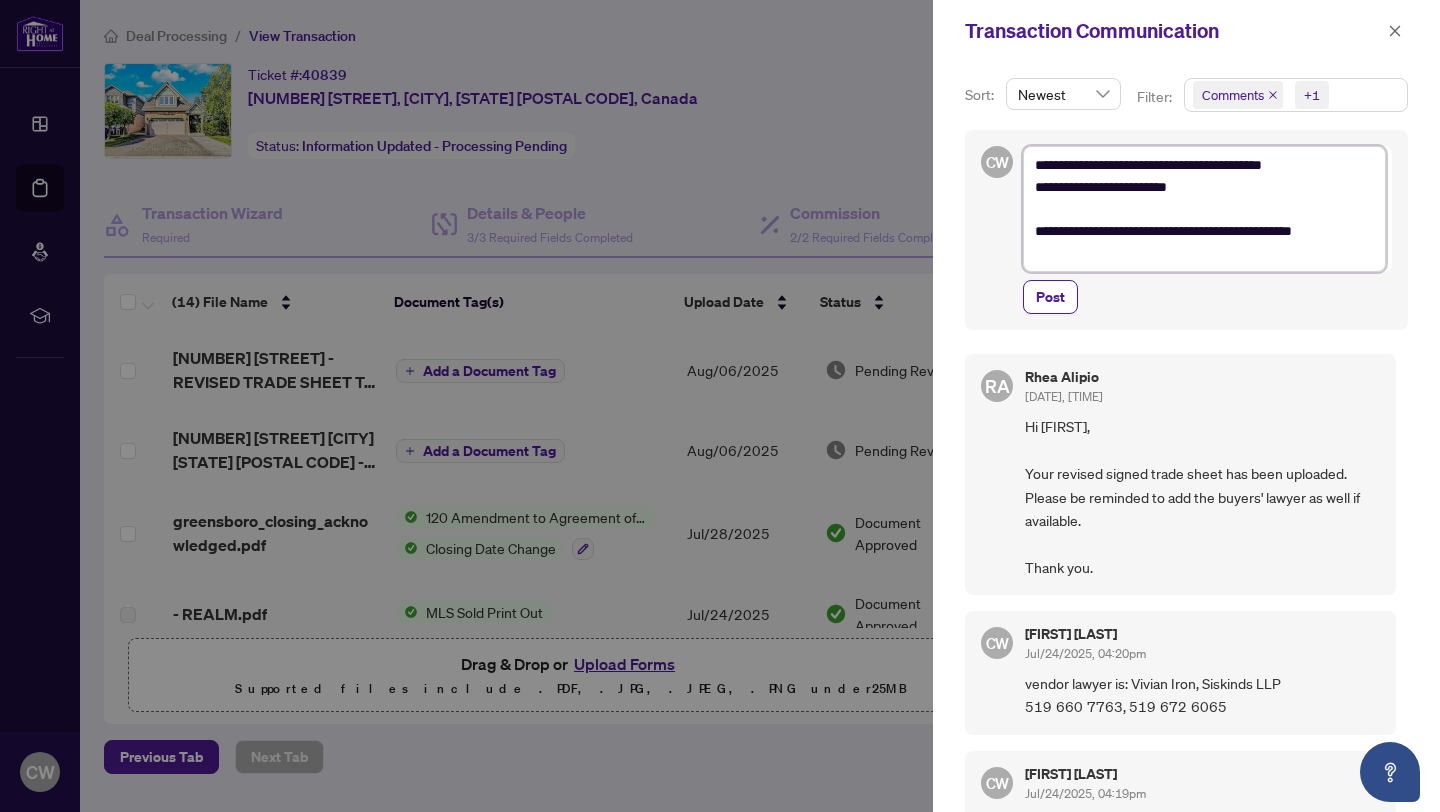 type on "**********" 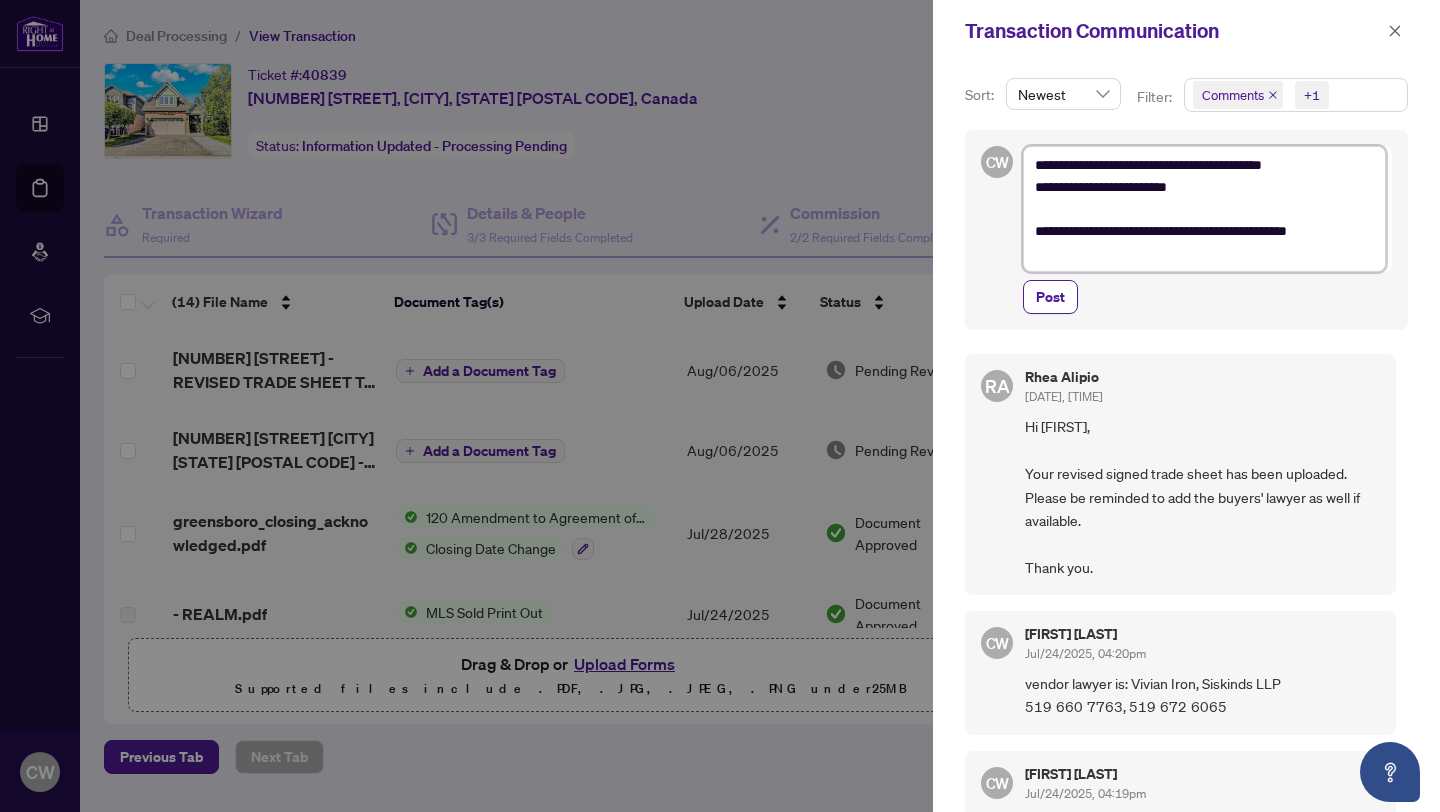 type on "**********" 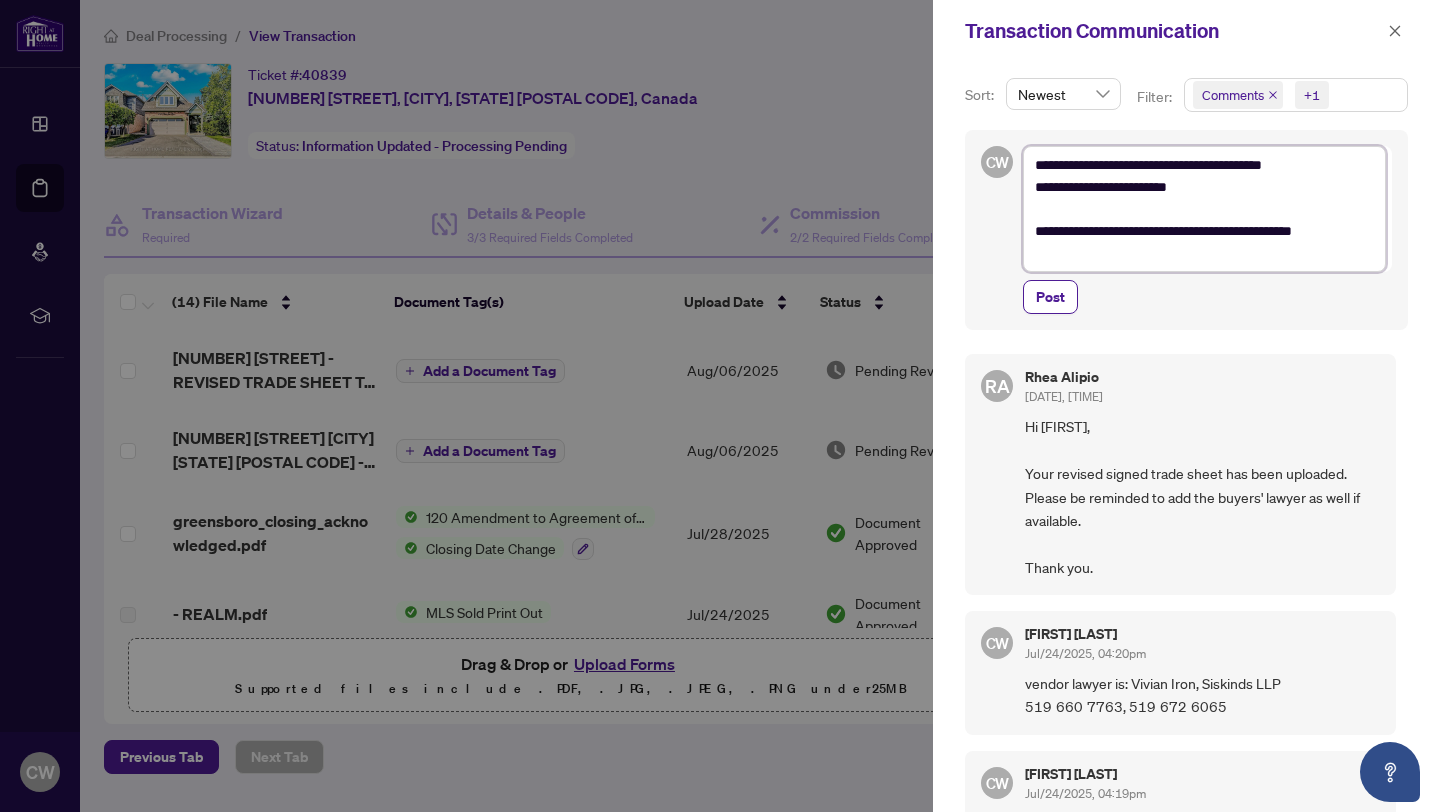 type on "**********" 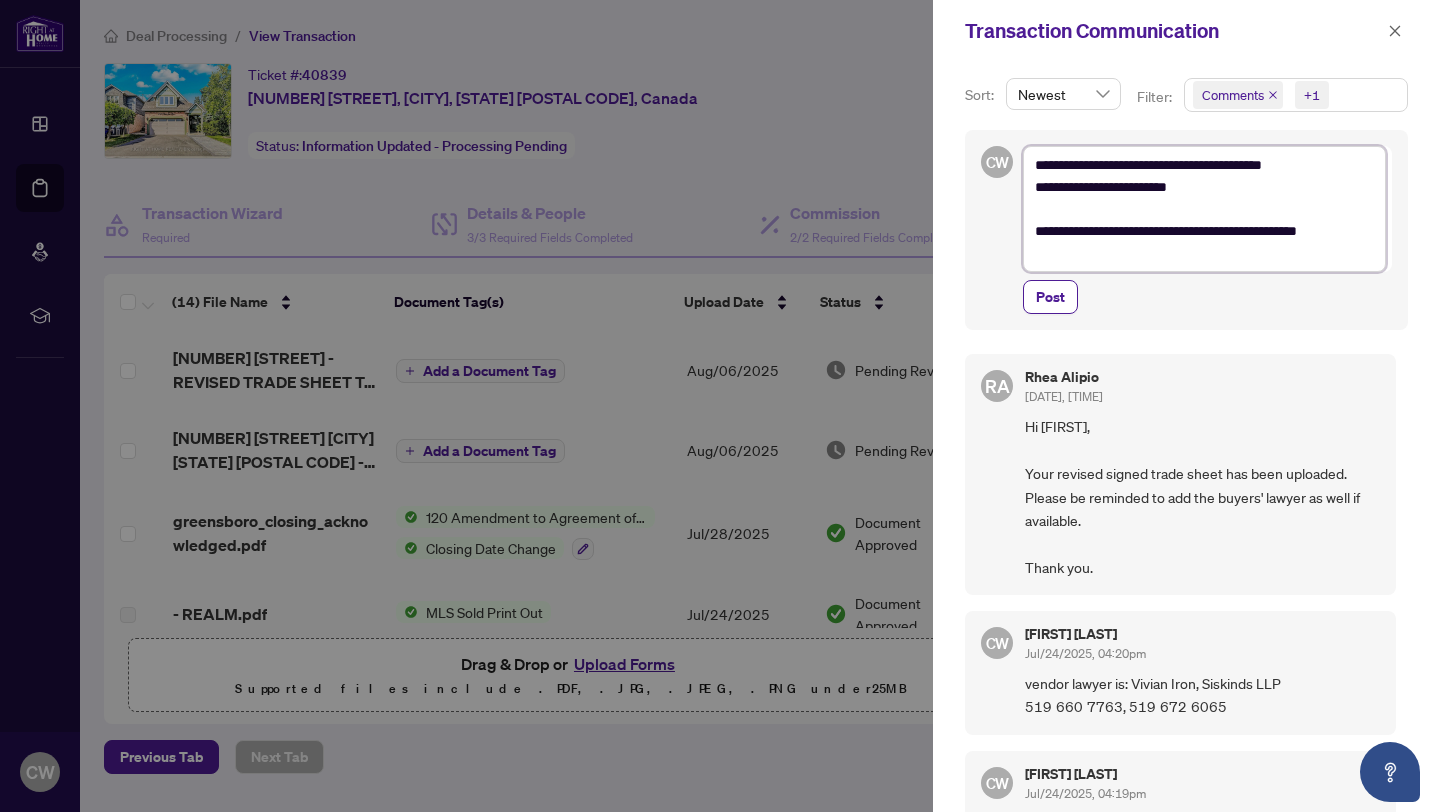 type on "**********" 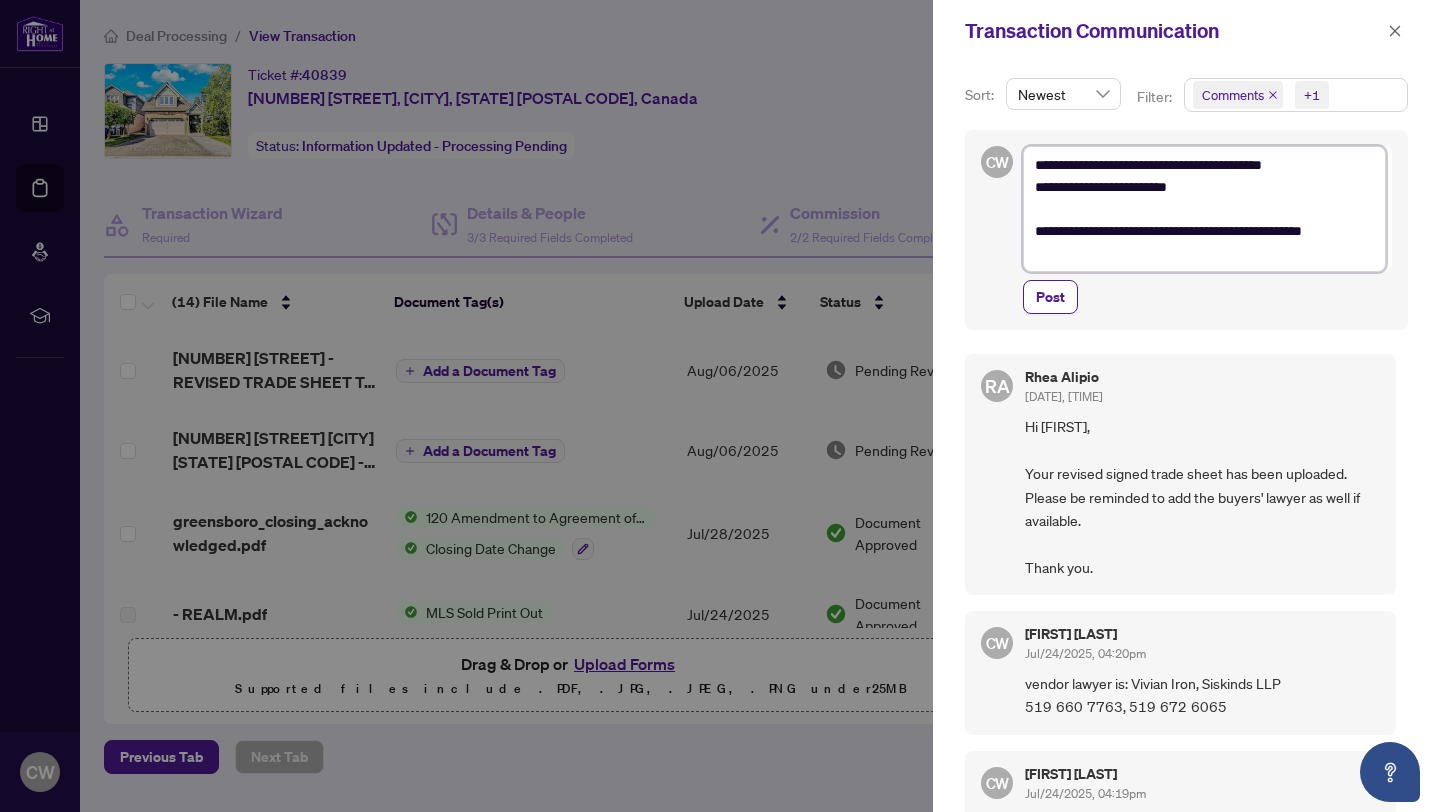 type on "**********" 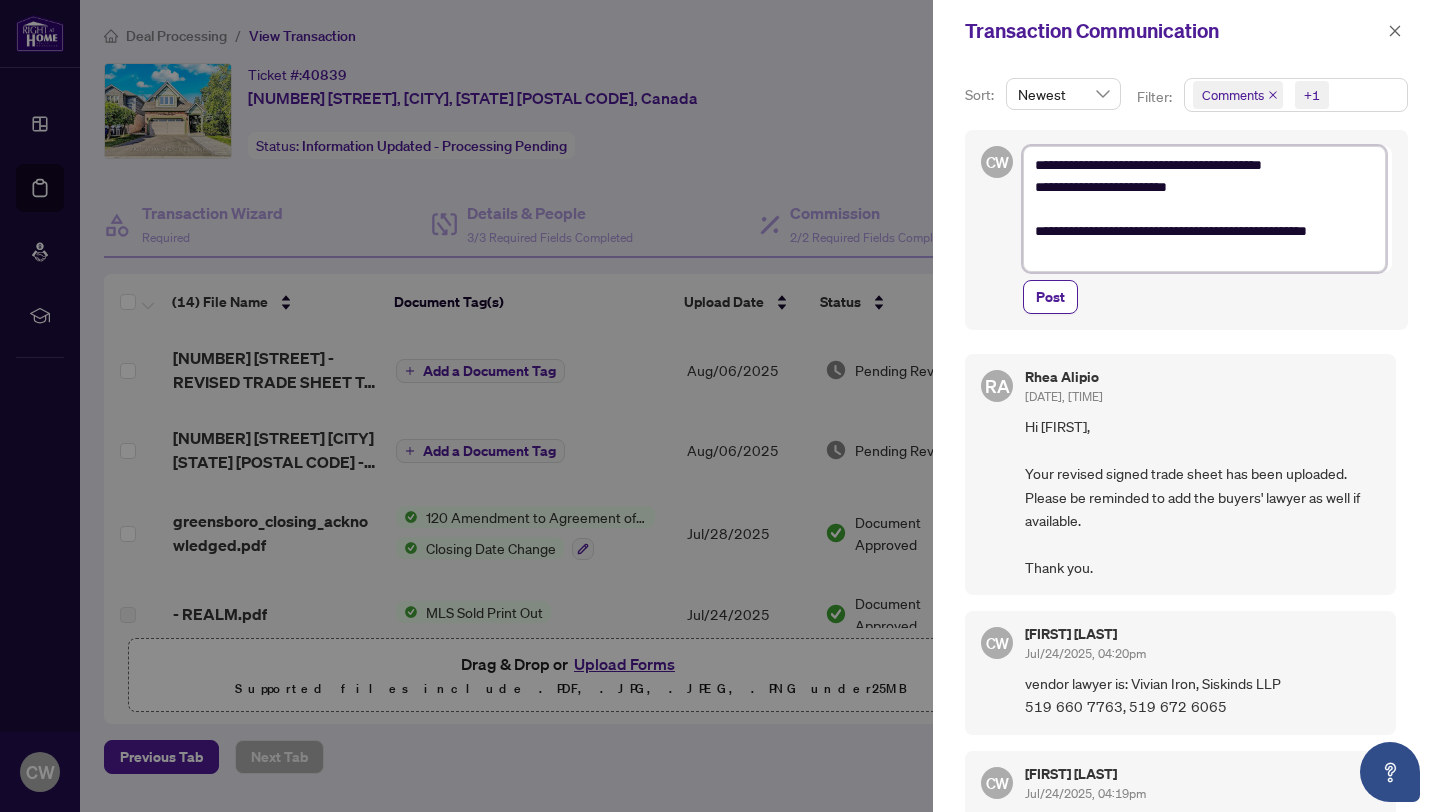 type on "**********" 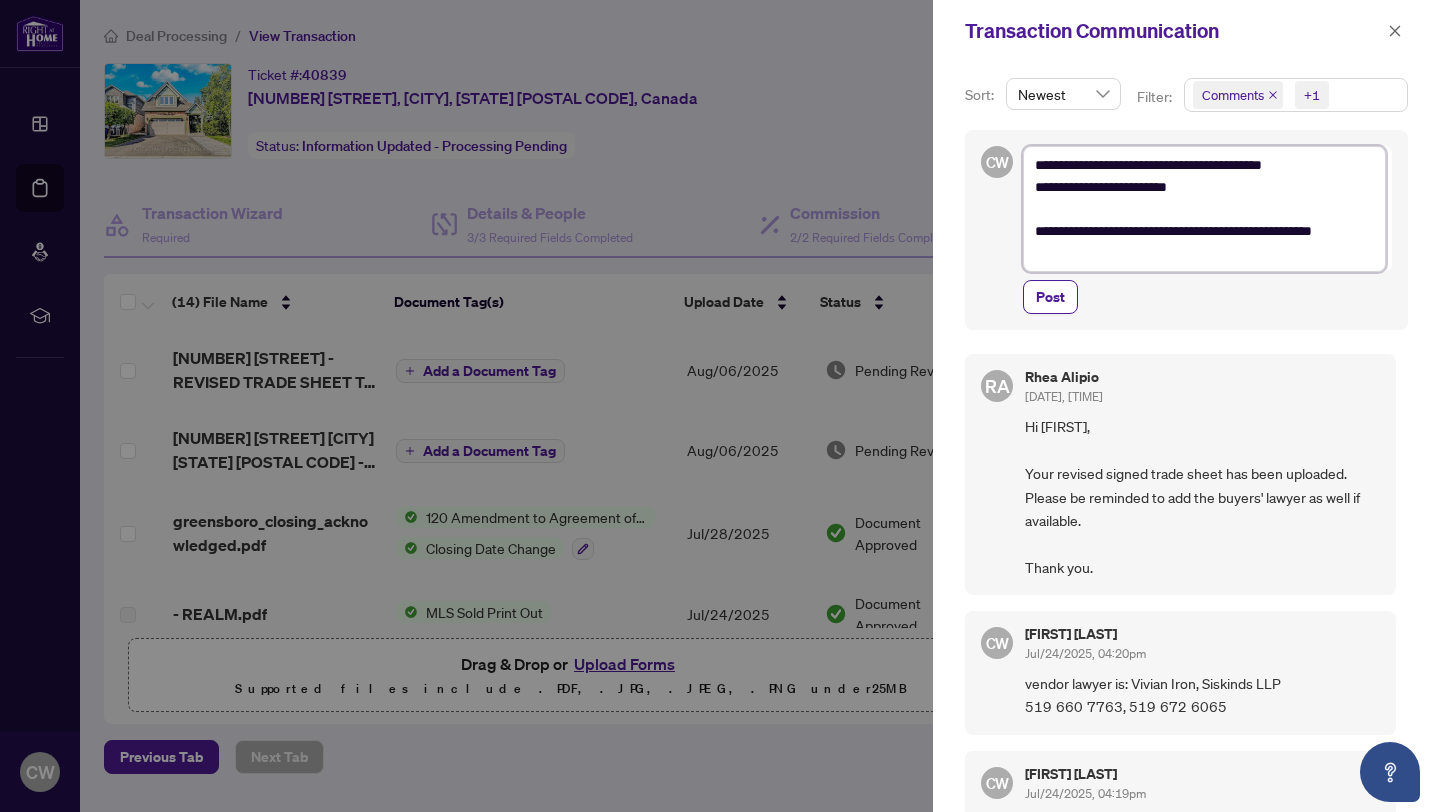 type on "**********" 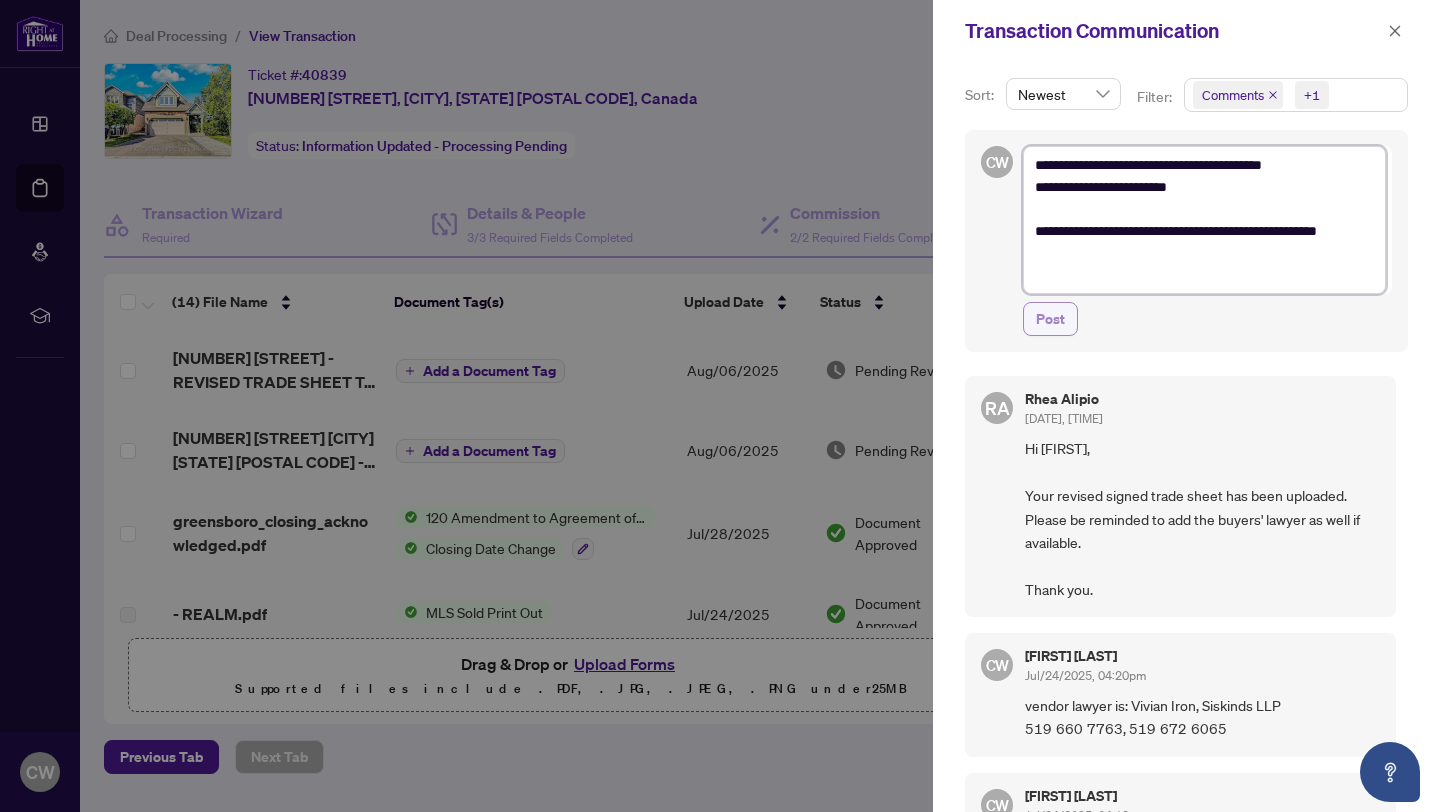 type on "**********" 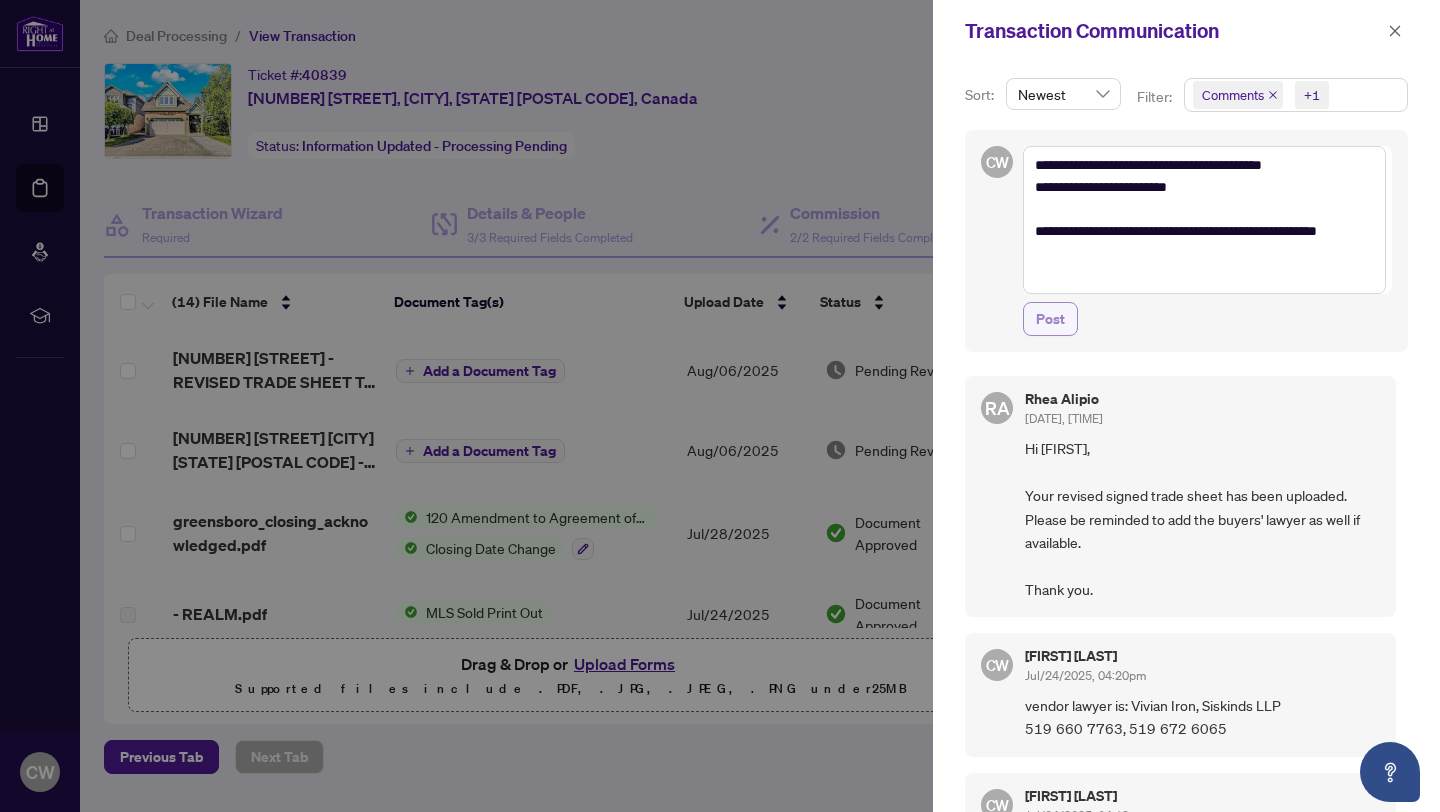 click on "Post" at bounding box center (1050, 319) 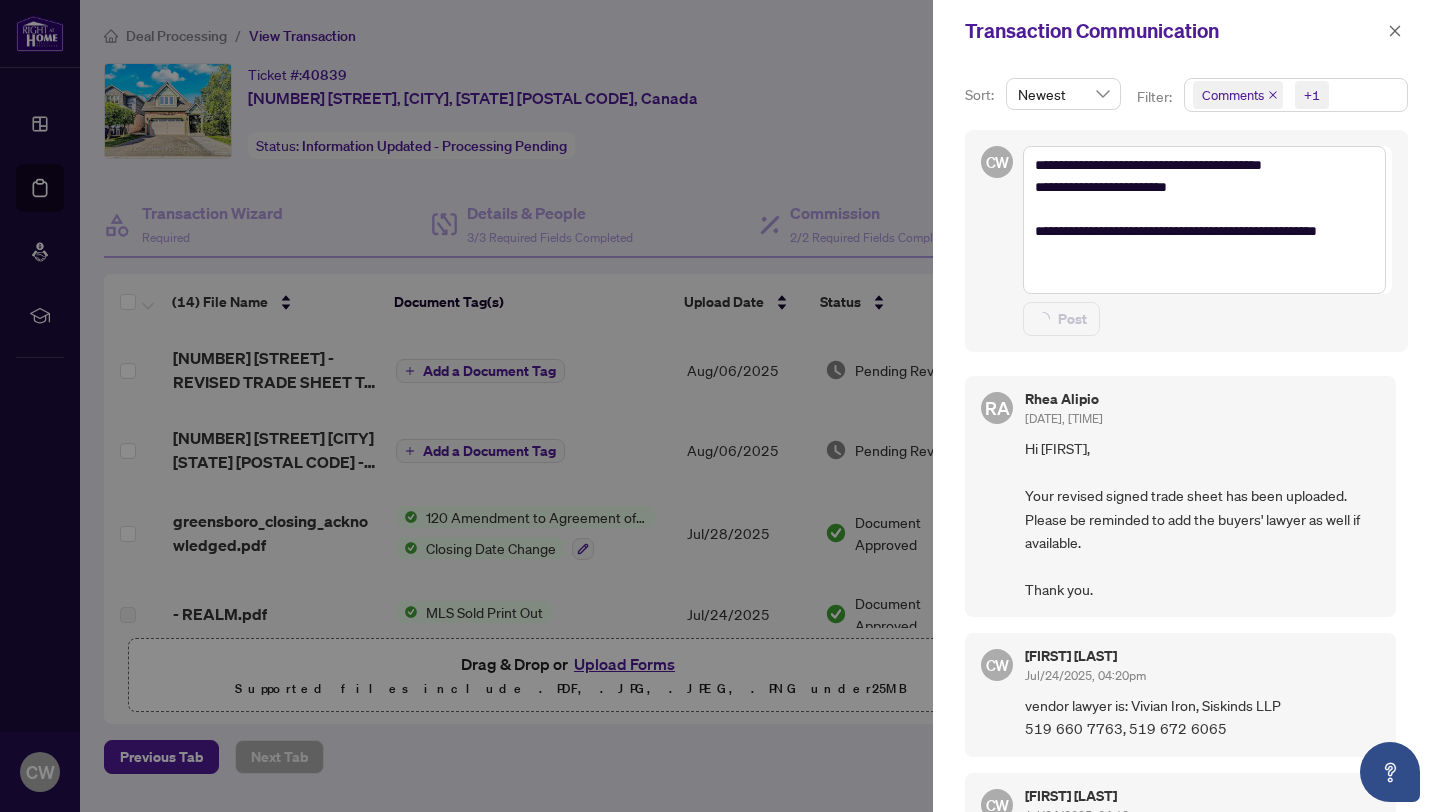 type 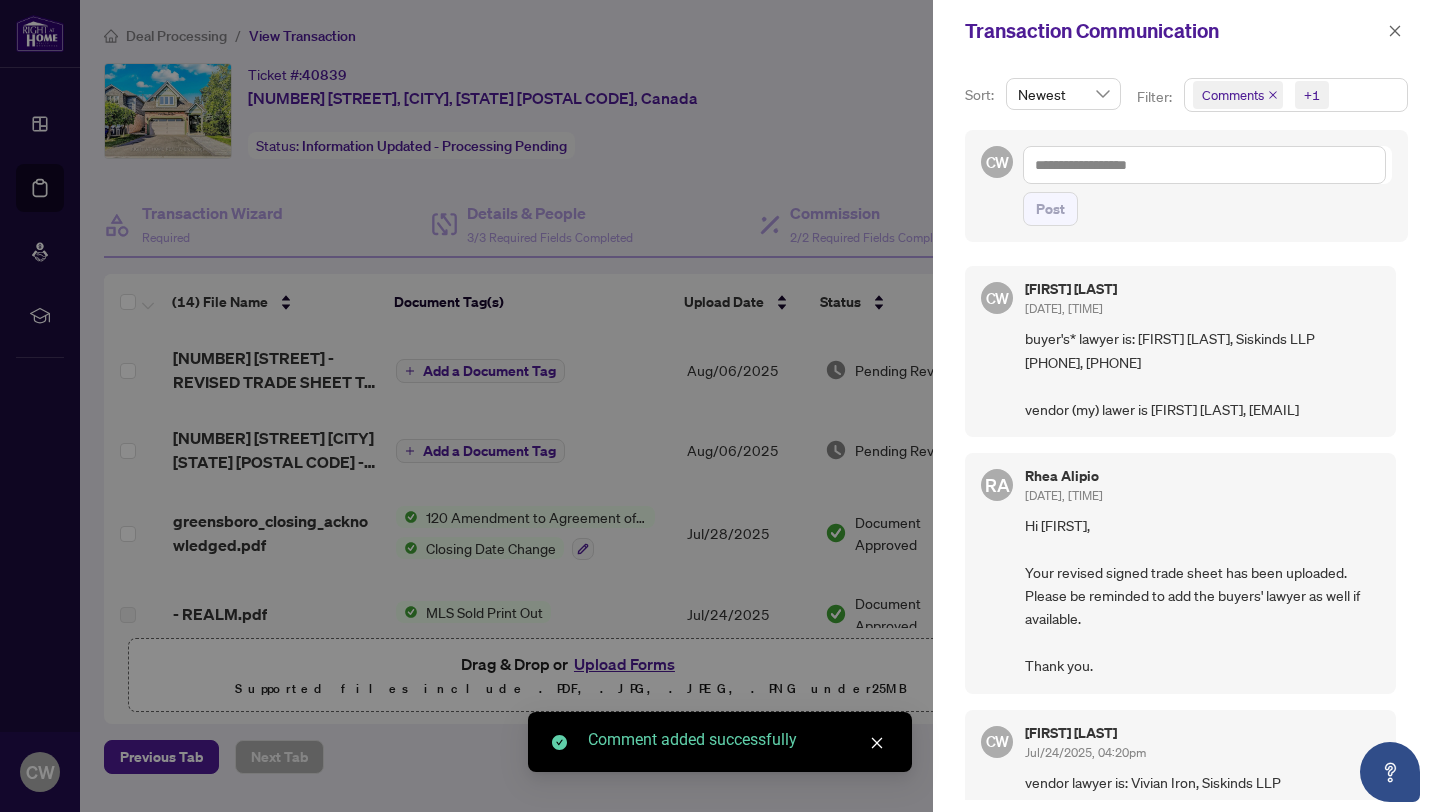 click at bounding box center [720, 406] 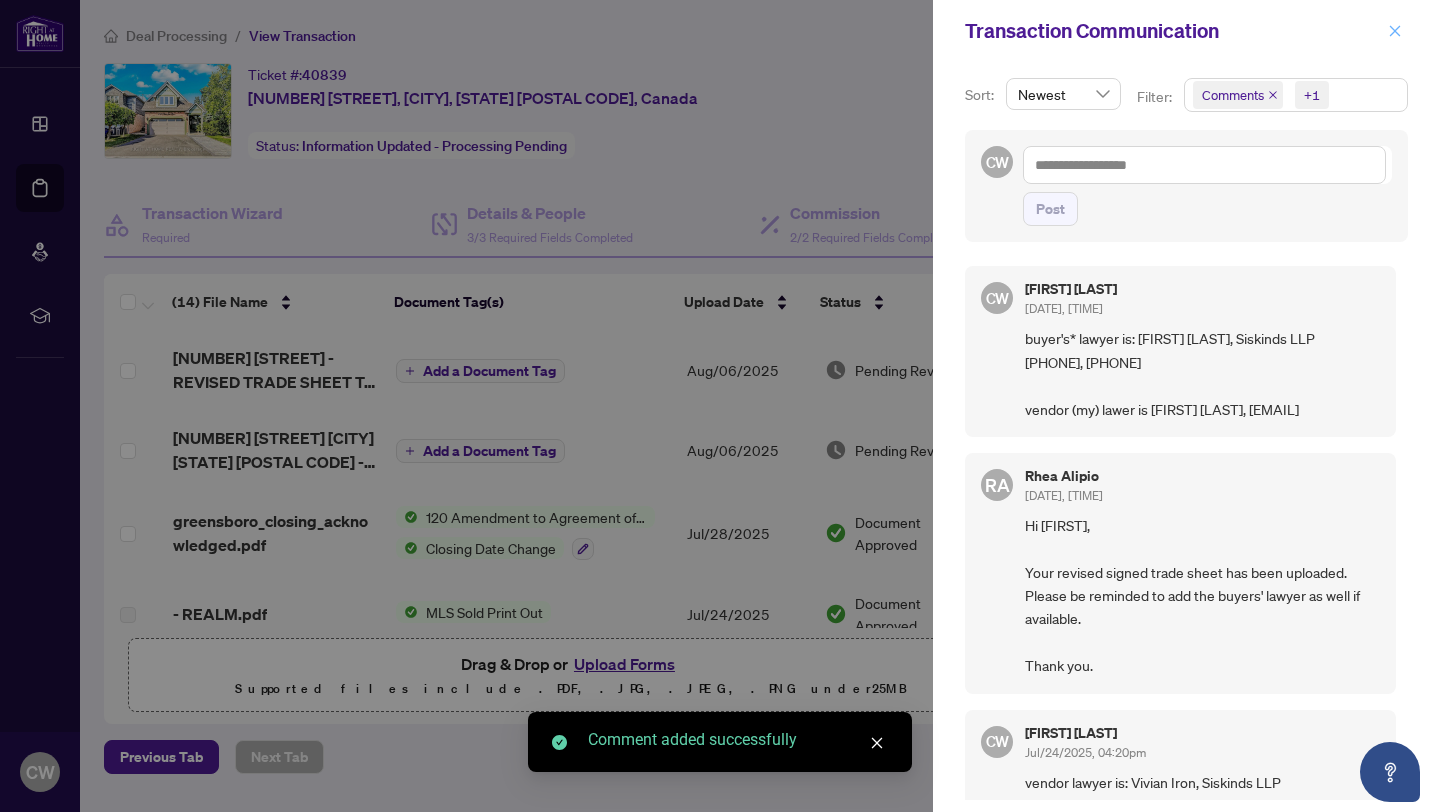 click 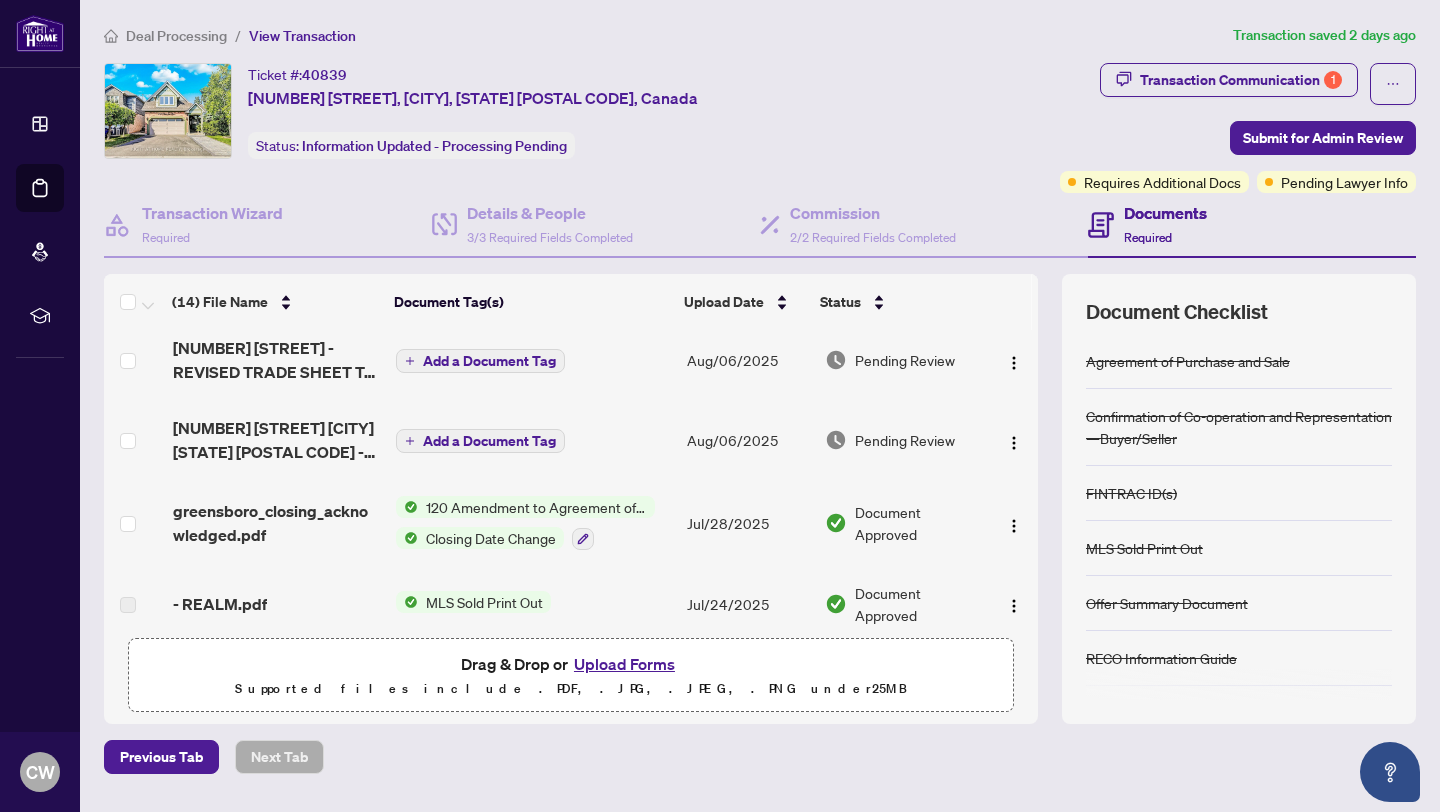 scroll, scrollTop: 11, scrollLeft: 0, axis: vertical 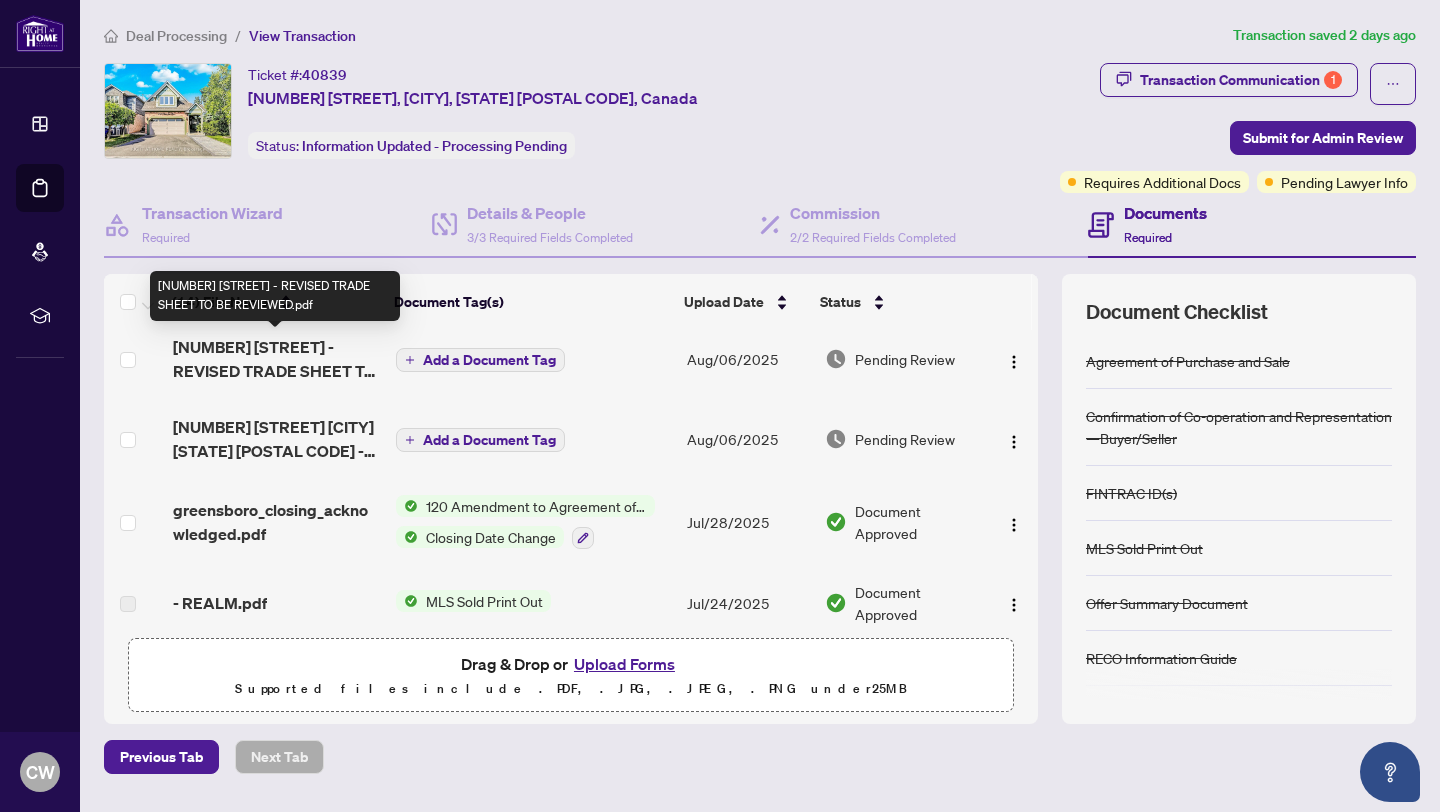 click on "5737 Greensboro Dr - REVISED TRADE SHEET TO BE REVIEWED.pdf" at bounding box center (276, 359) 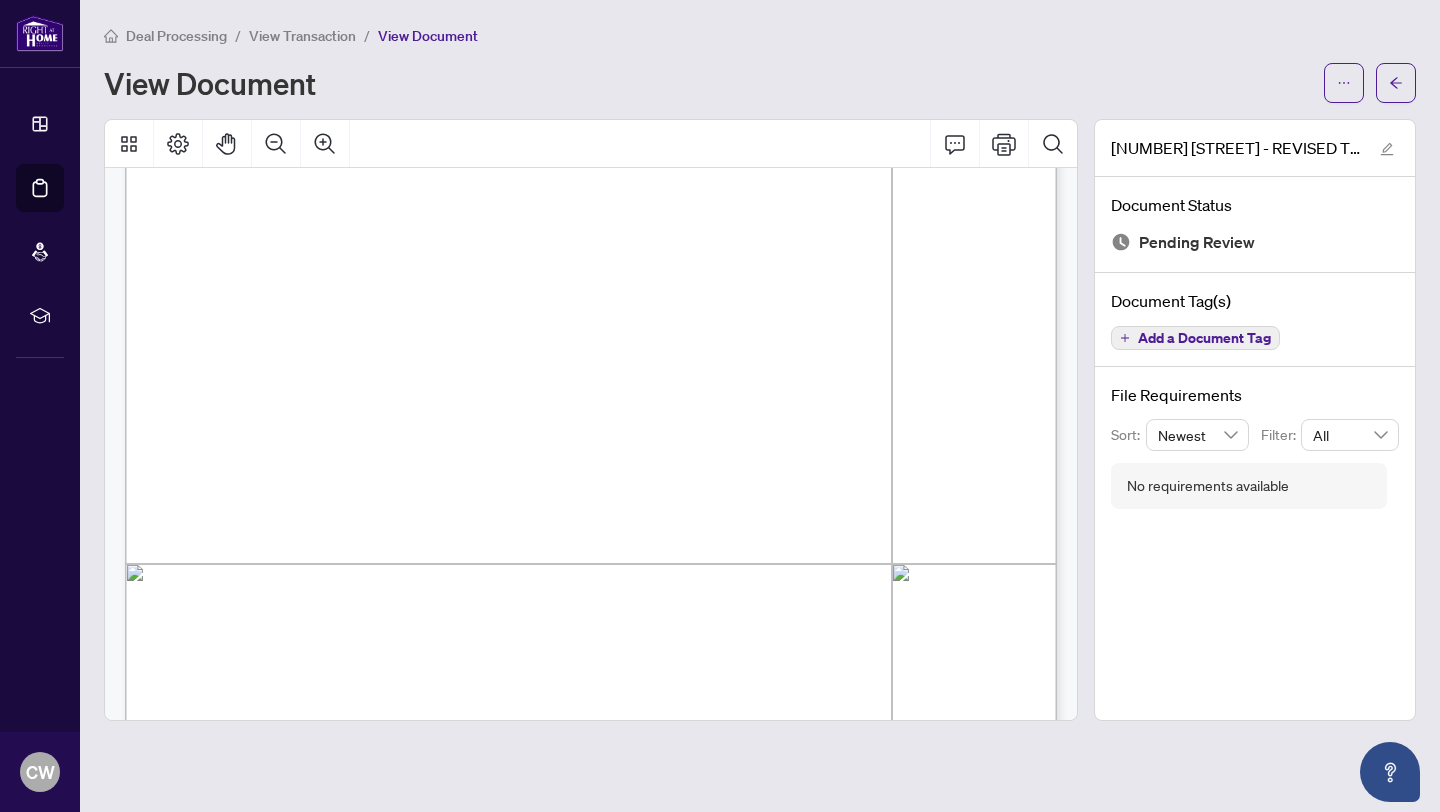 scroll, scrollTop: 0, scrollLeft: 0, axis: both 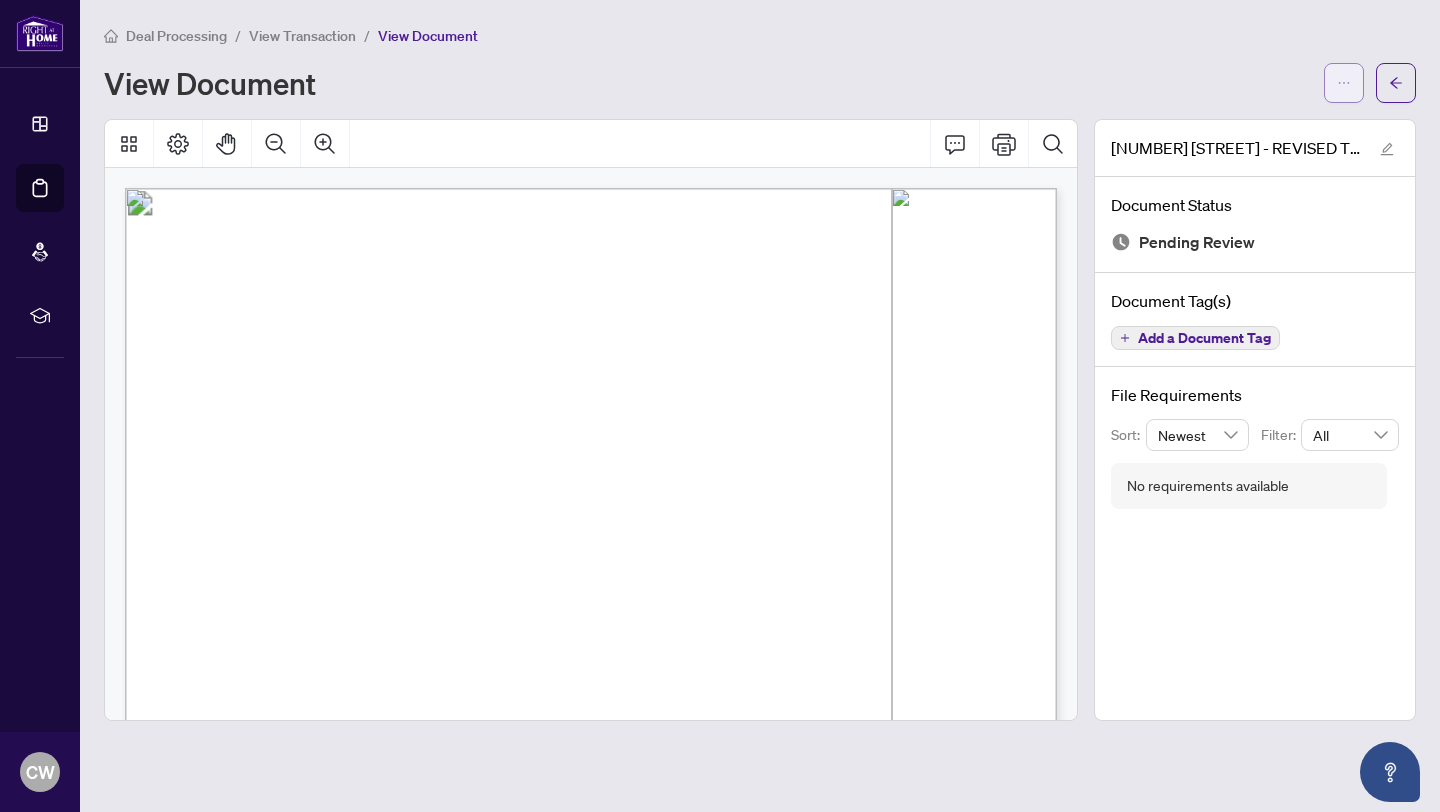 click 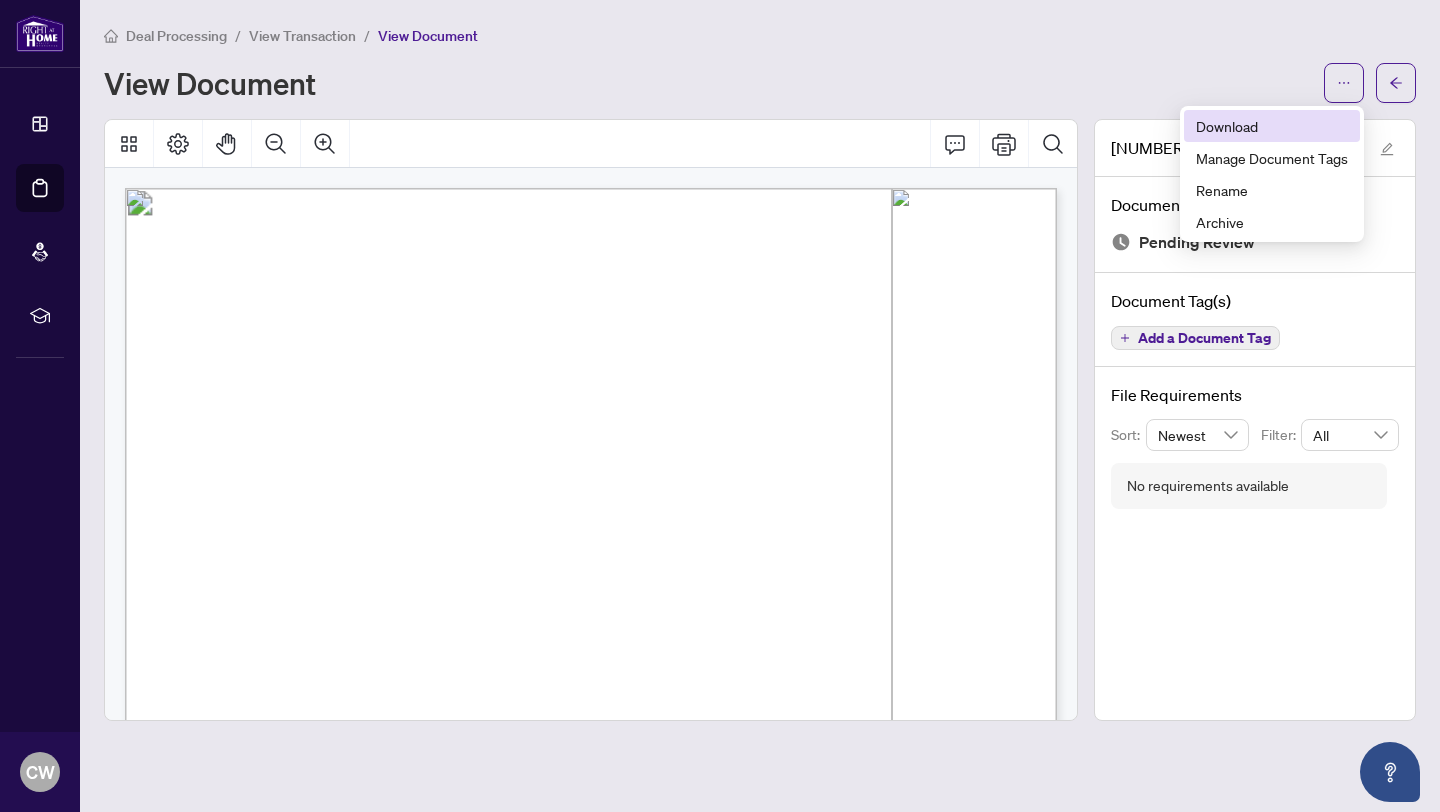click on "Download" at bounding box center [1272, 126] 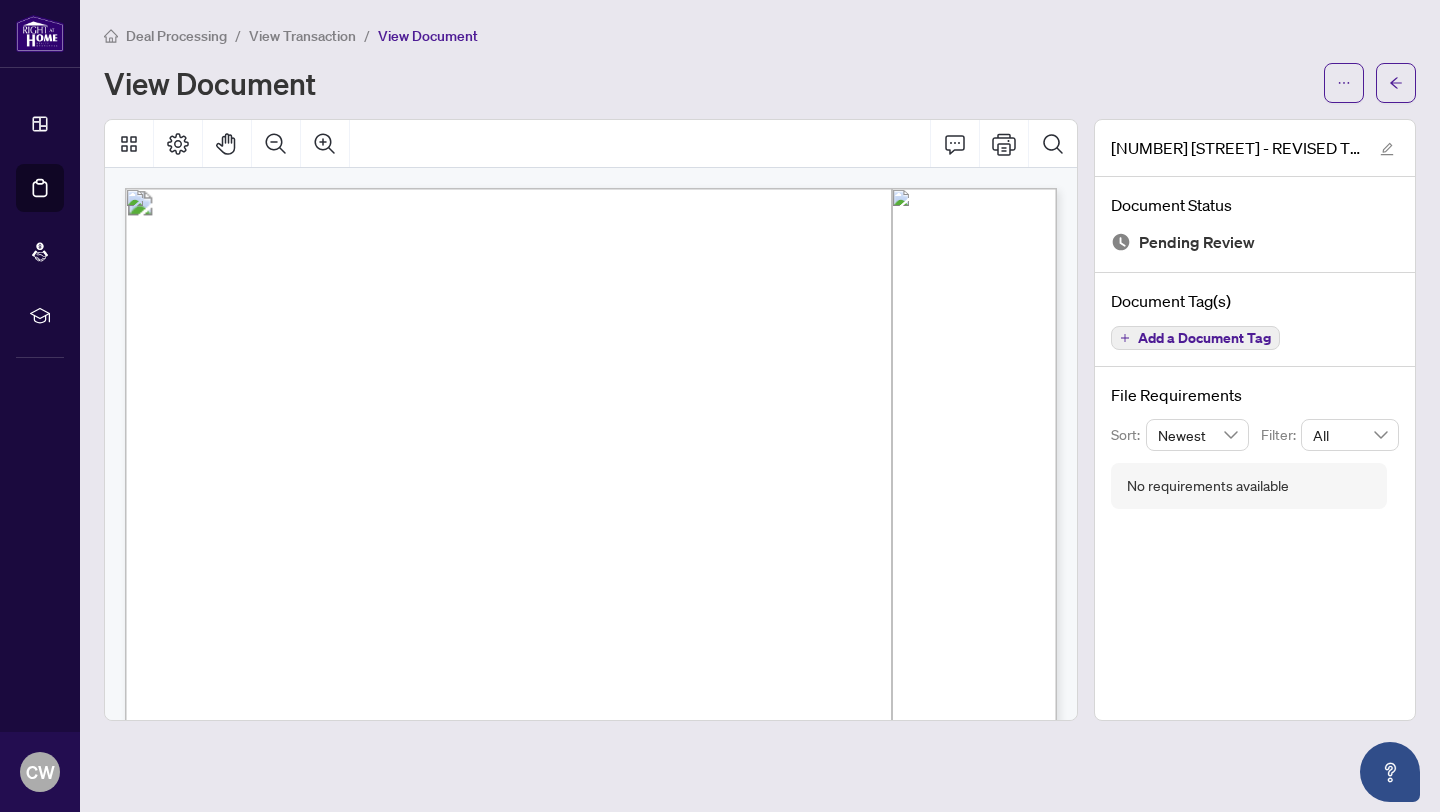 click on "Deal Processing / View Transaction / View Document View Document" at bounding box center (760, 63) 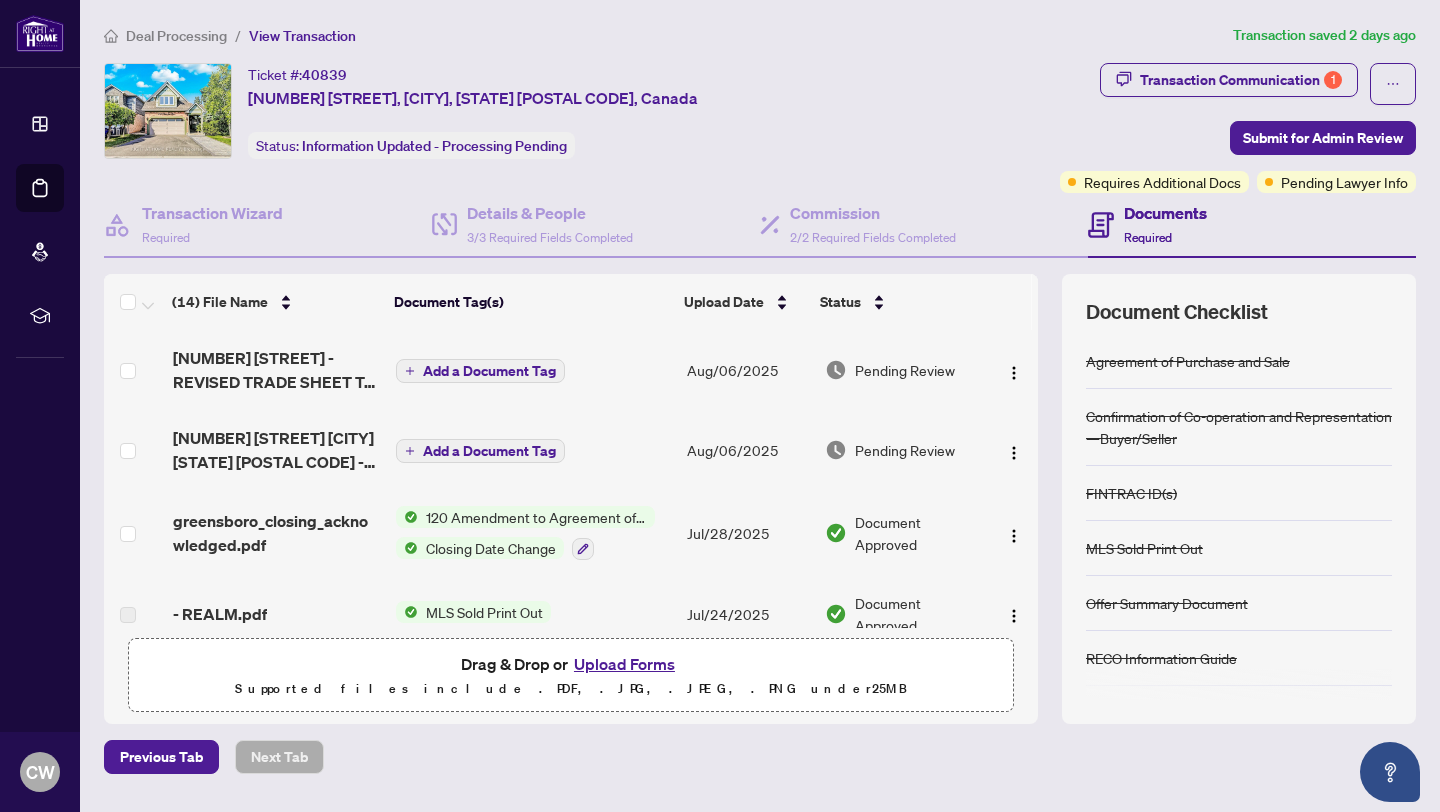 click on "Upload Forms" at bounding box center (624, 664) 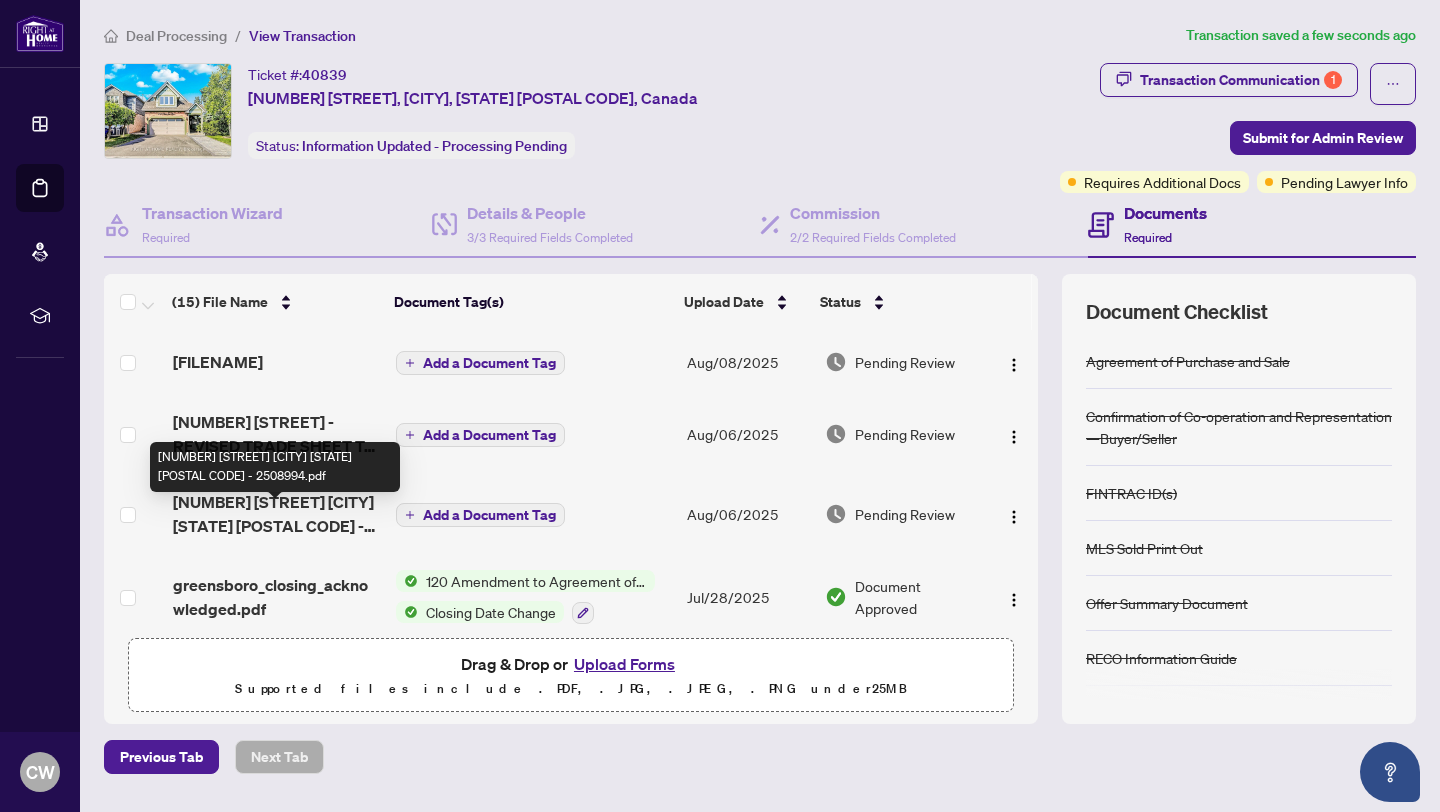 click on "5737 Greensboro Dr Mississauga Ontario L5M 5T7 - 2508994.pdf" at bounding box center [276, 514] 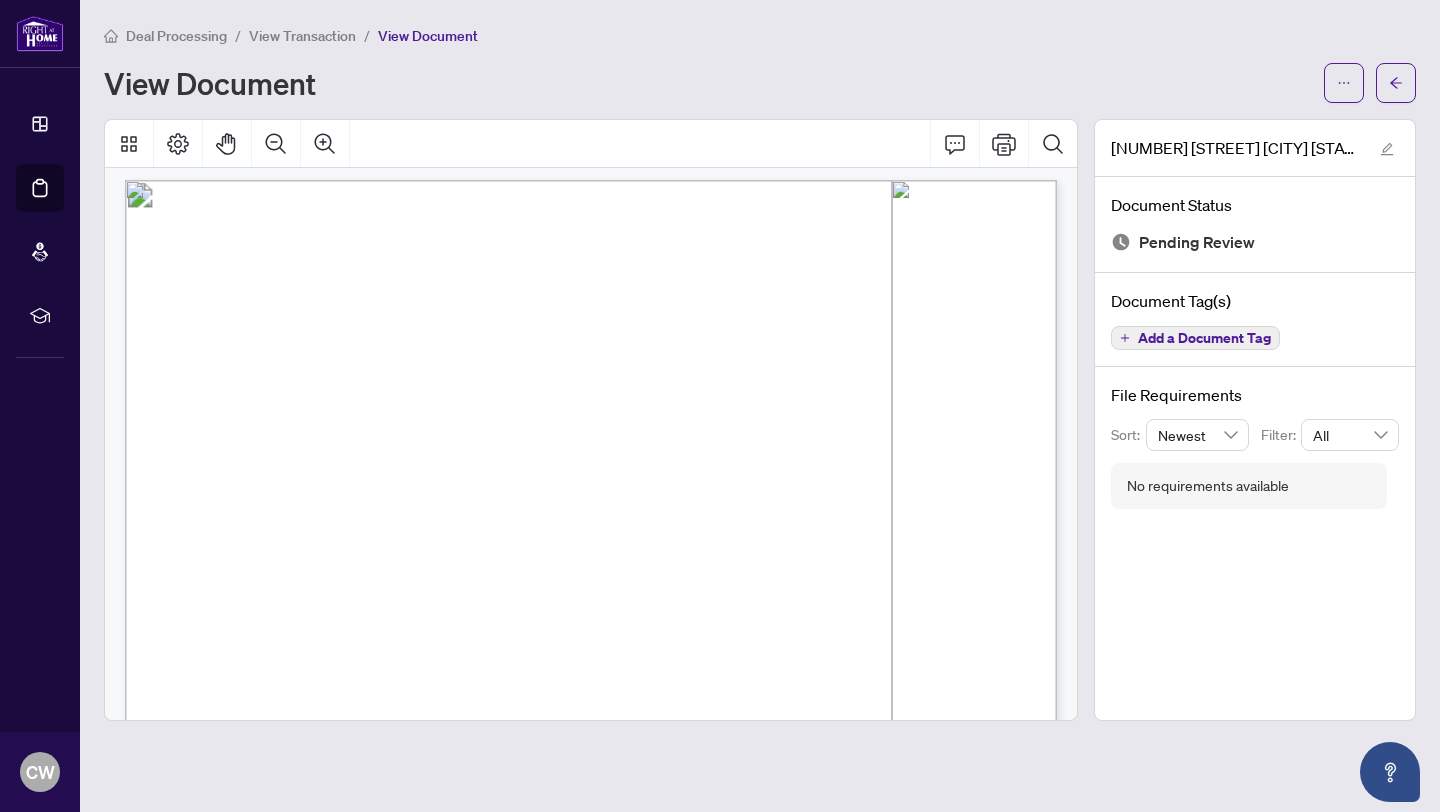 scroll, scrollTop: 0, scrollLeft: 0, axis: both 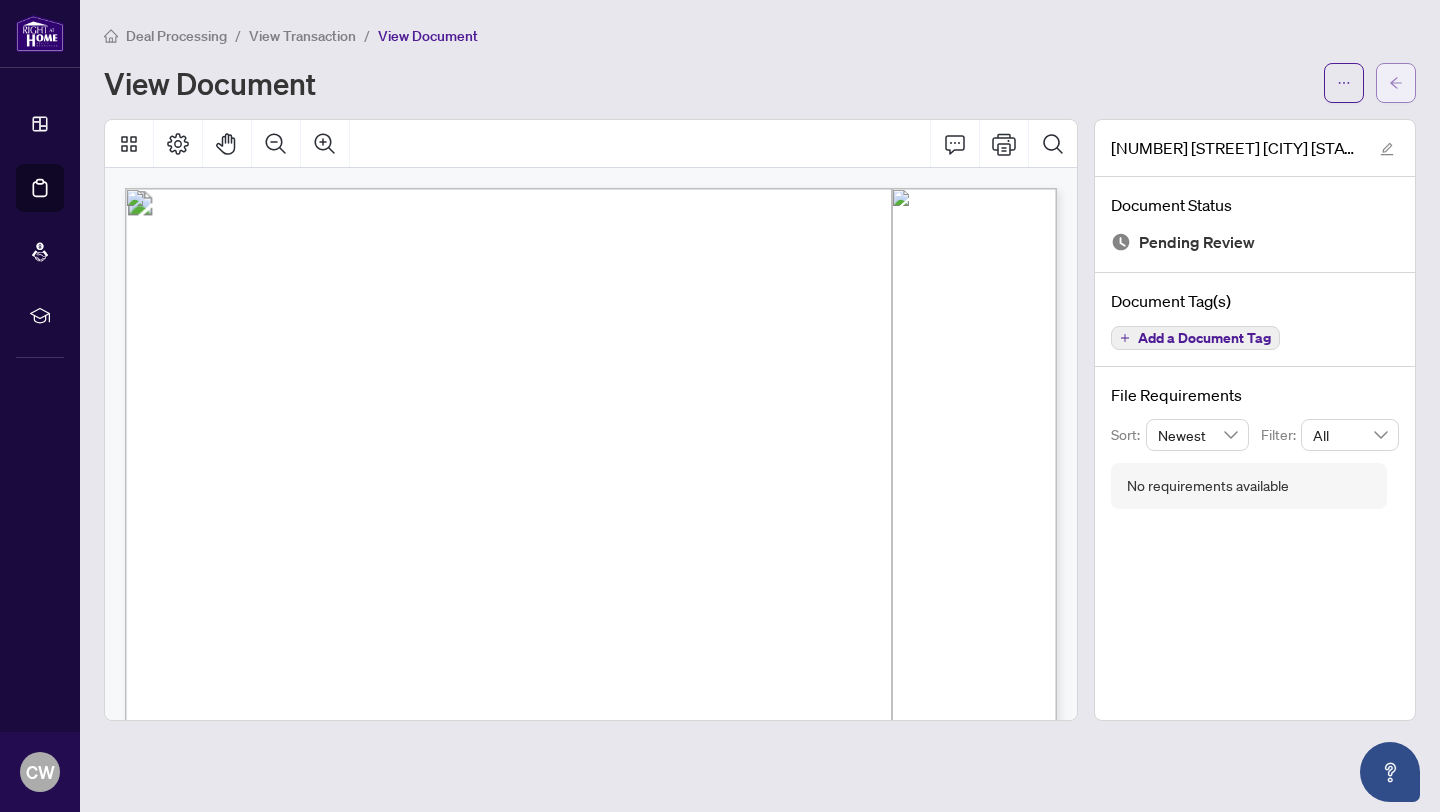 click at bounding box center (1396, 83) 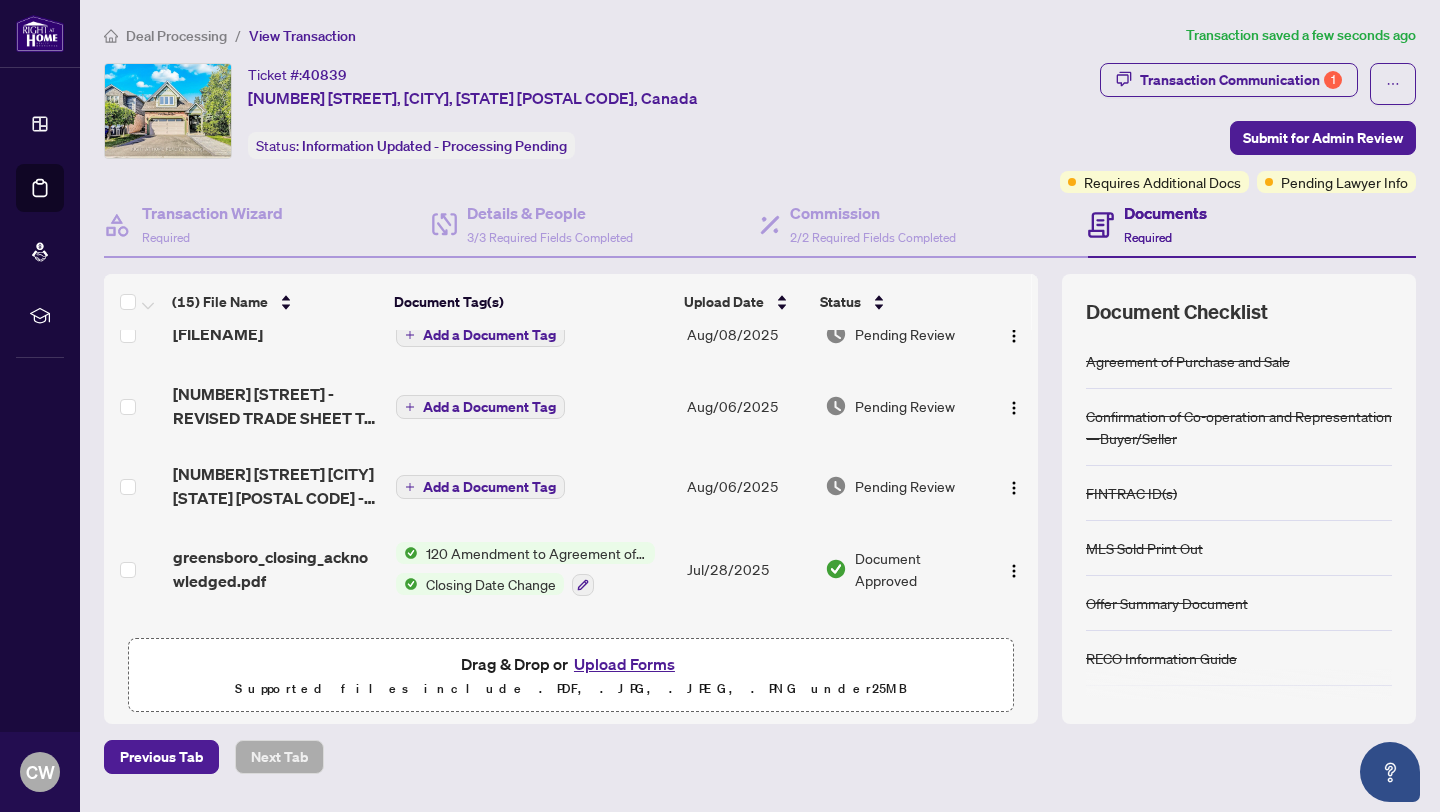 scroll, scrollTop: 0, scrollLeft: 0, axis: both 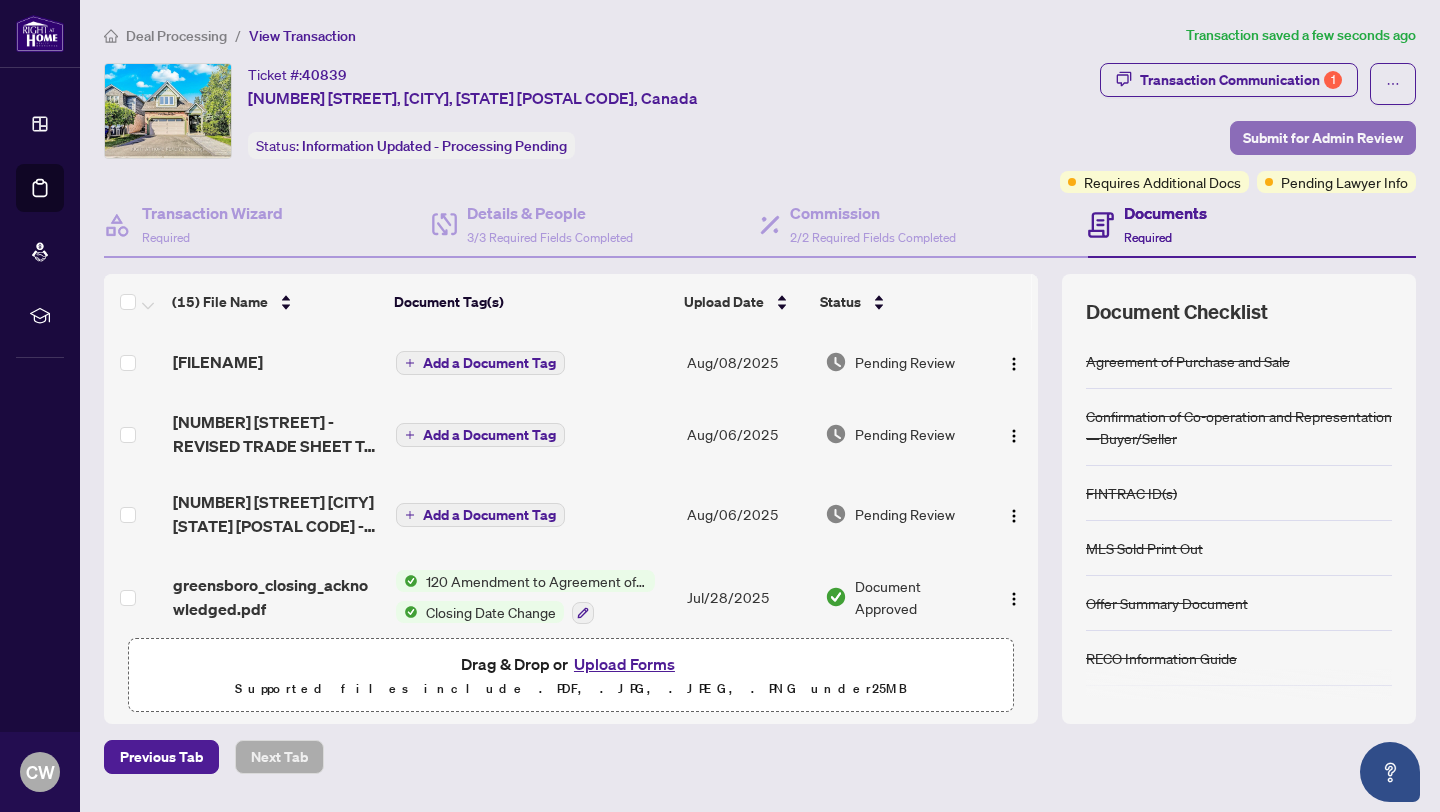 click on "Submit for Admin Review" at bounding box center (1323, 138) 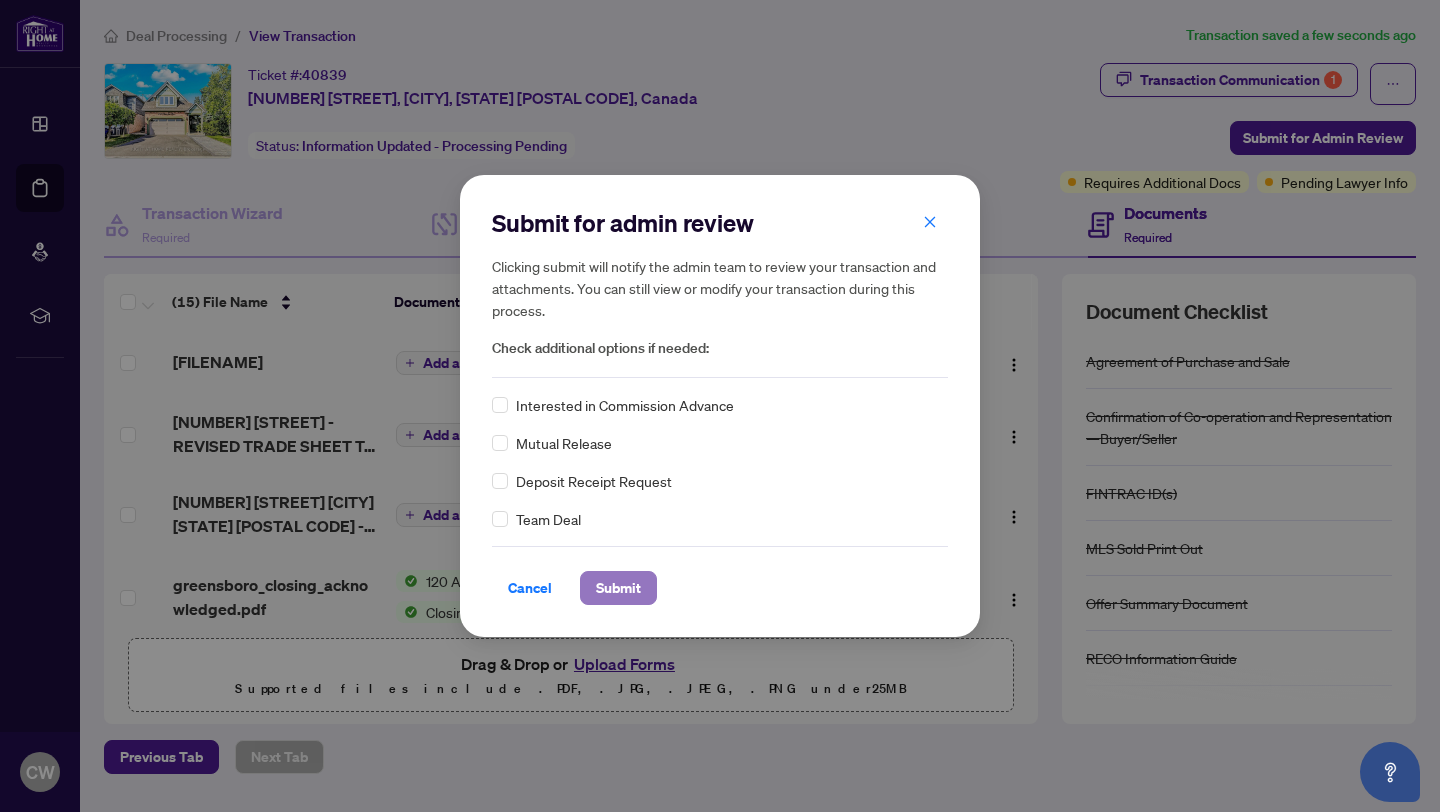click on "Submit" at bounding box center (618, 588) 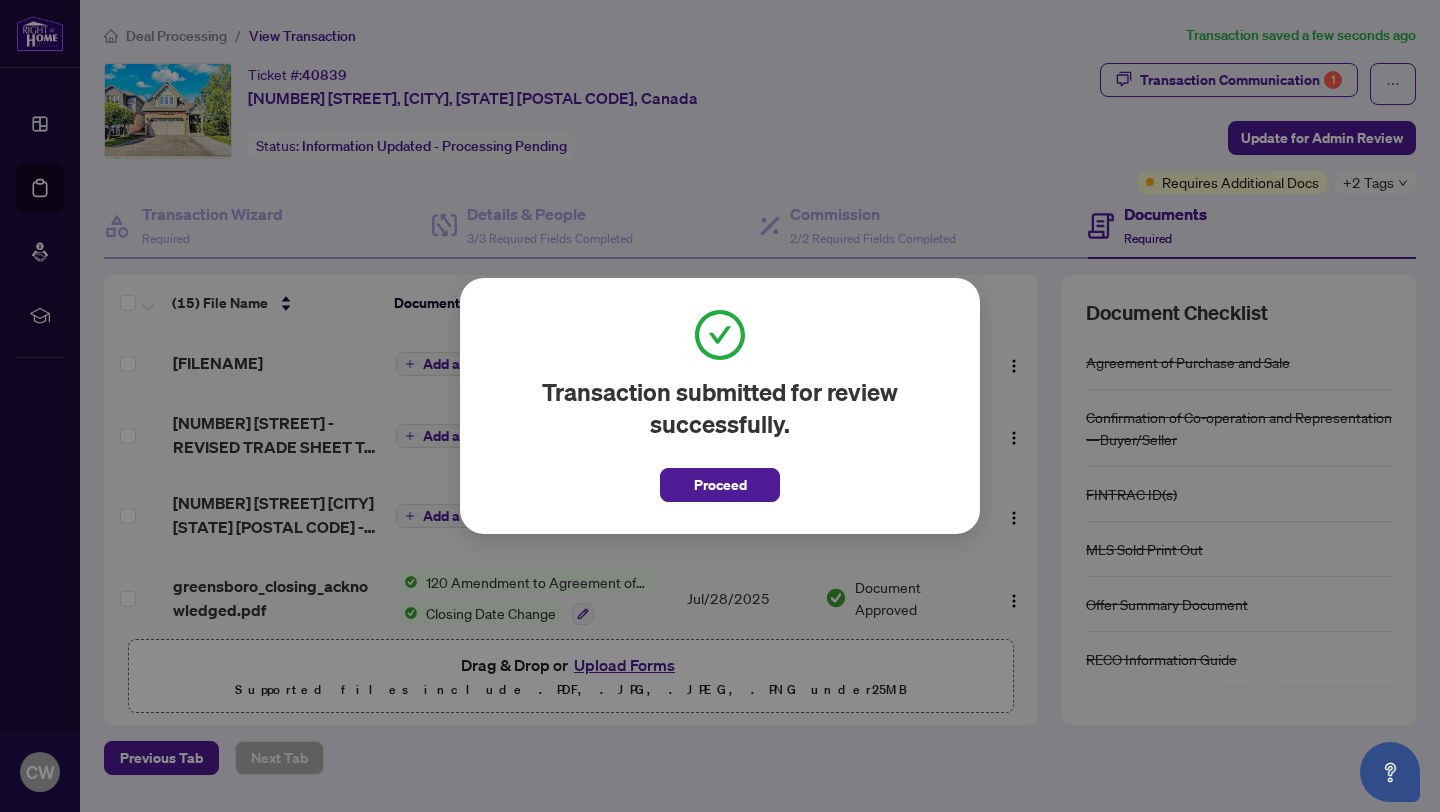 click on "Transaction submitted for review successfully. Proceed Cancel OK" at bounding box center (720, 406) 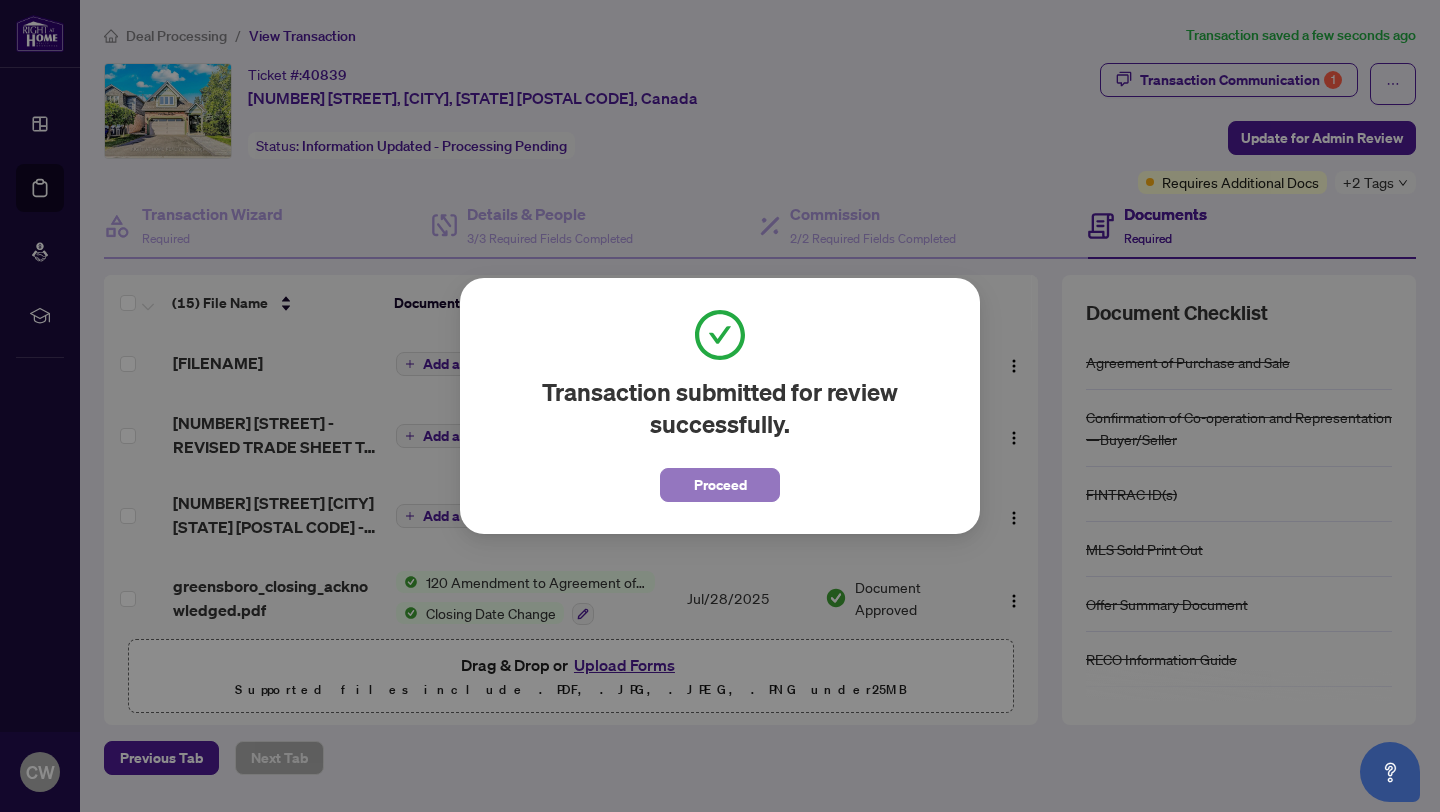 click on "Proceed" at bounding box center [720, 485] 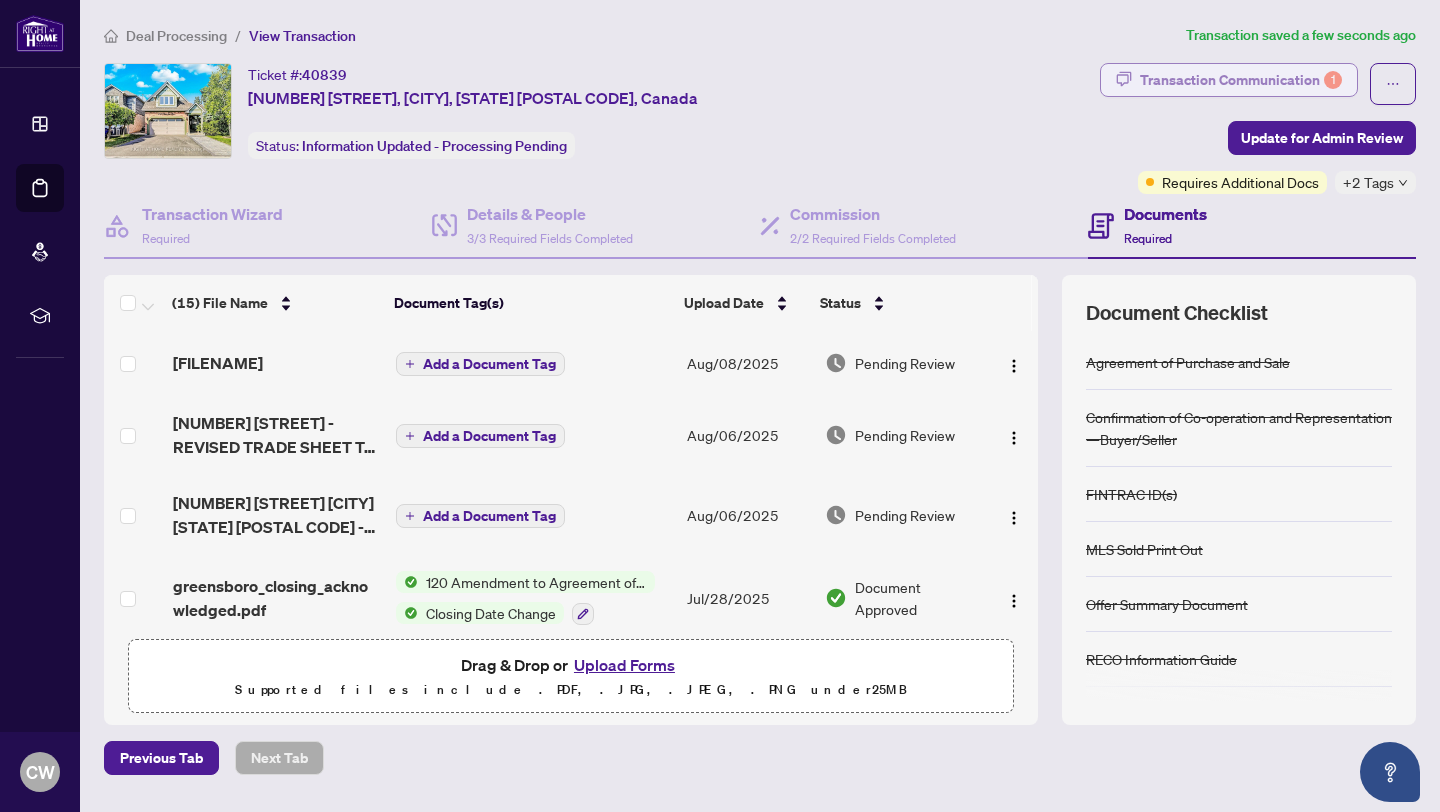 click on "Transaction Communication 1" at bounding box center (1241, 80) 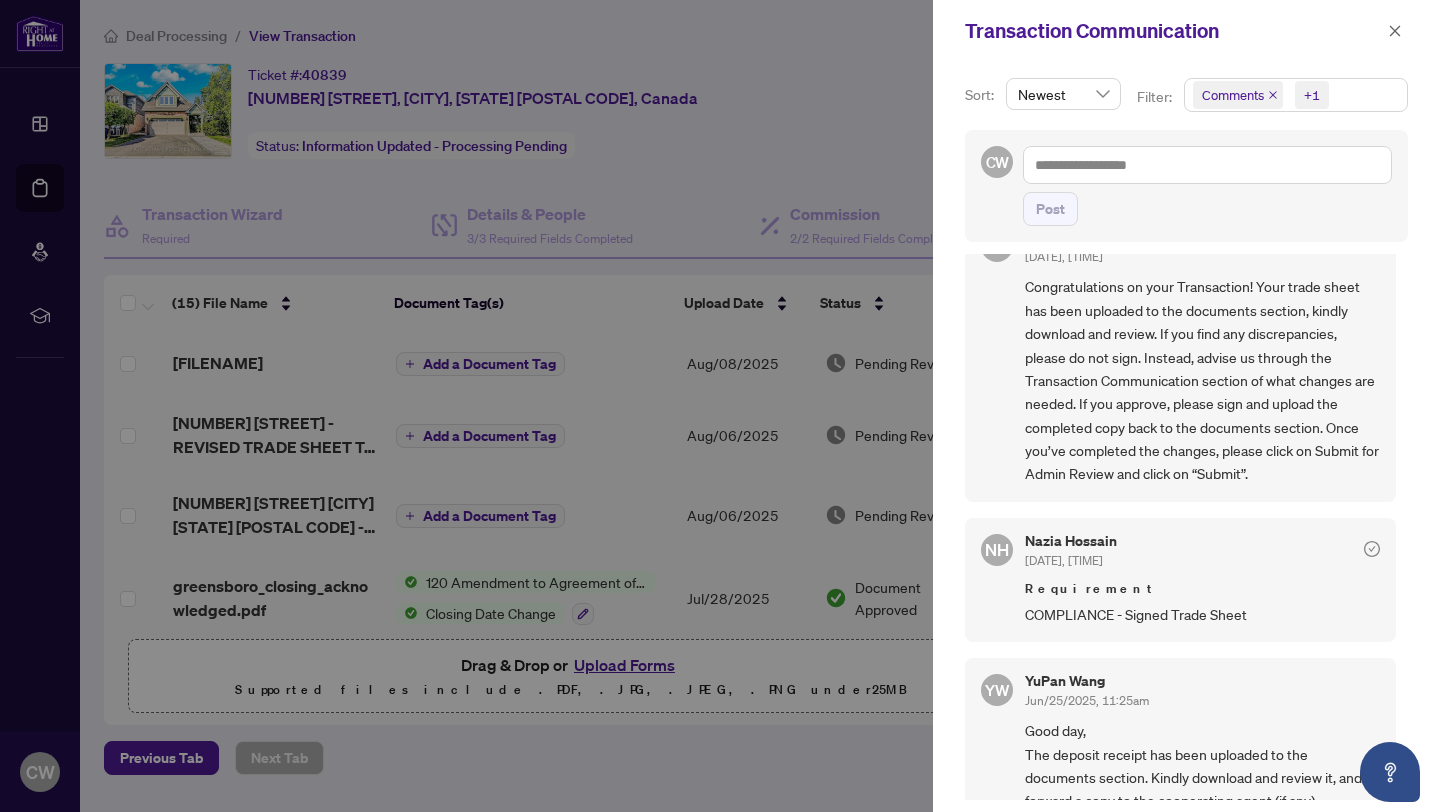 scroll, scrollTop: 1565, scrollLeft: 0, axis: vertical 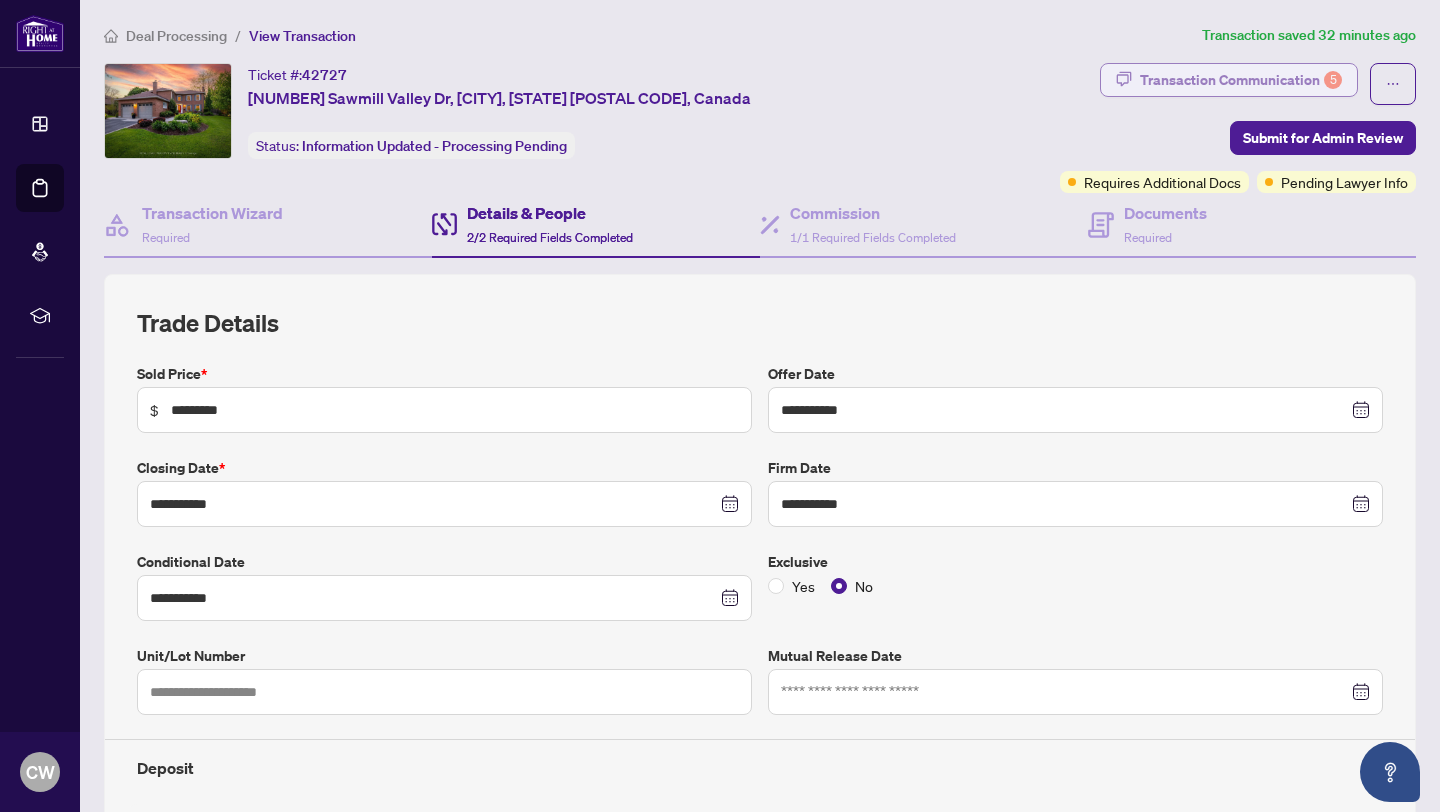click on "Transaction Communication 5" at bounding box center [1241, 80] 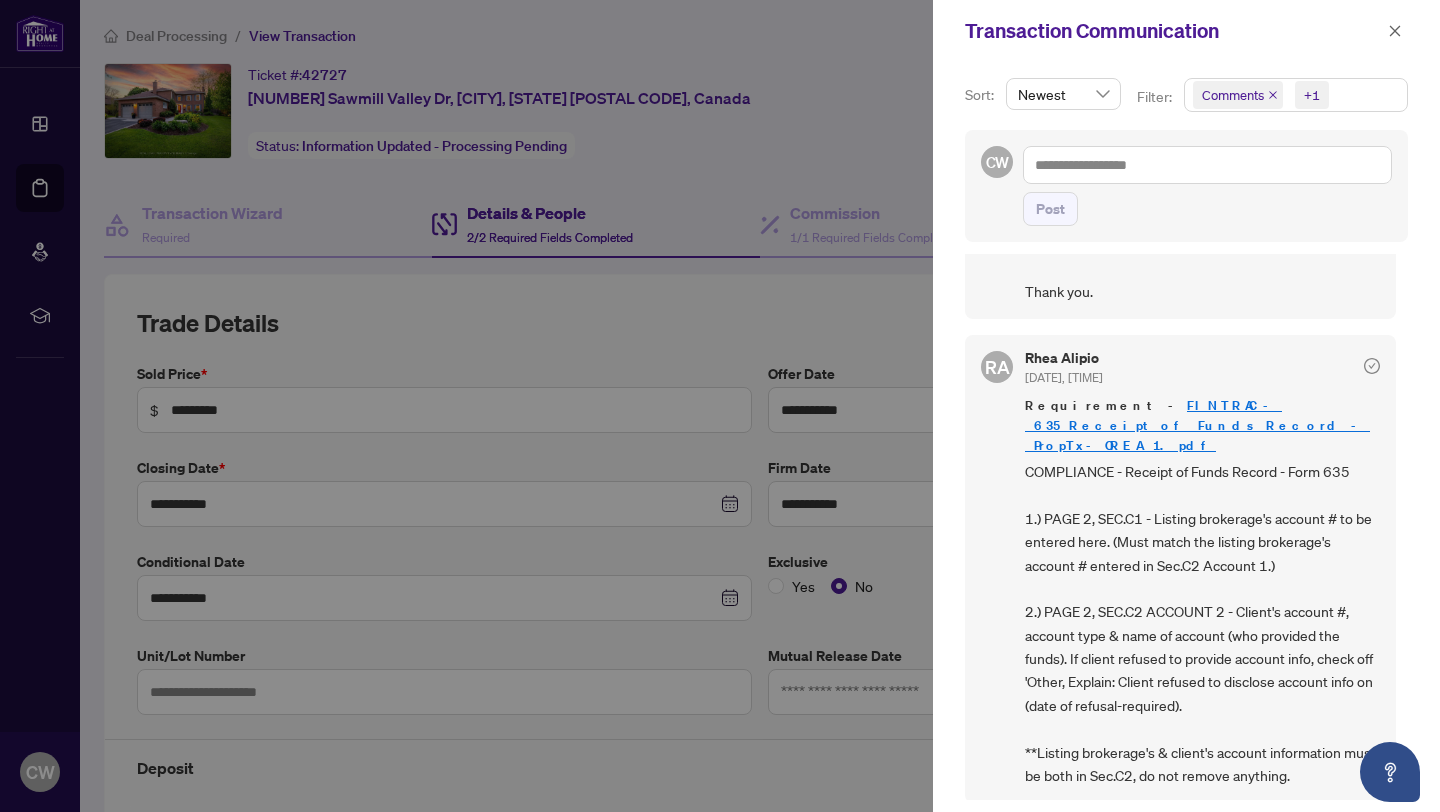 scroll, scrollTop: 309, scrollLeft: 0, axis: vertical 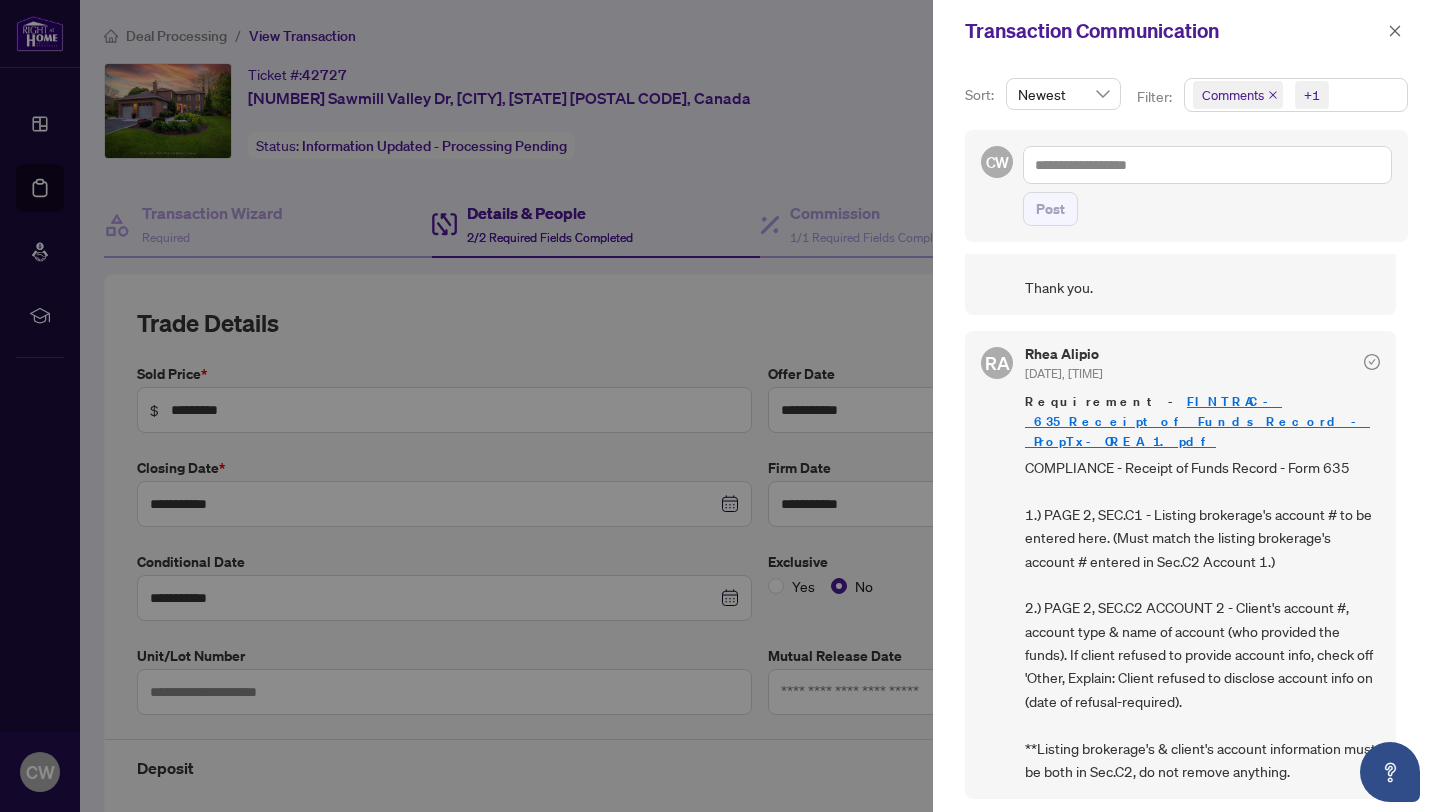 click on "FINTRAC_-_635_Receipt_of_Funds_Record_-_PropTx-OREA 1.pdf" at bounding box center (1197, 421) 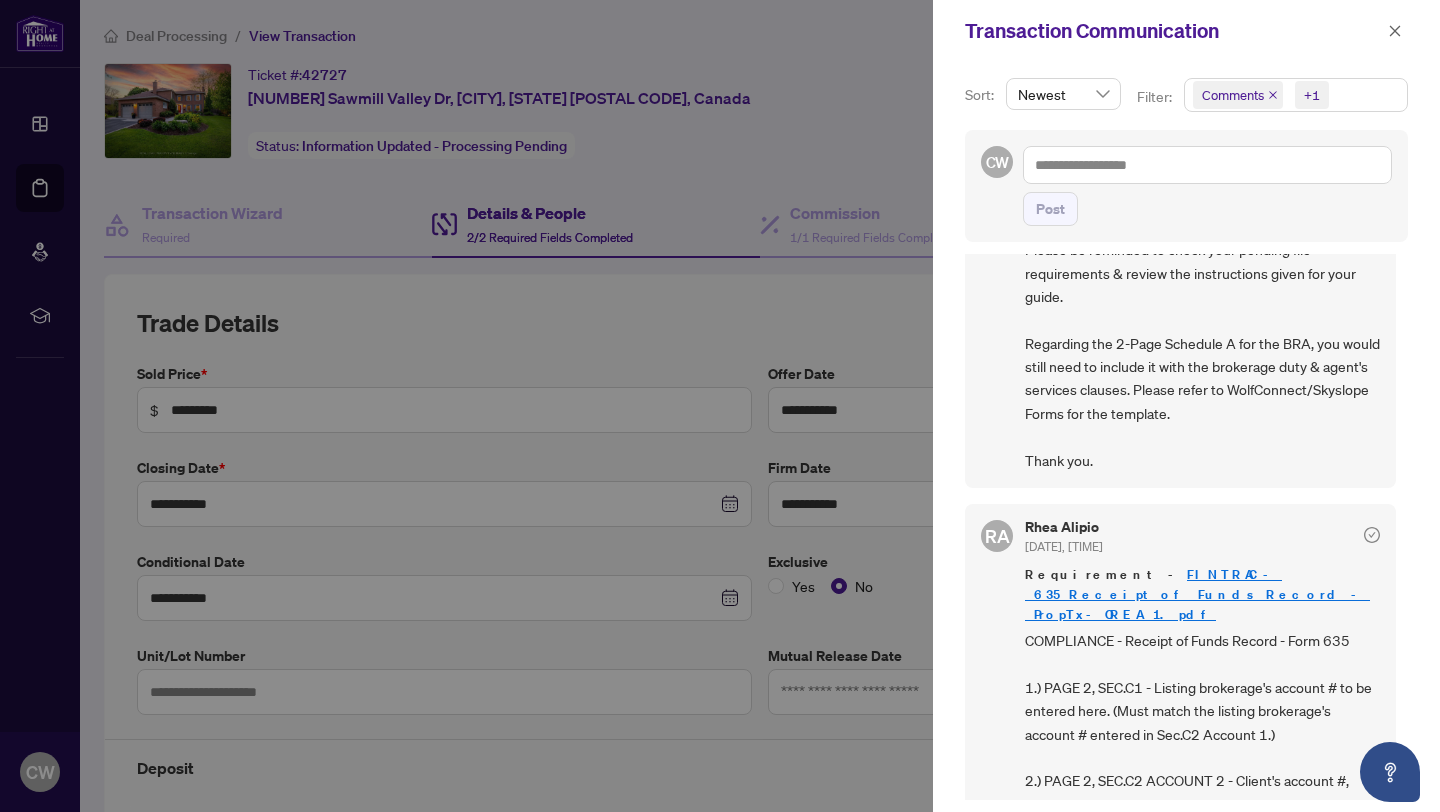 scroll, scrollTop: 0, scrollLeft: 0, axis: both 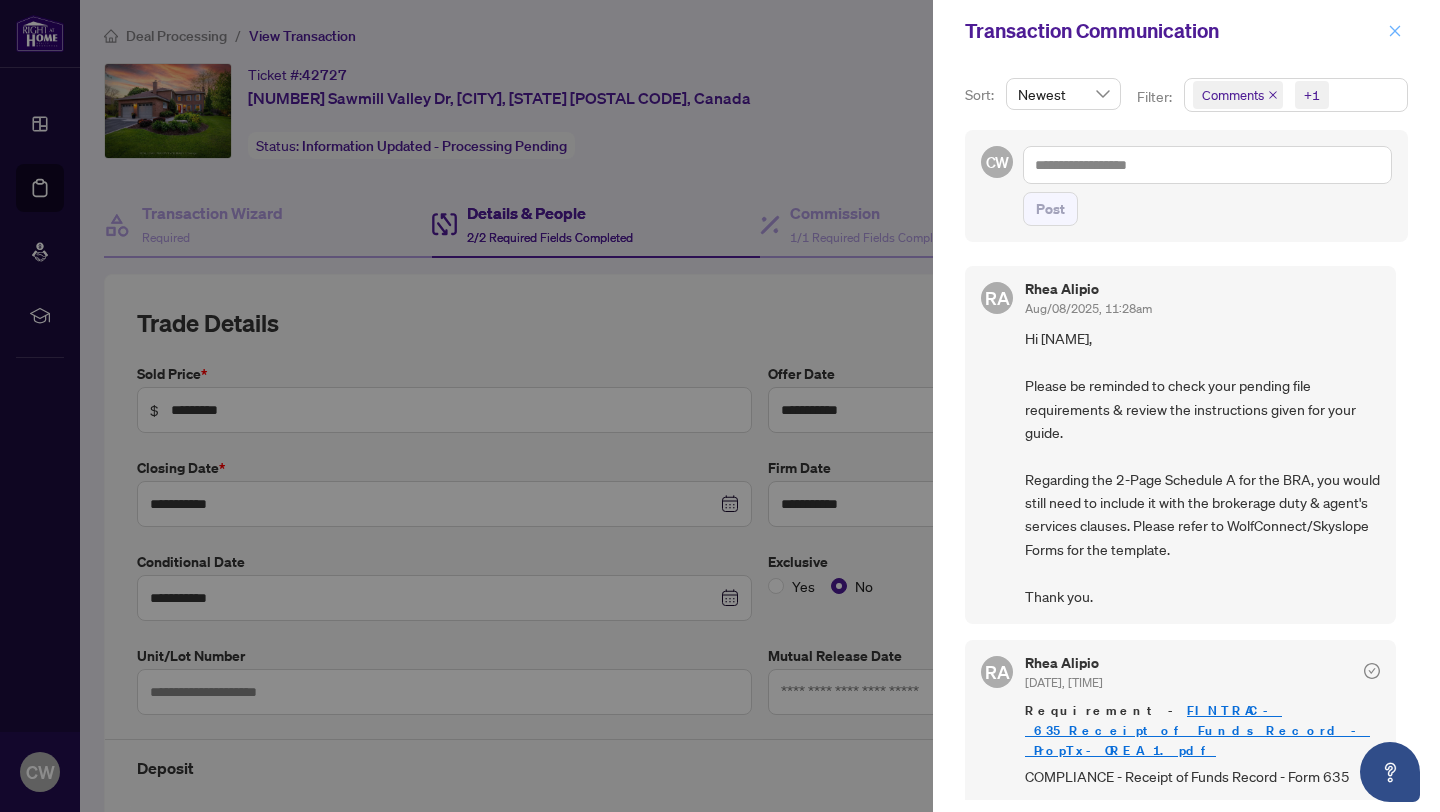 click 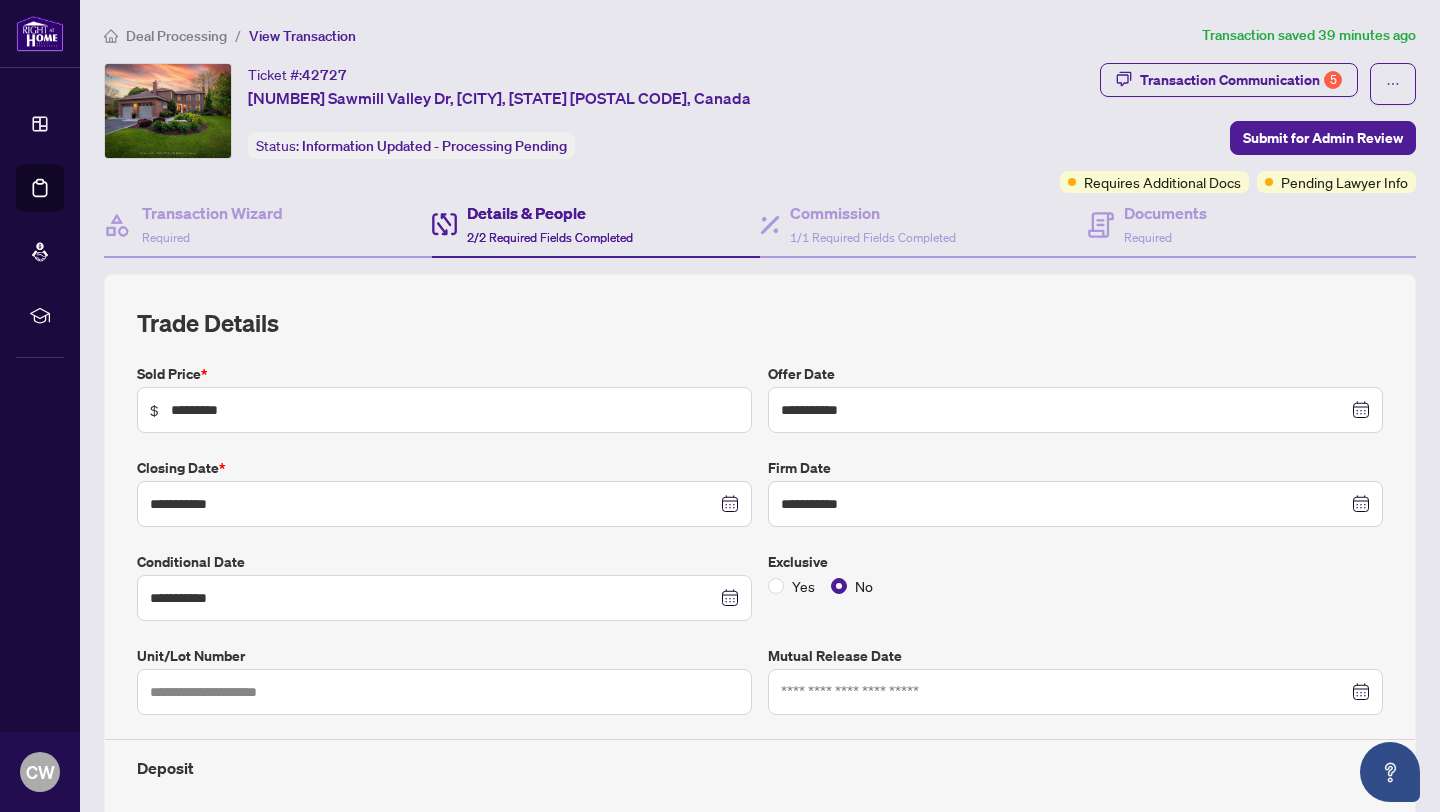 click on "2/2 Required Fields Completed" at bounding box center (550, 237) 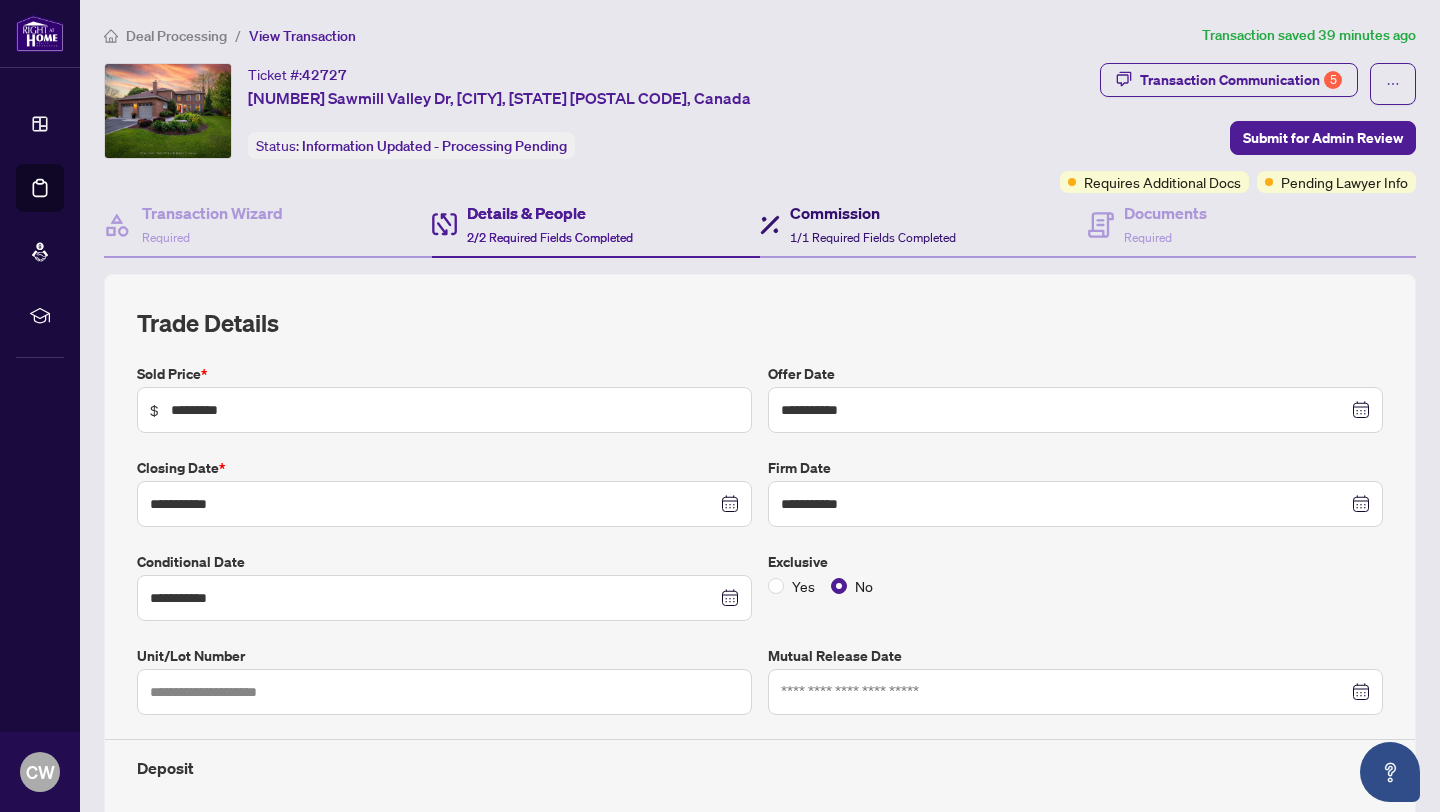 click on "Commission 1/1 Required Fields Completed" at bounding box center (873, 224) 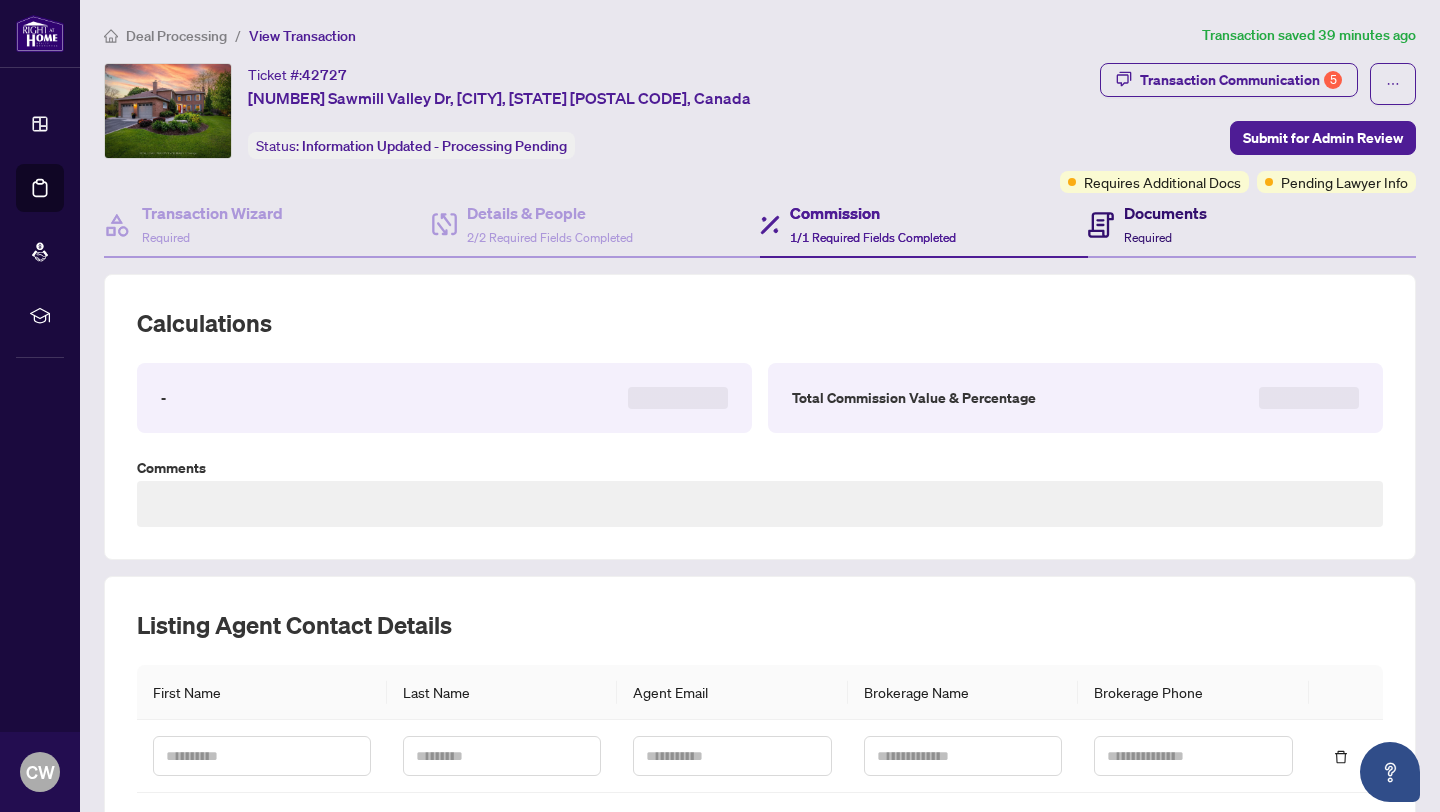 click on "Documents" at bounding box center (1165, 213) 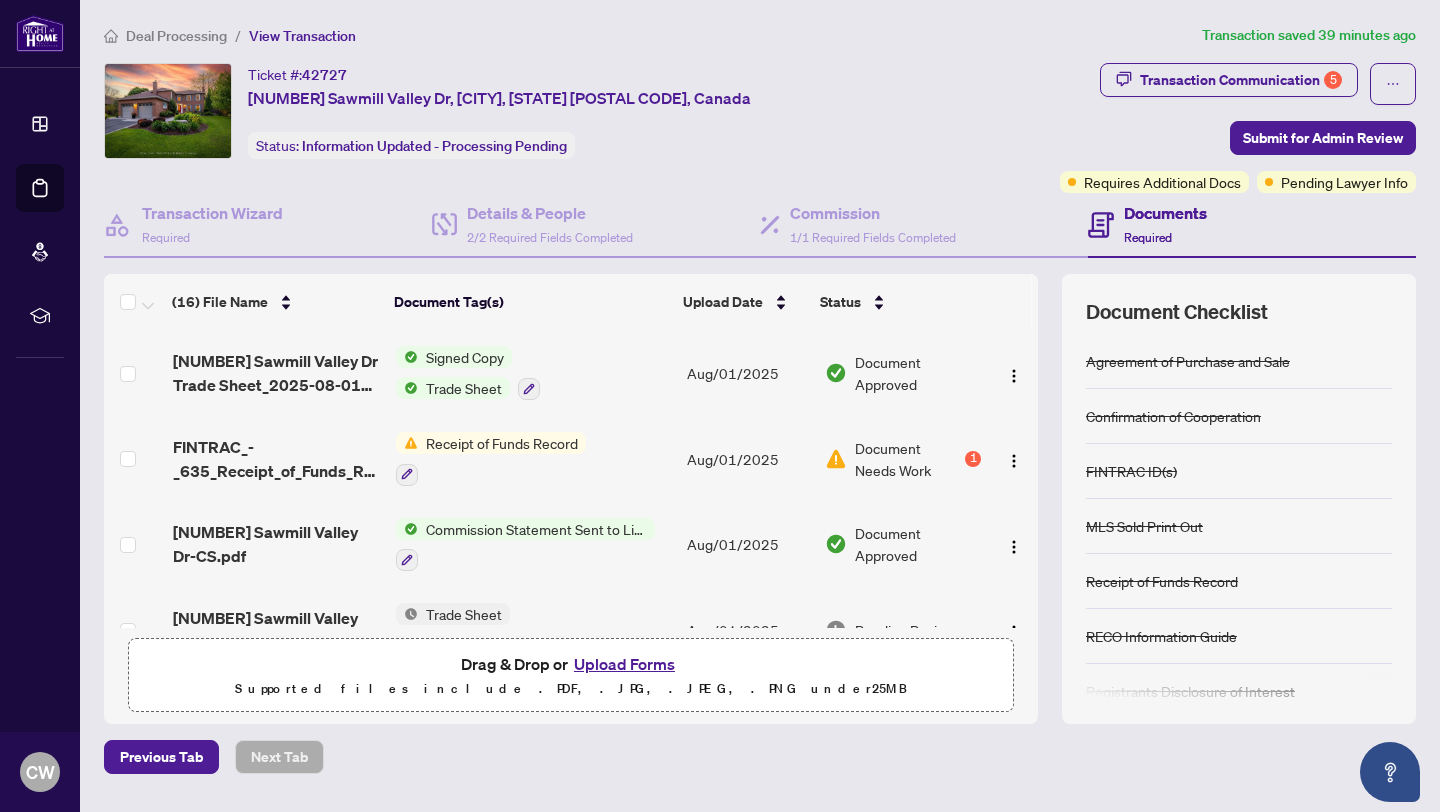 click on "Upload Forms" at bounding box center (624, 664) 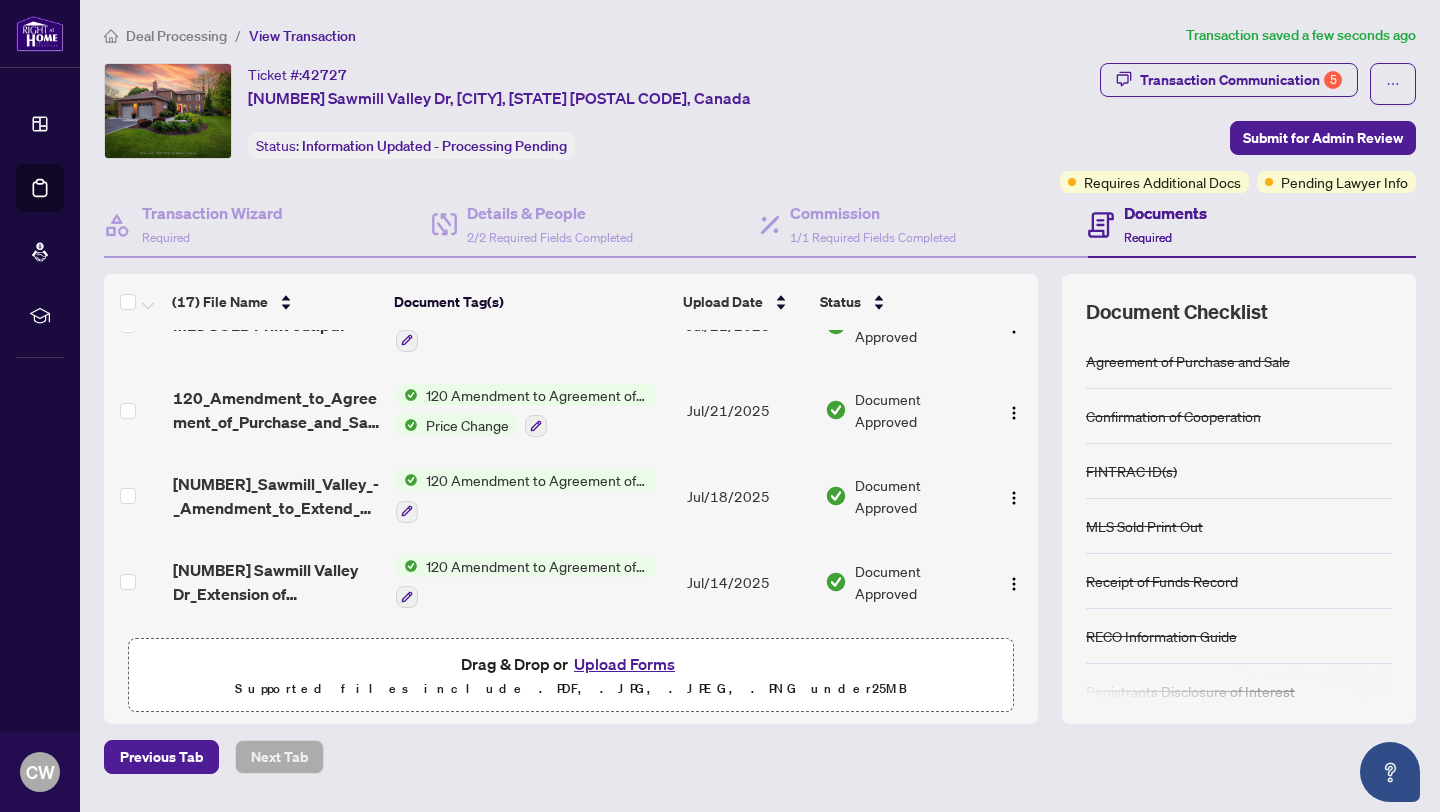 scroll, scrollTop: 0, scrollLeft: 0, axis: both 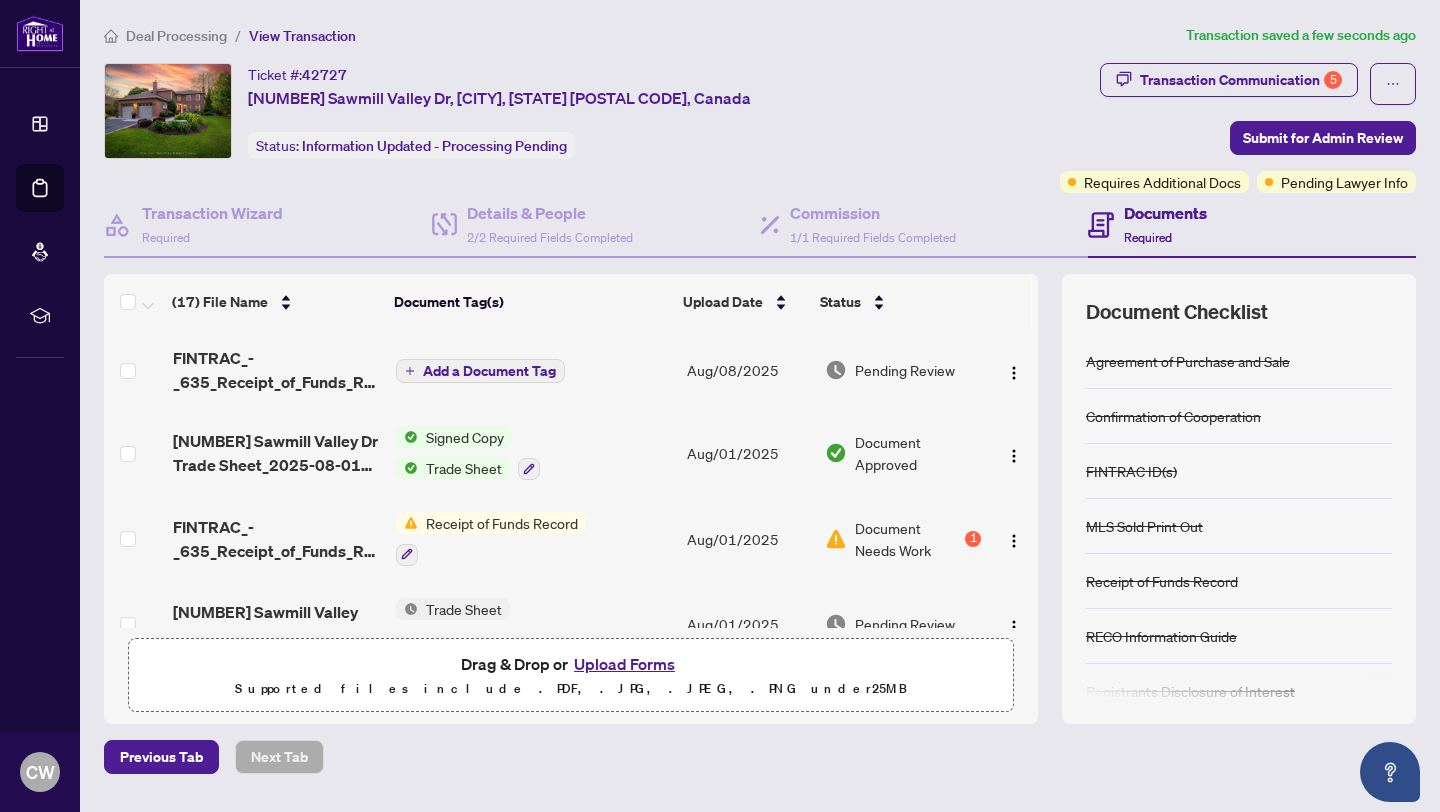 click on "Add a Document Tag" at bounding box center [489, 371] 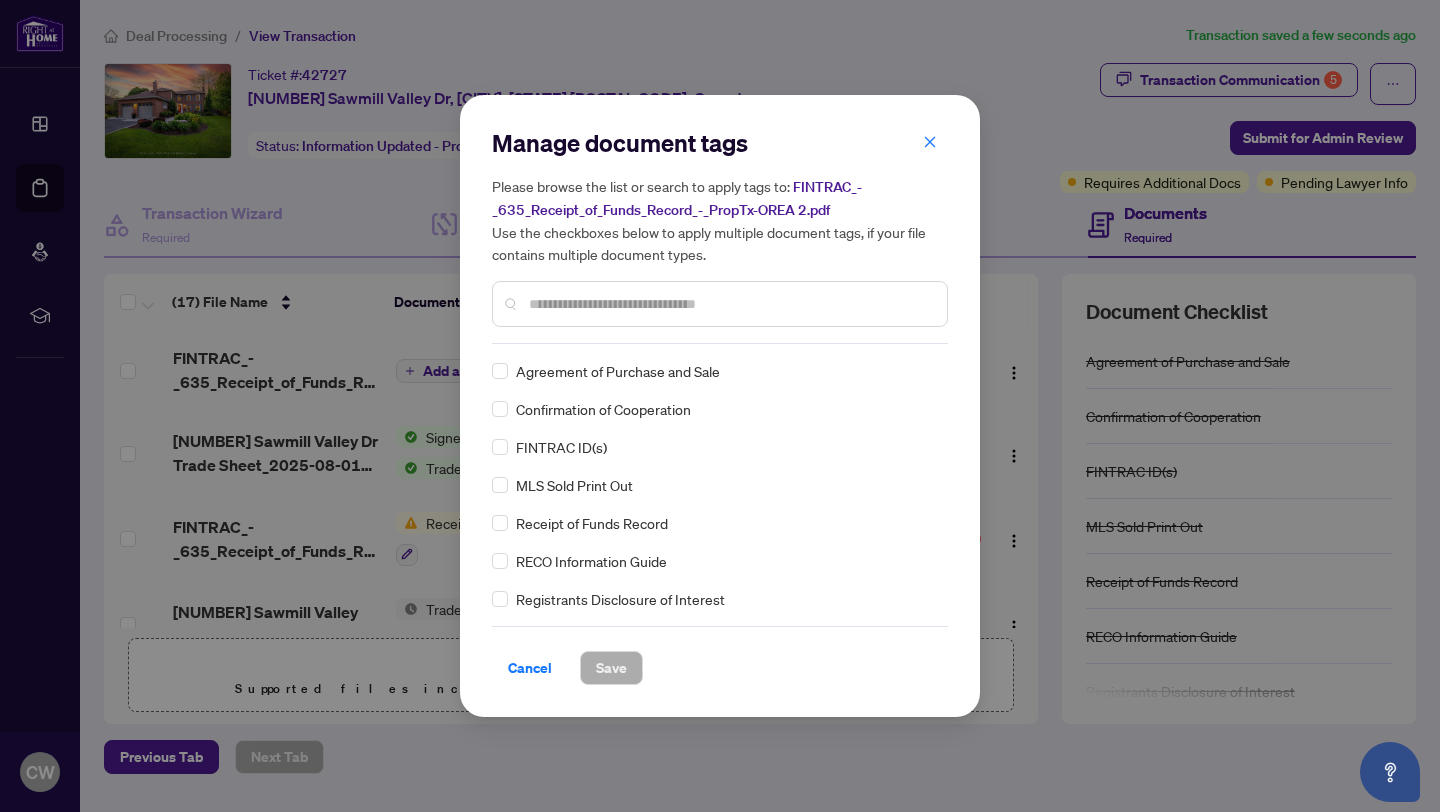 click at bounding box center [730, 304] 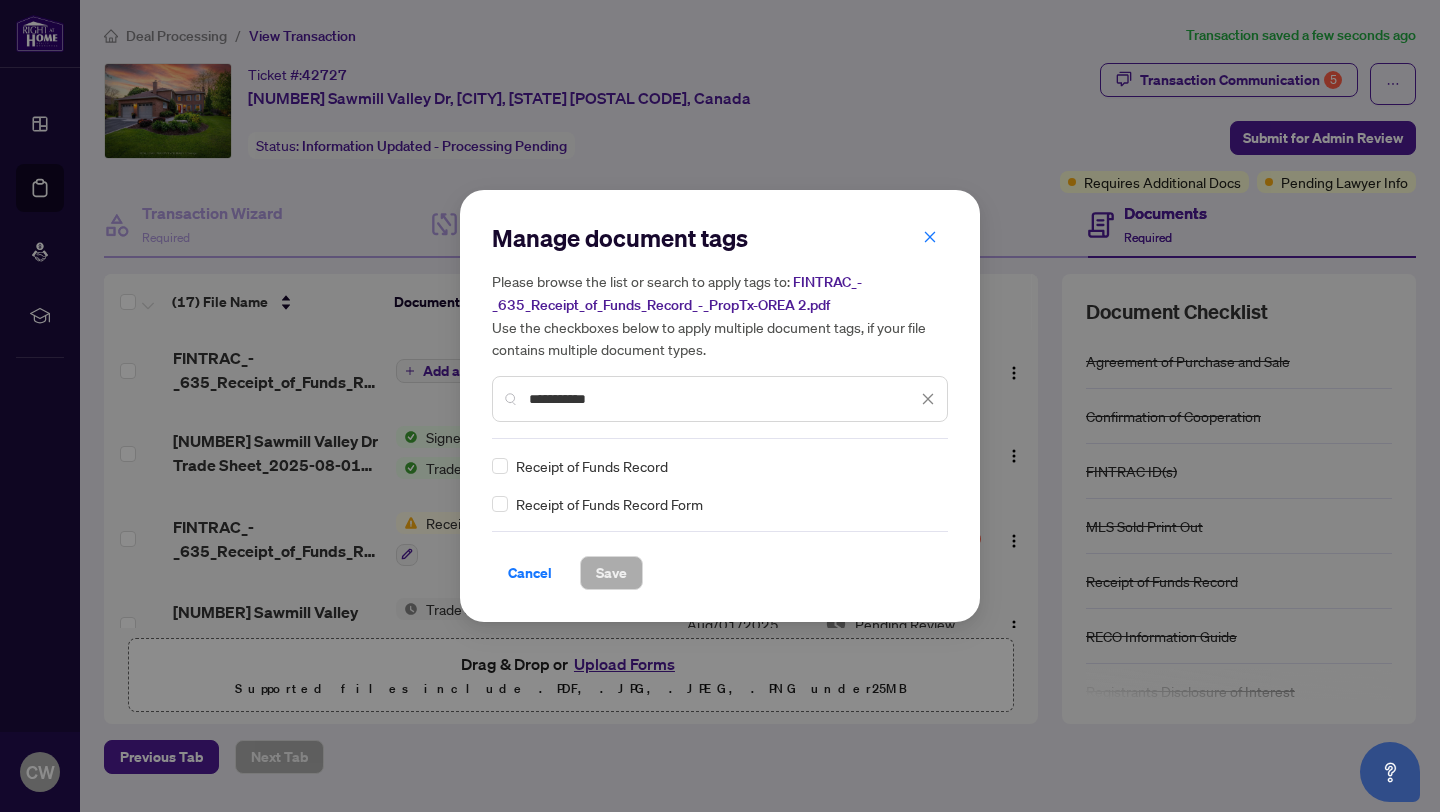 type on "**********" 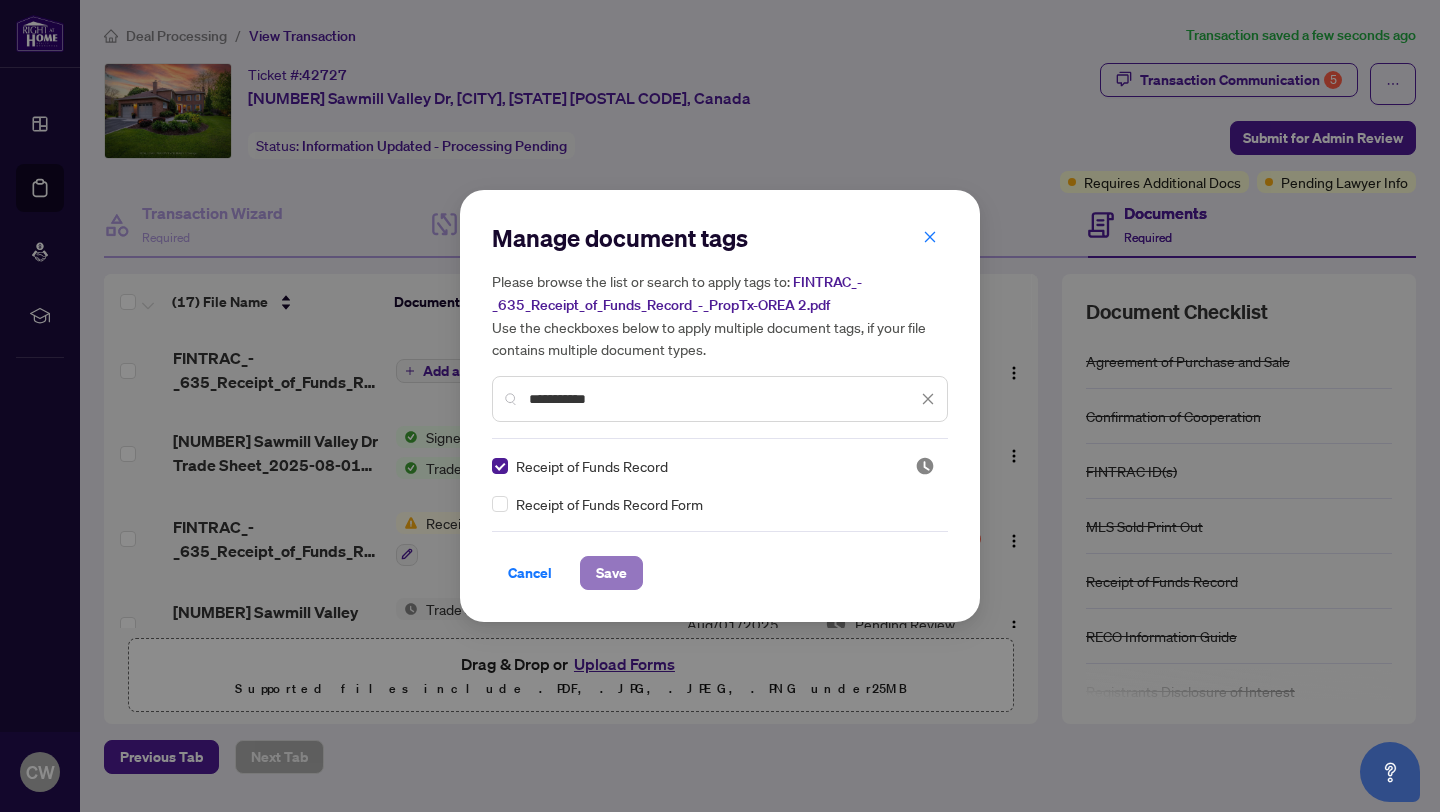 click on "Save" at bounding box center [611, 573] 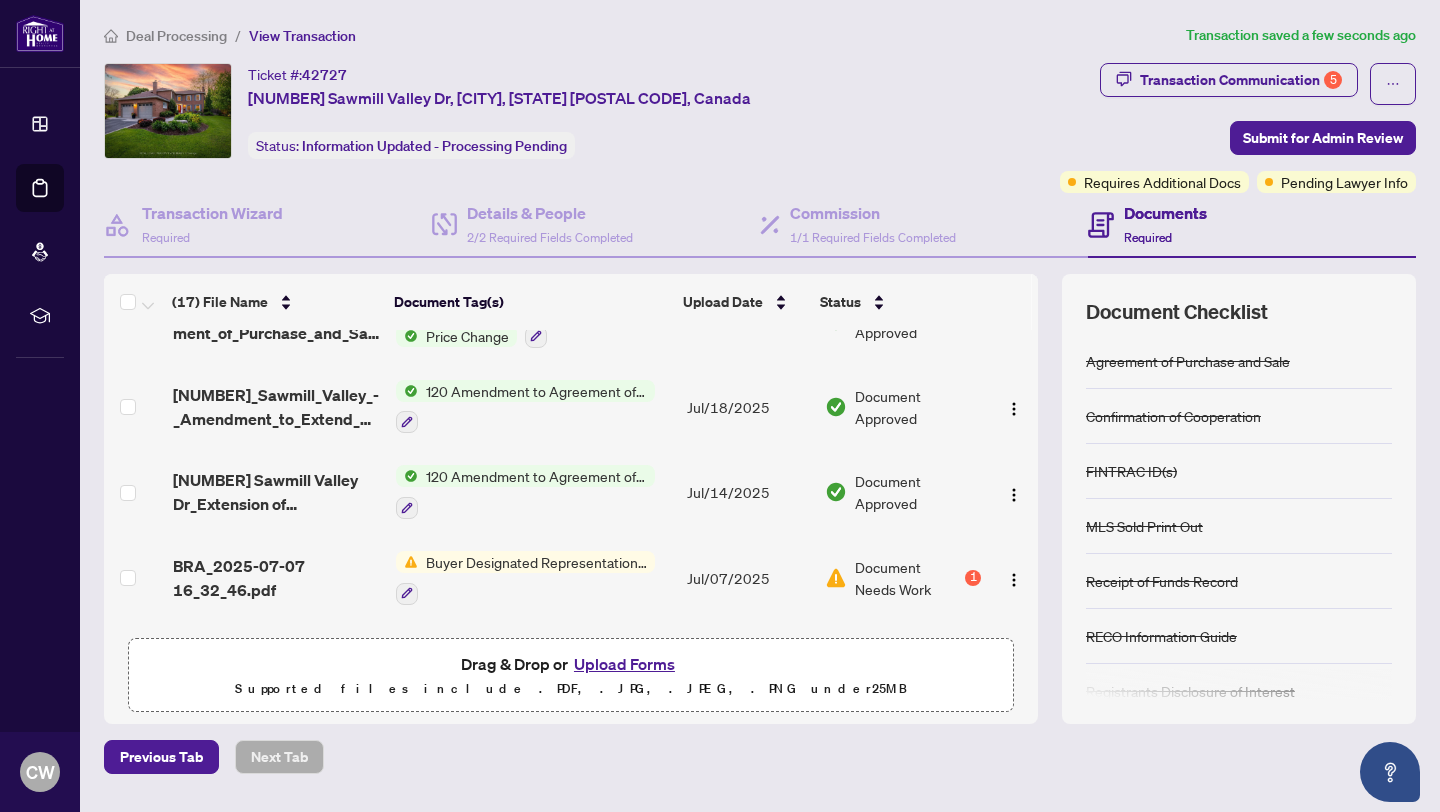scroll, scrollTop: 568, scrollLeft: 0, axis: vertical 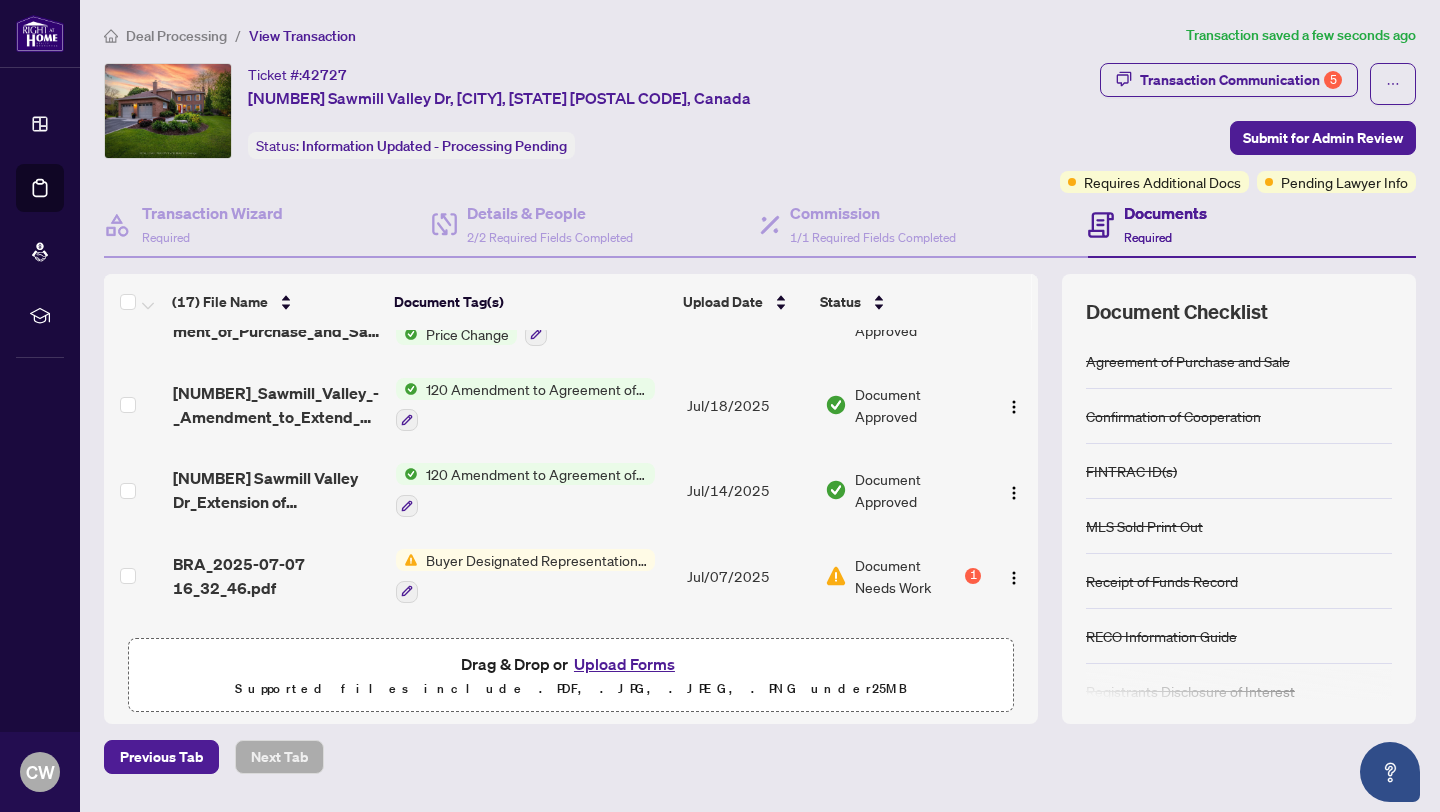 click on "Buyer Designated Representation Agreement" at bounding box center (536, 560) 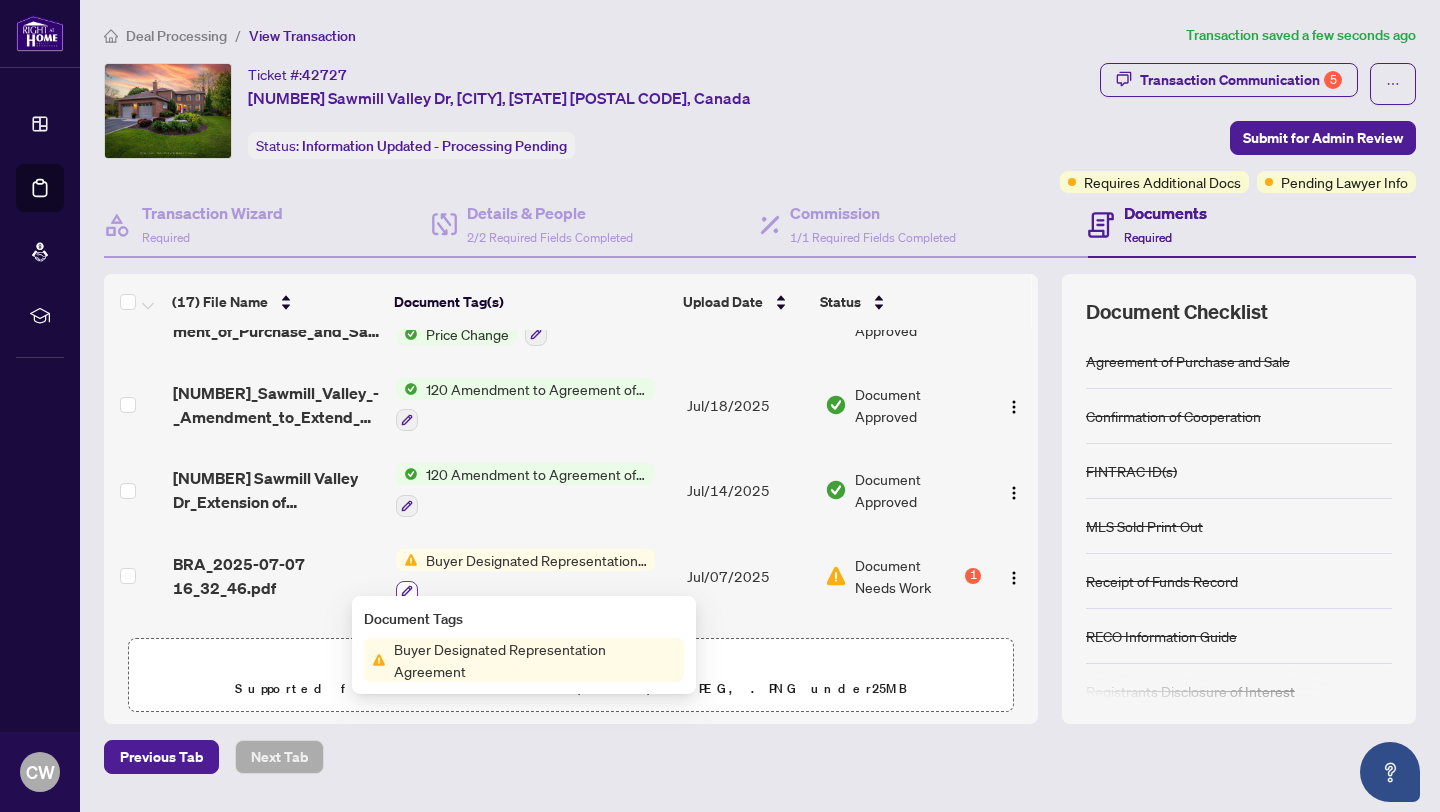 click 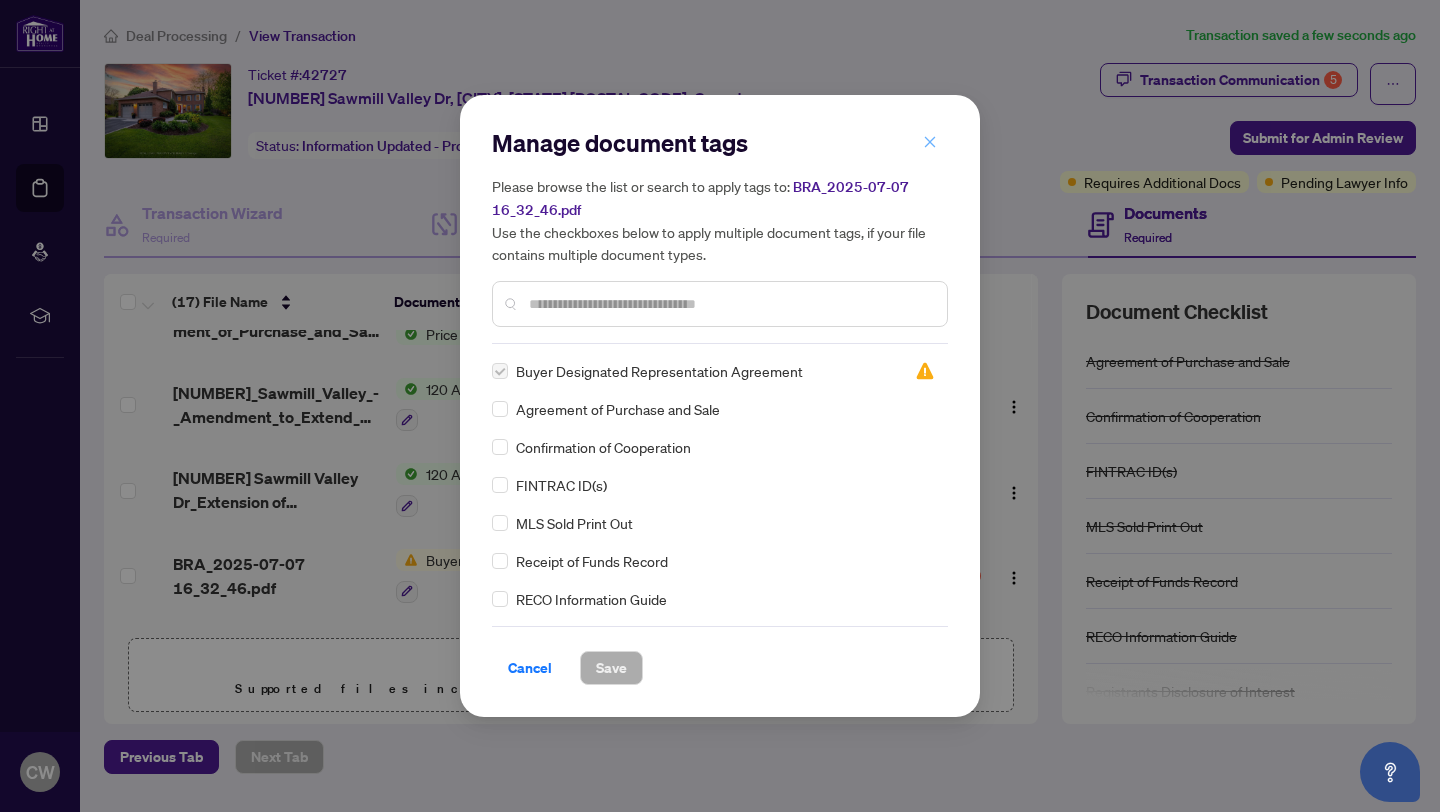 click 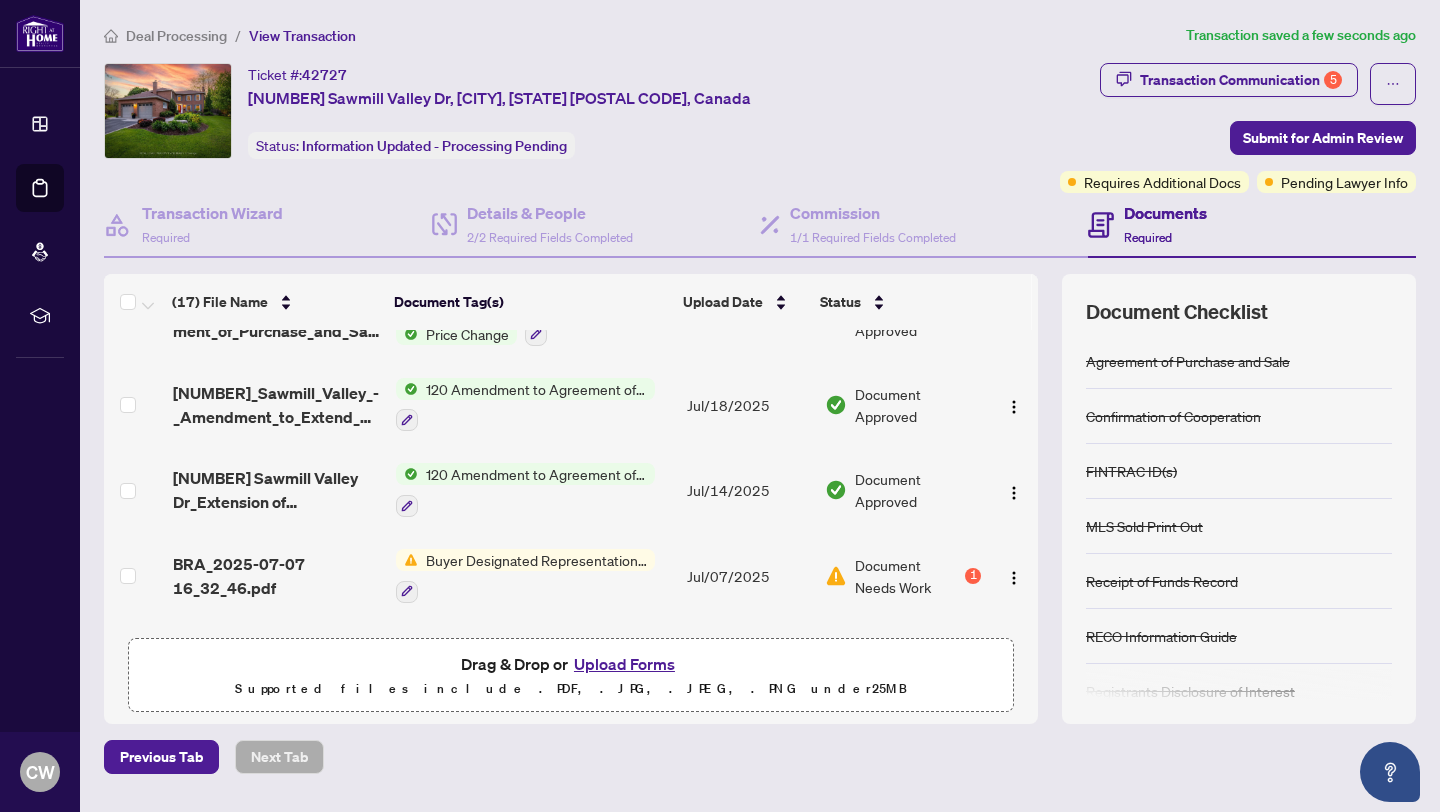 click on "BRA_2025-07-07 16_32_46.pdf" at bounding box center (276, 576) 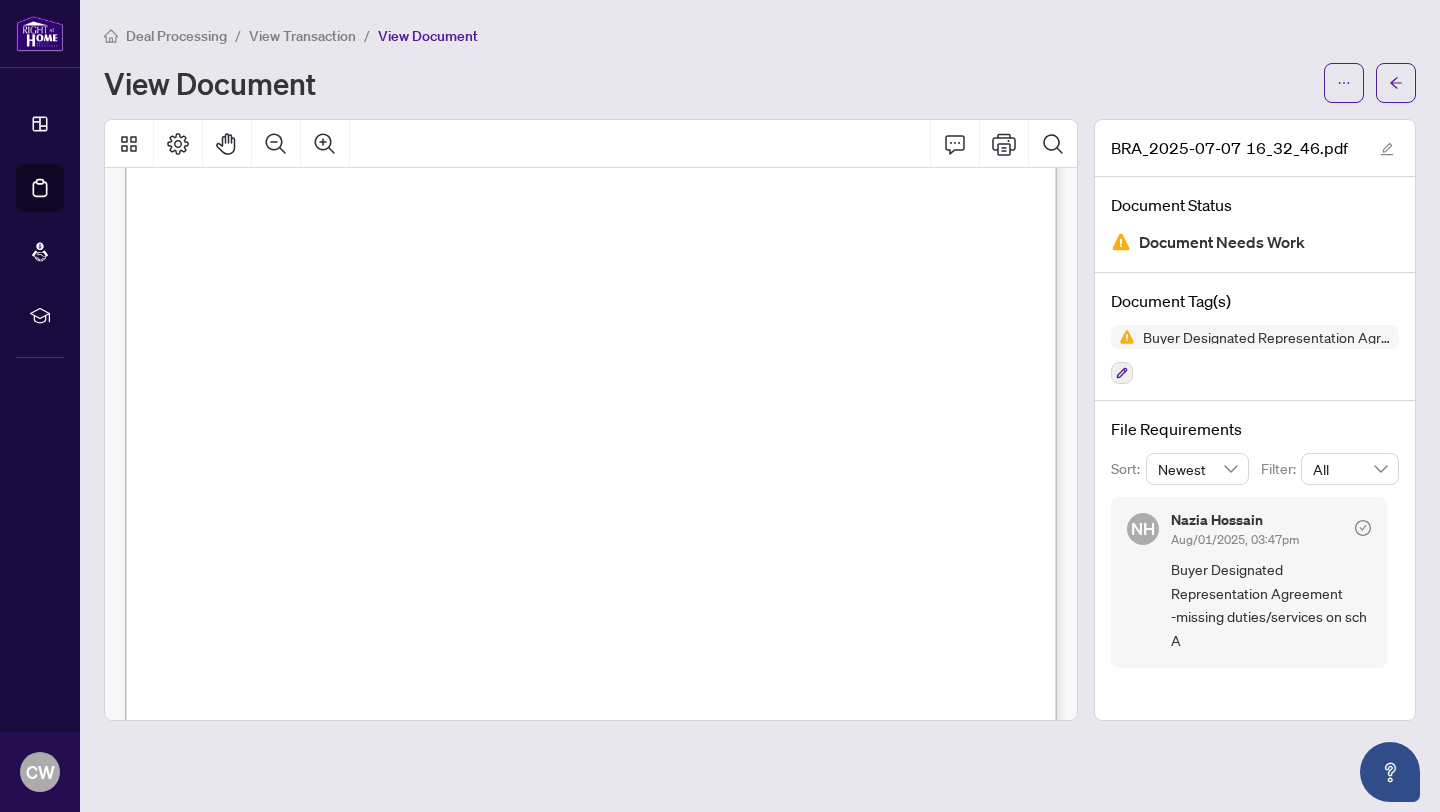 scroll, scrollTop: 0, scrollLeft: 0, axis: both 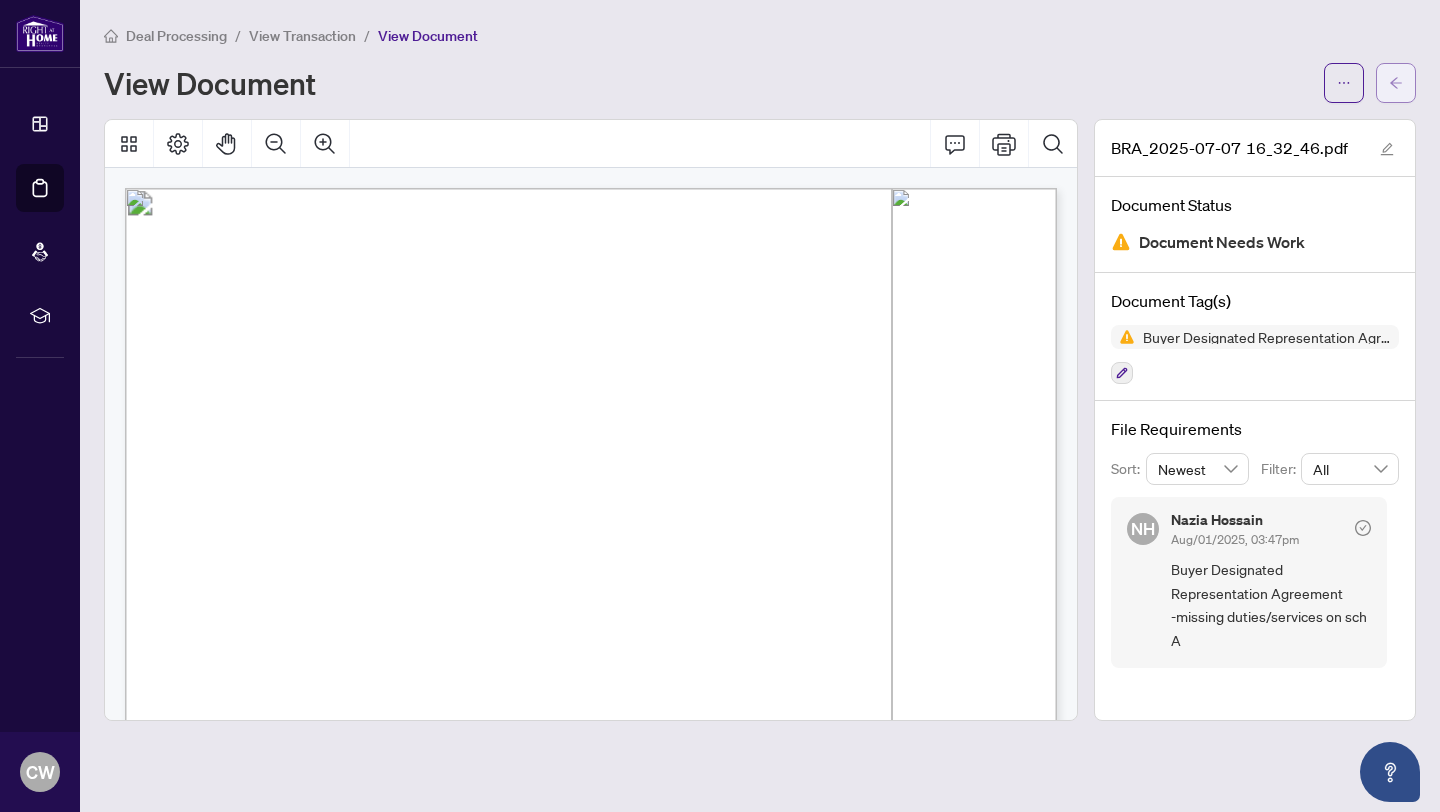 click 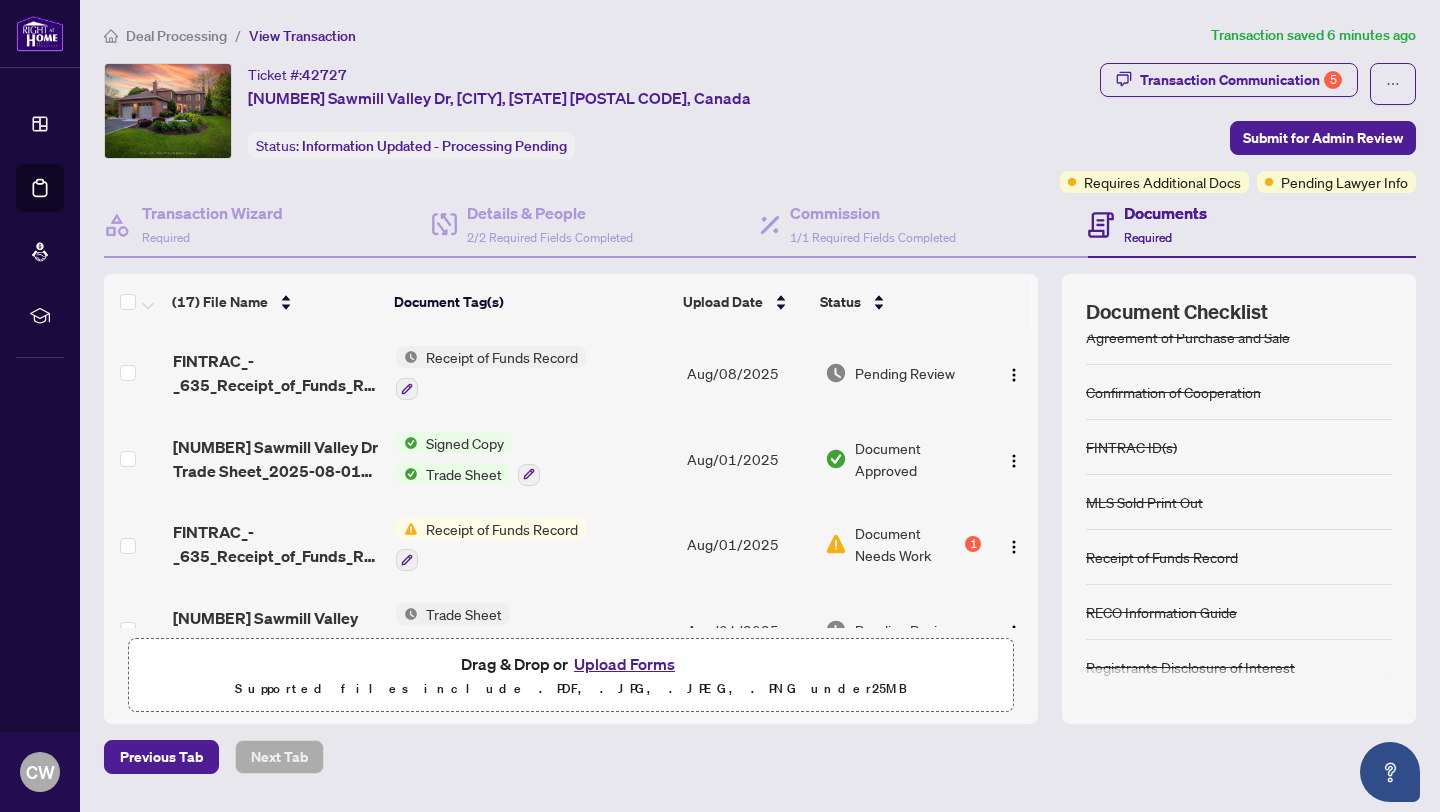 scroll, scrollTop: 23, scrollLeft: 0, axis: vertical 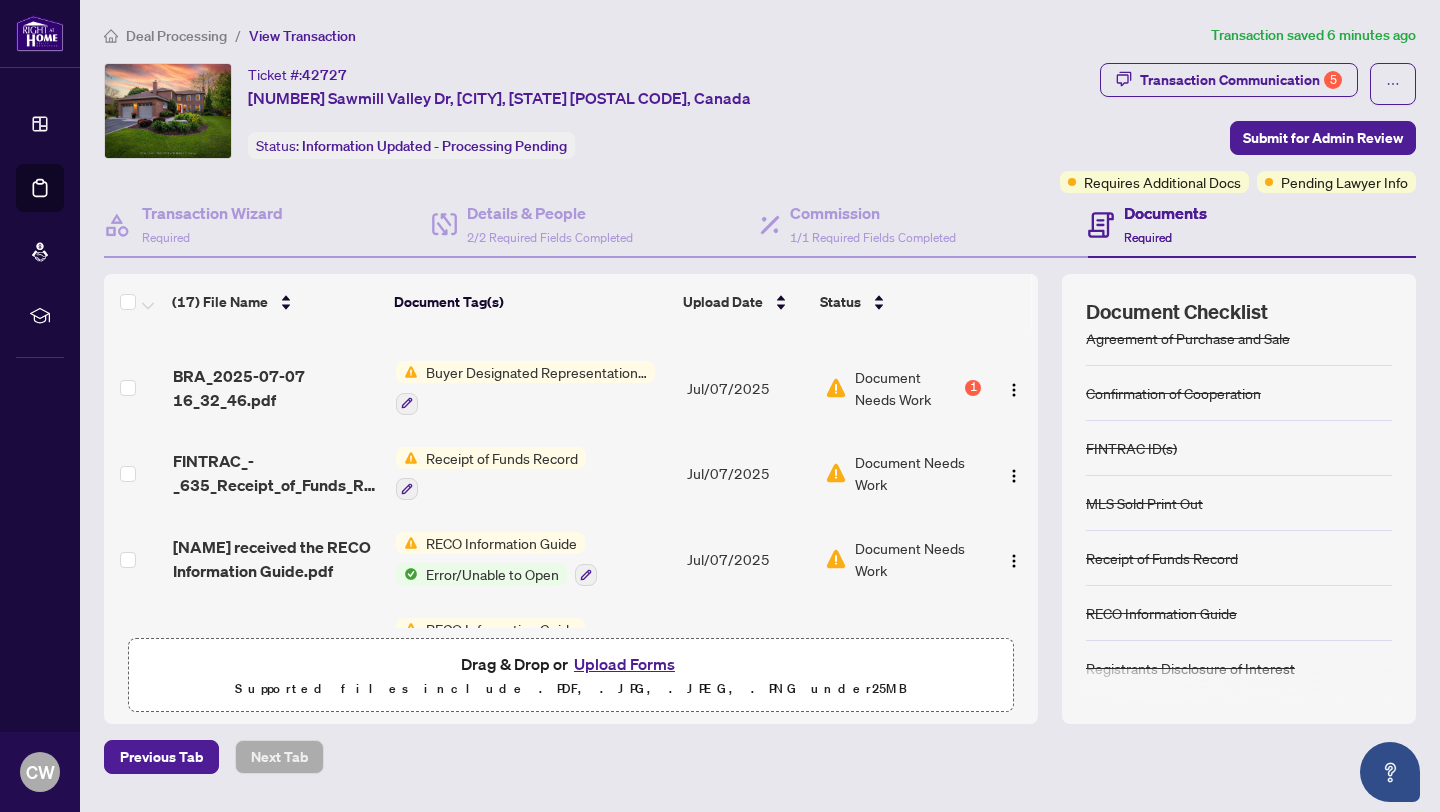 click on "Buyer Designated Representation Agreement" at bounding box center (536, 372) 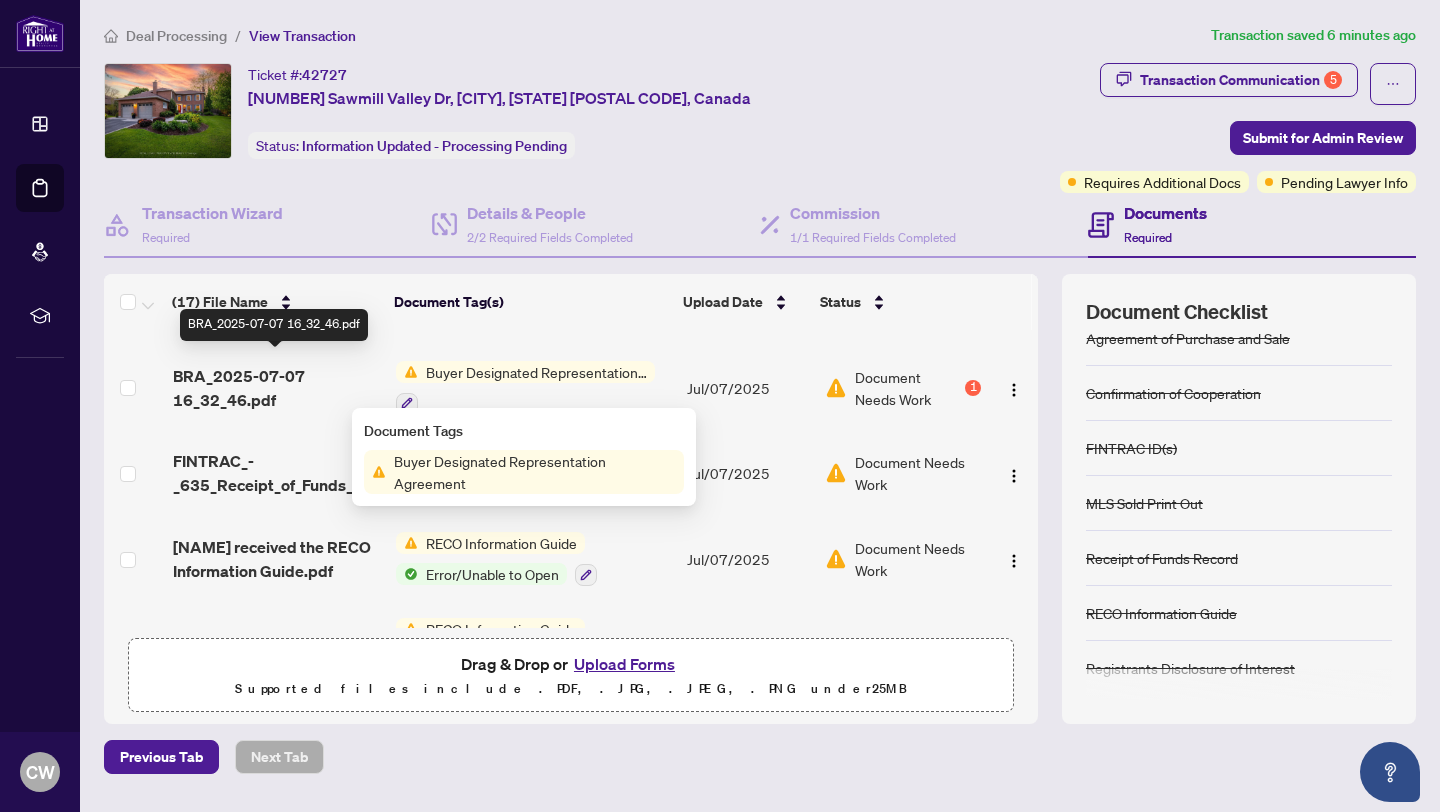 click on "BRA_2025-07-07 16_32_46.pdf" at bounding box center [276, 388] 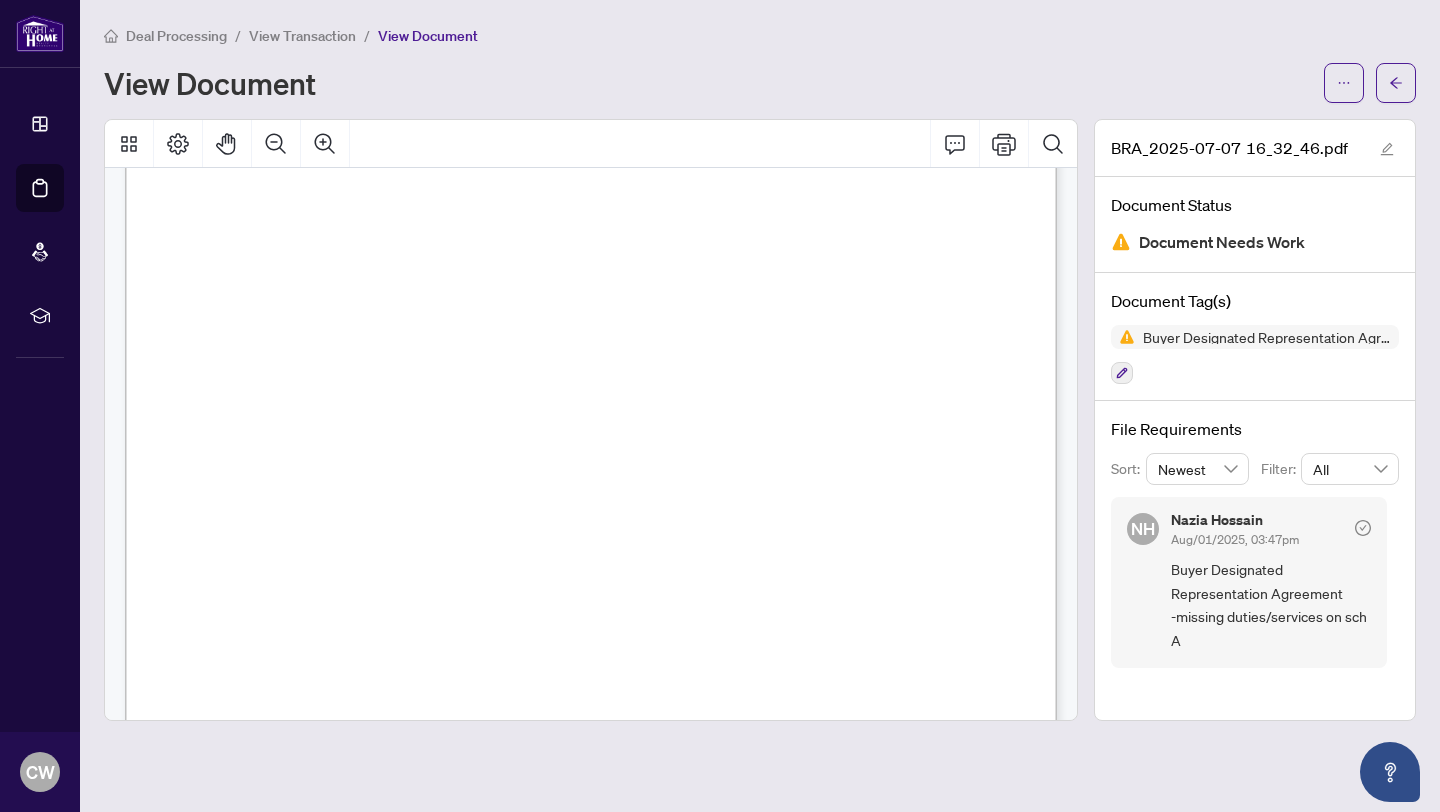 scroll, scrollTop: 1043, scrollLeft: 0, axis: vertical 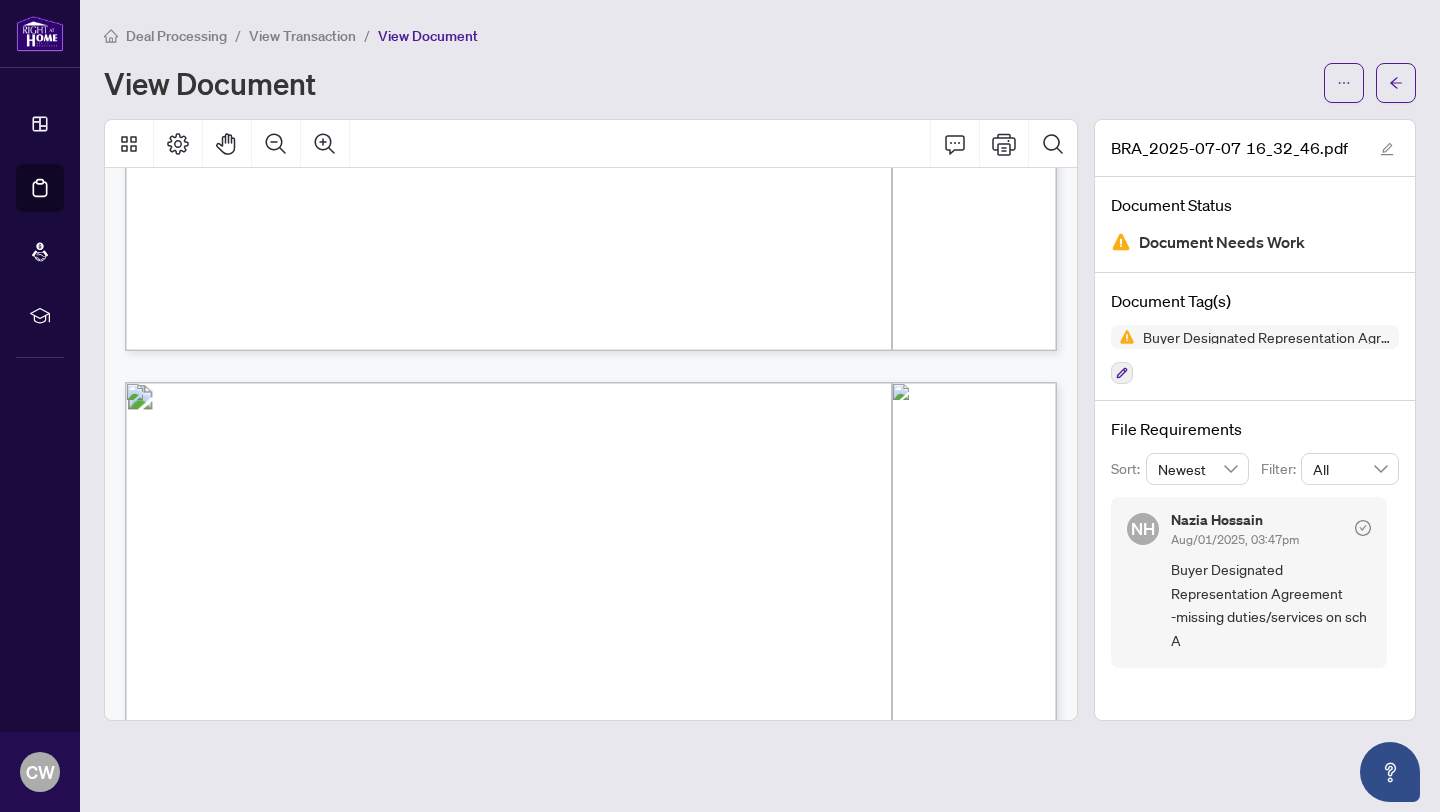 click on "View Transaction" at bounding box center [302, 36] 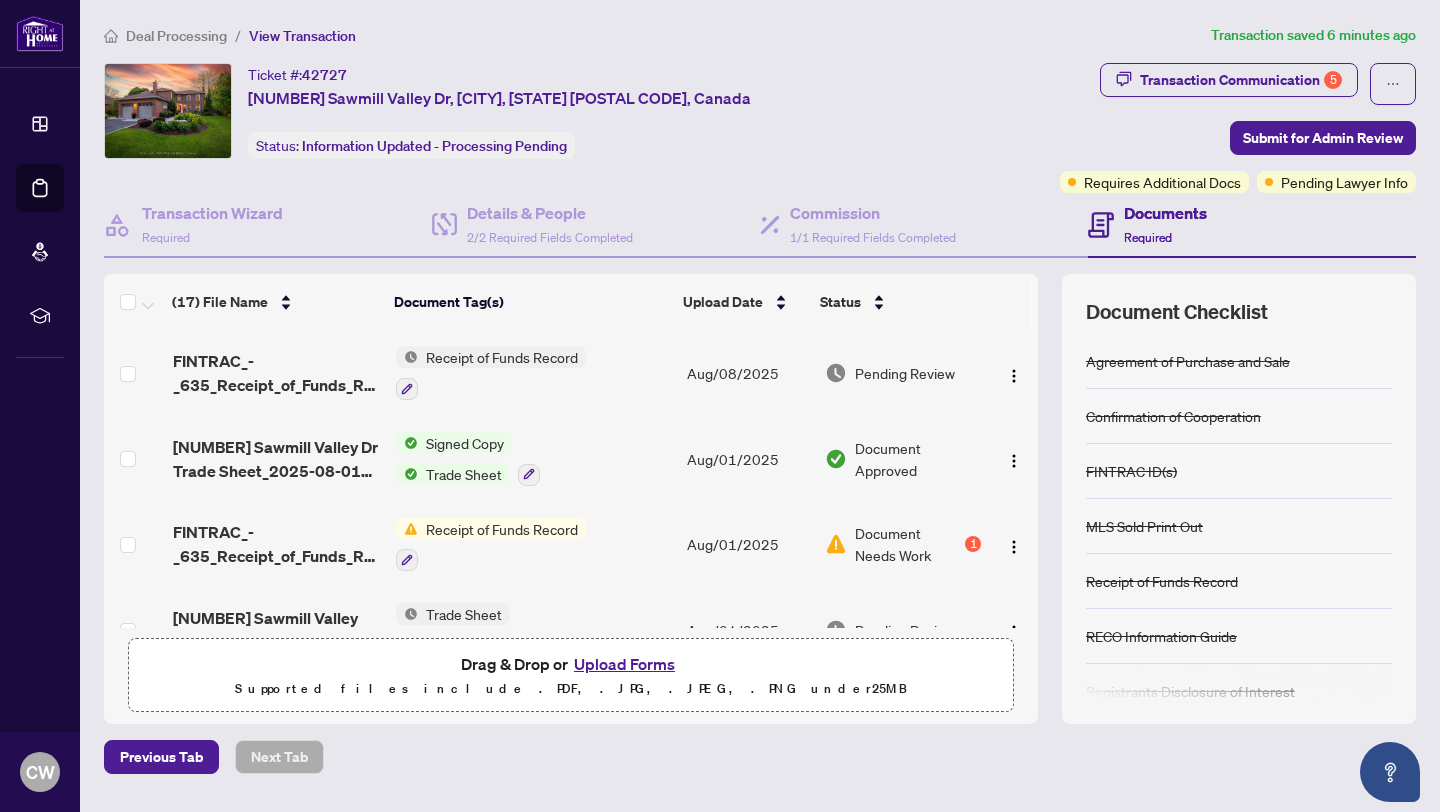click on "Upload Forms" at bounding box center [624, 664] 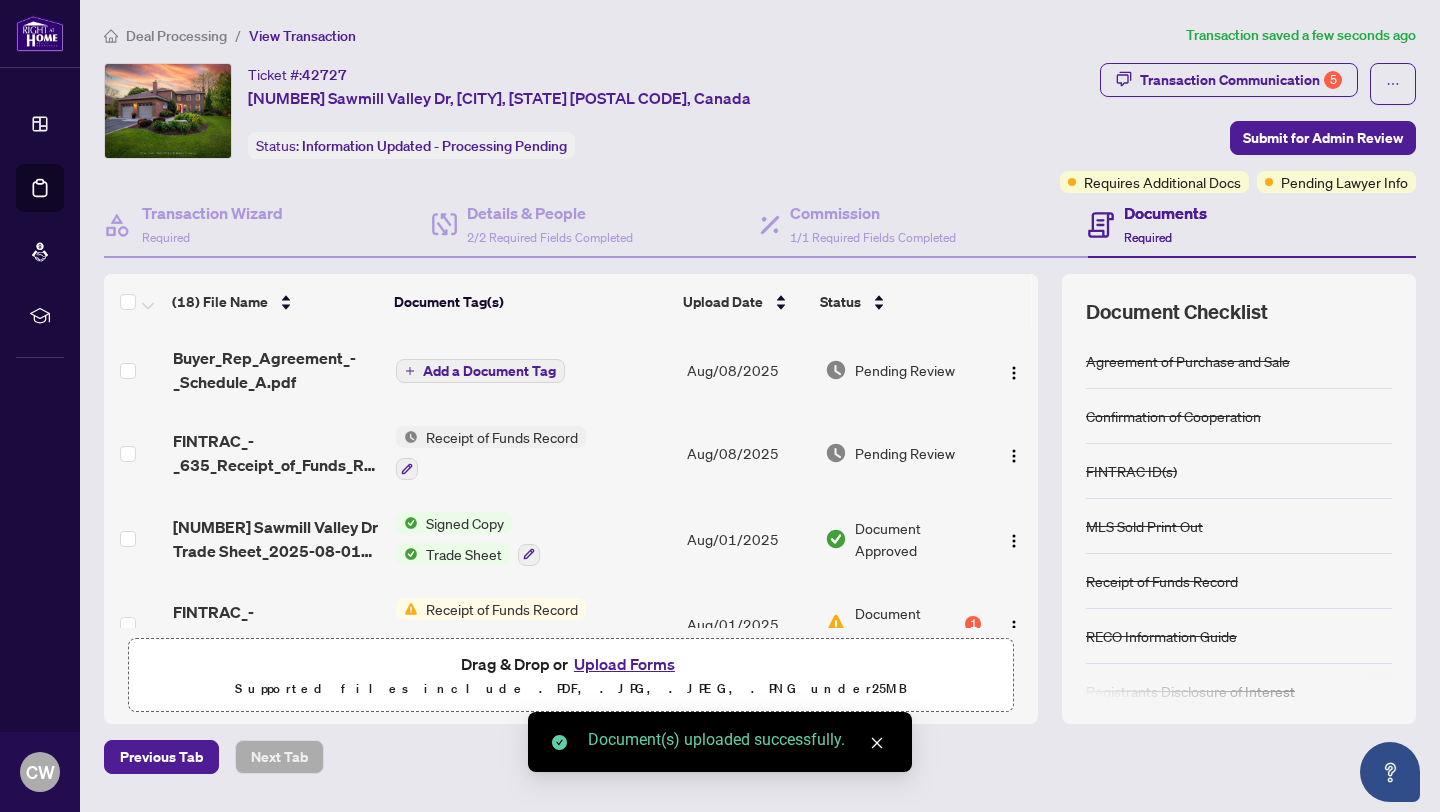 scroll, scrollTop: 26, scrollLeft: 0, axis: vertical 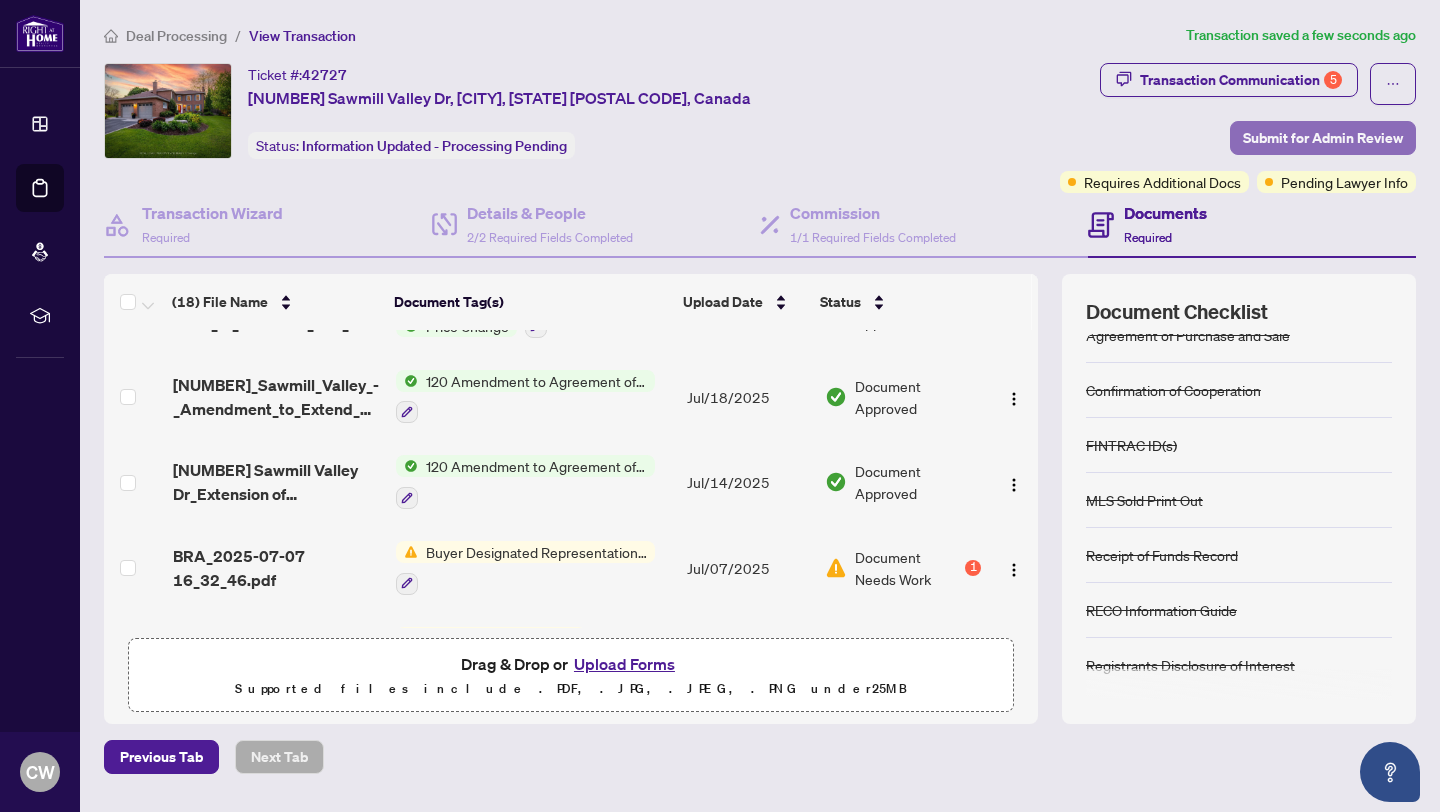 click on "Submit for Admin Review" at bounding box center (1323, 138) 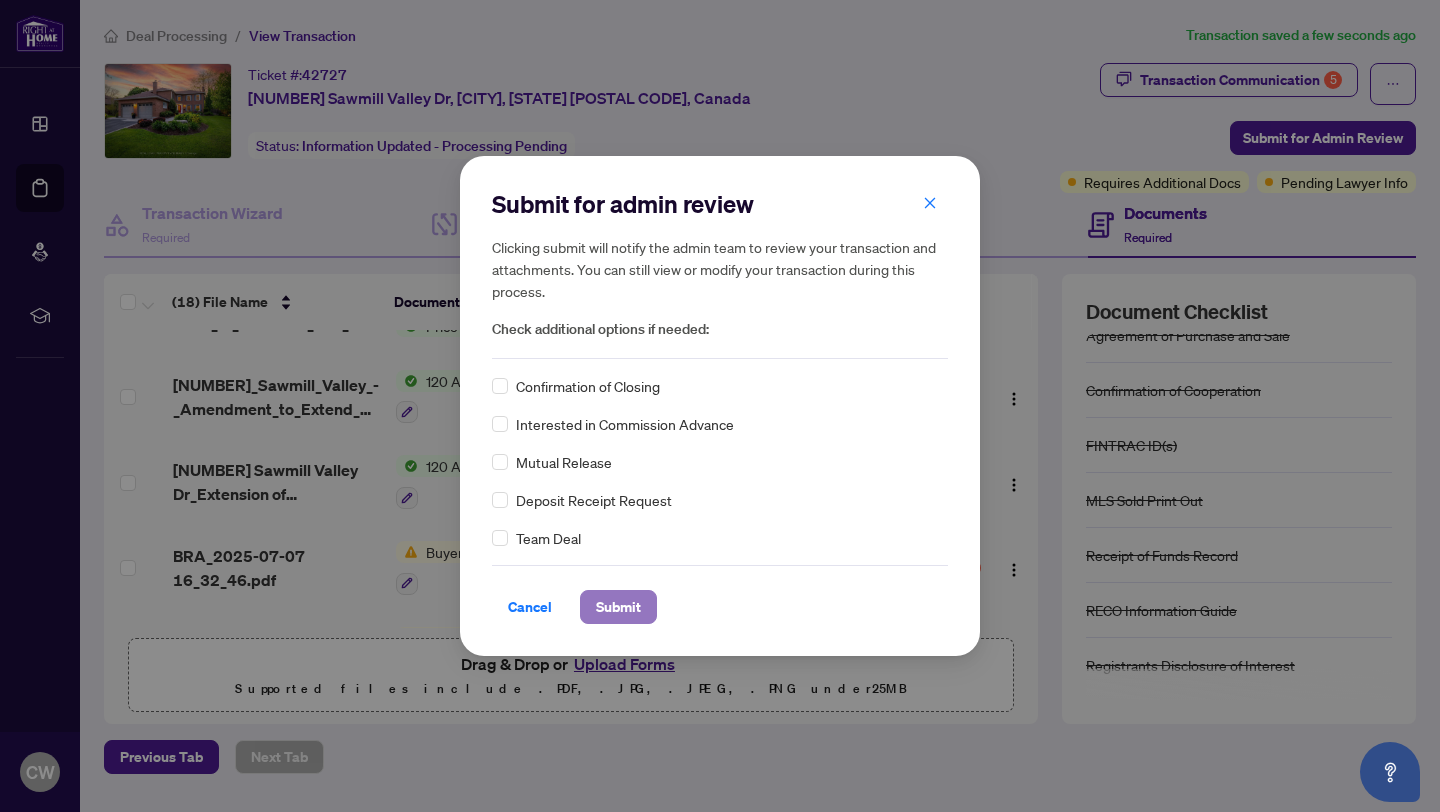 click on "Submit" at bounding box center (618, 607) 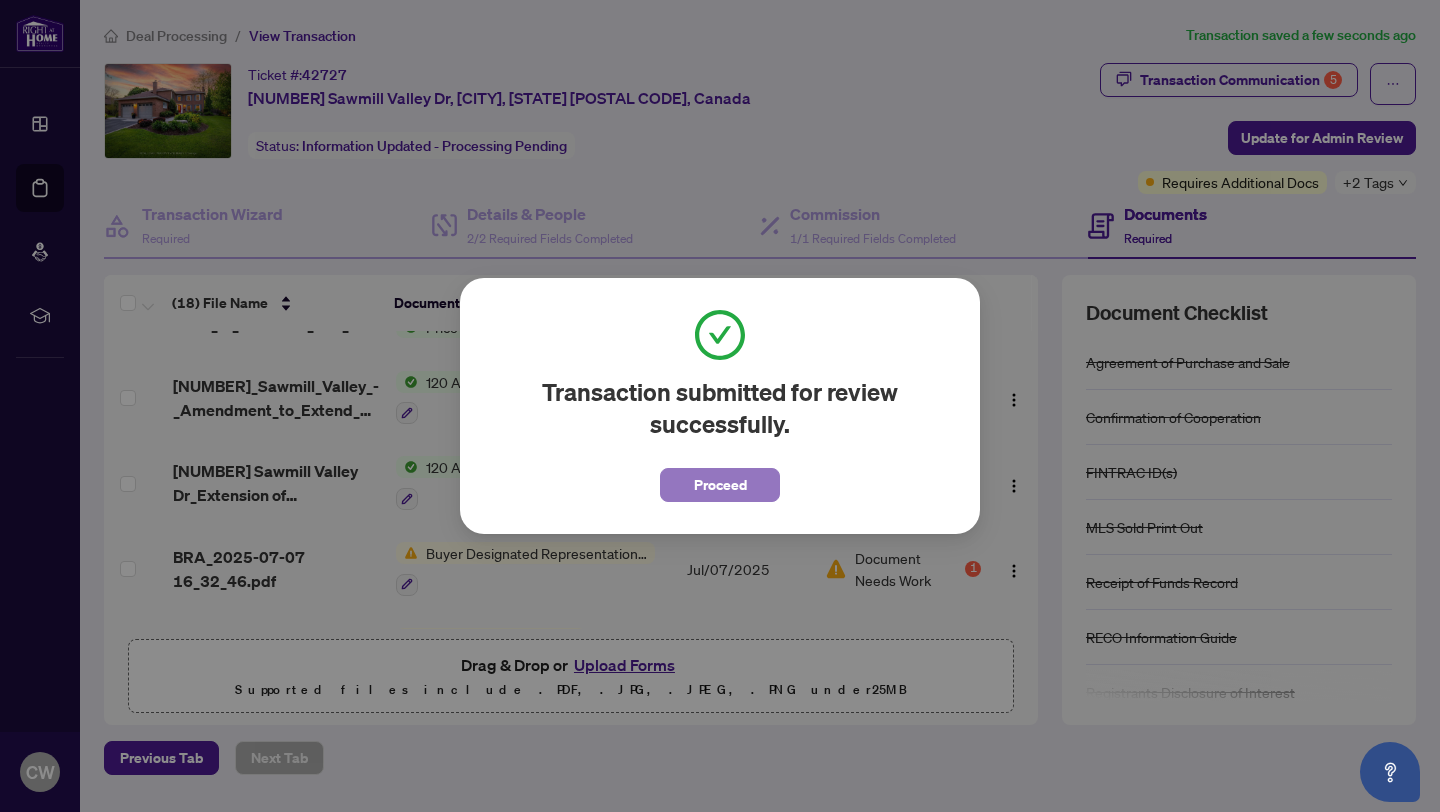 click on "Proceed" at bounding box center (720, 485) 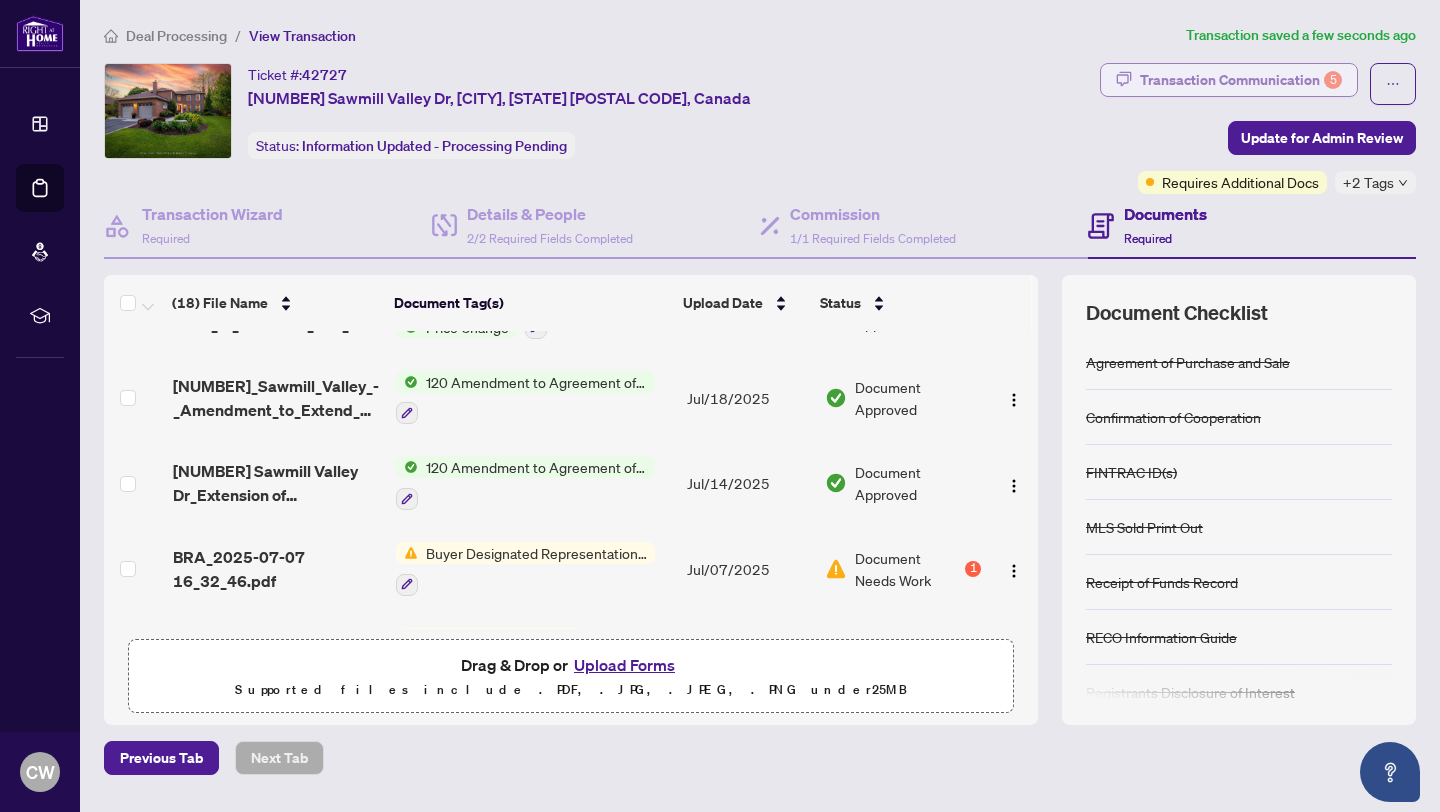 click on "Transaction Communication 5" at bounding box center [1241, 80] 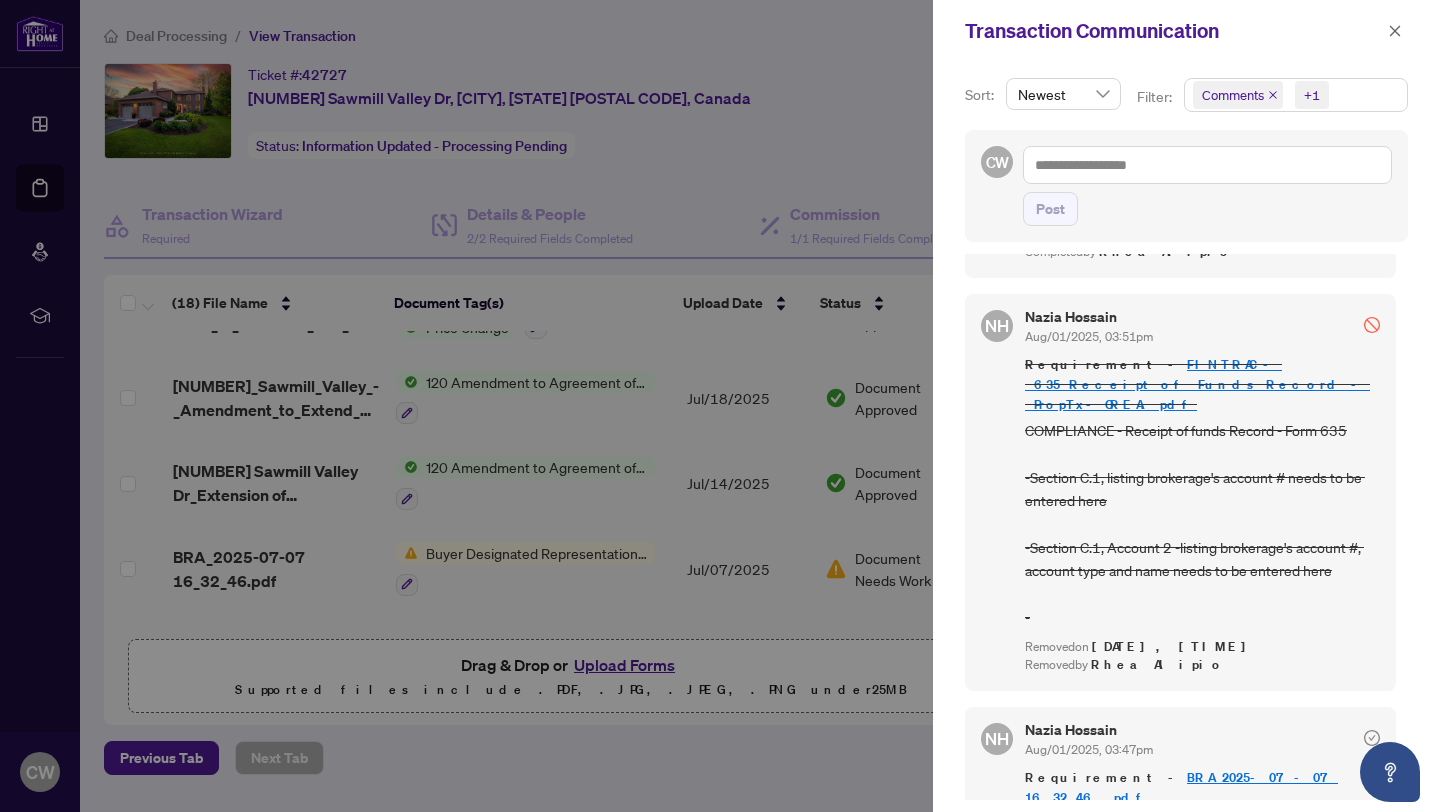 scroll, scrollTop: 2557, scrollLeft: 0, axis: vertical 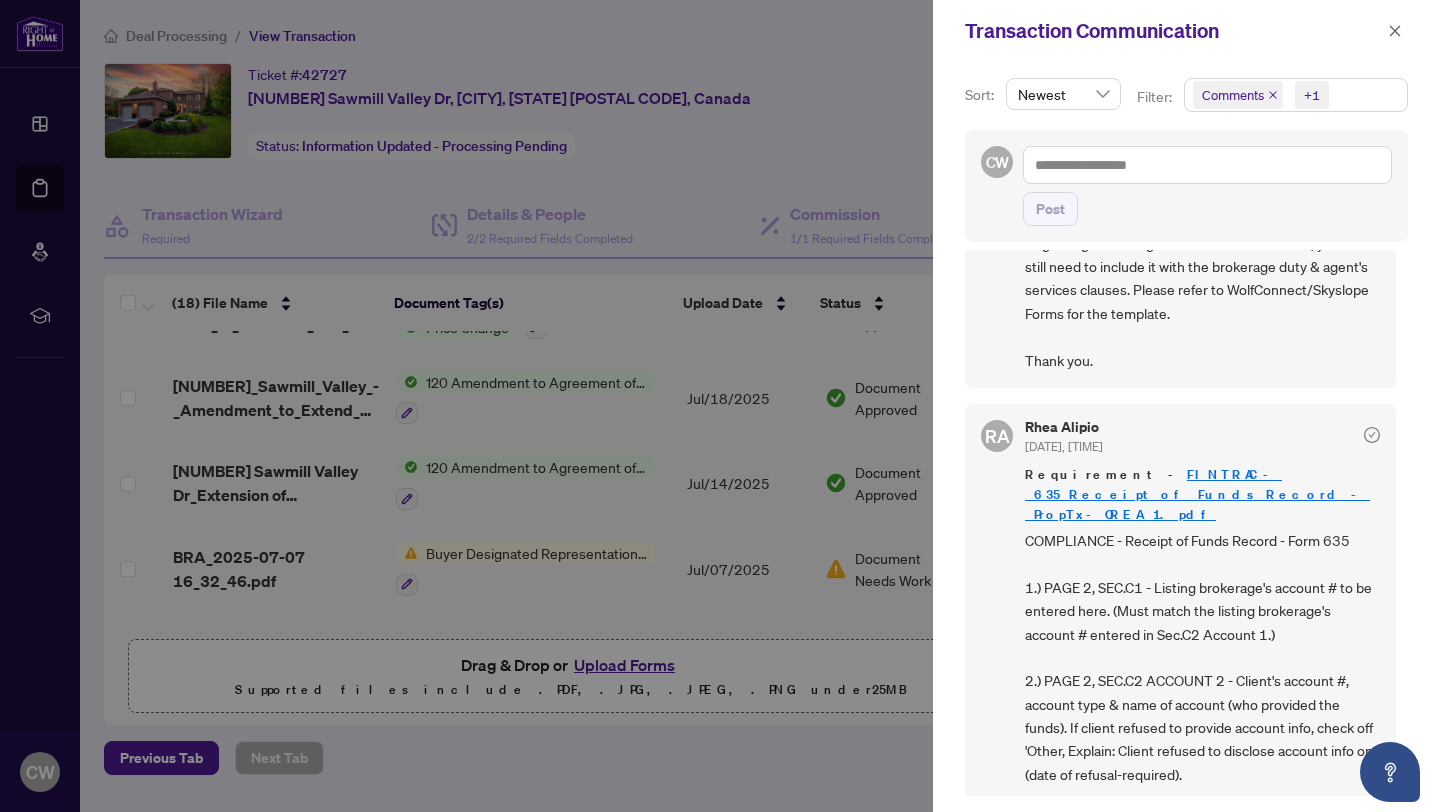 click at bounding box center [720, 406] 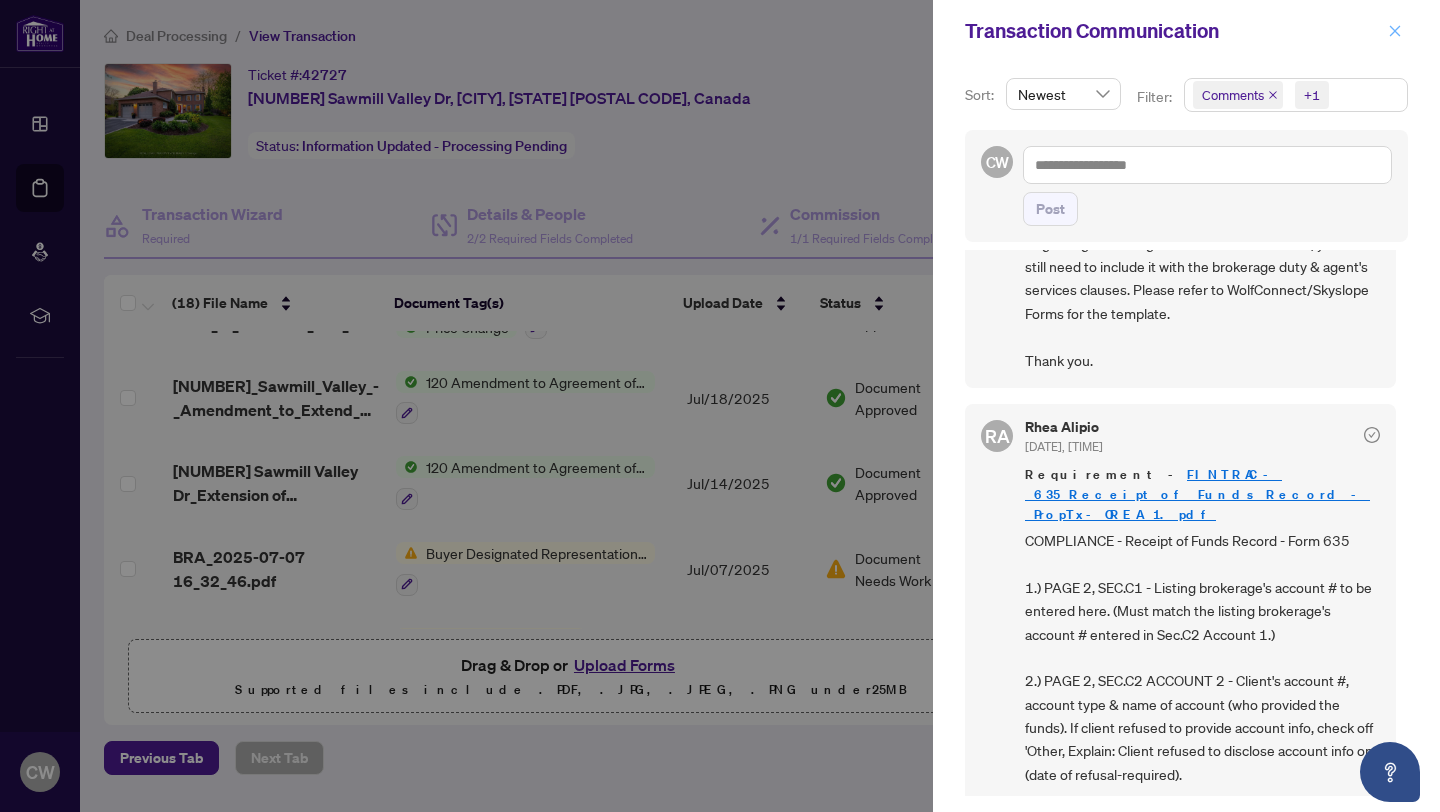 click 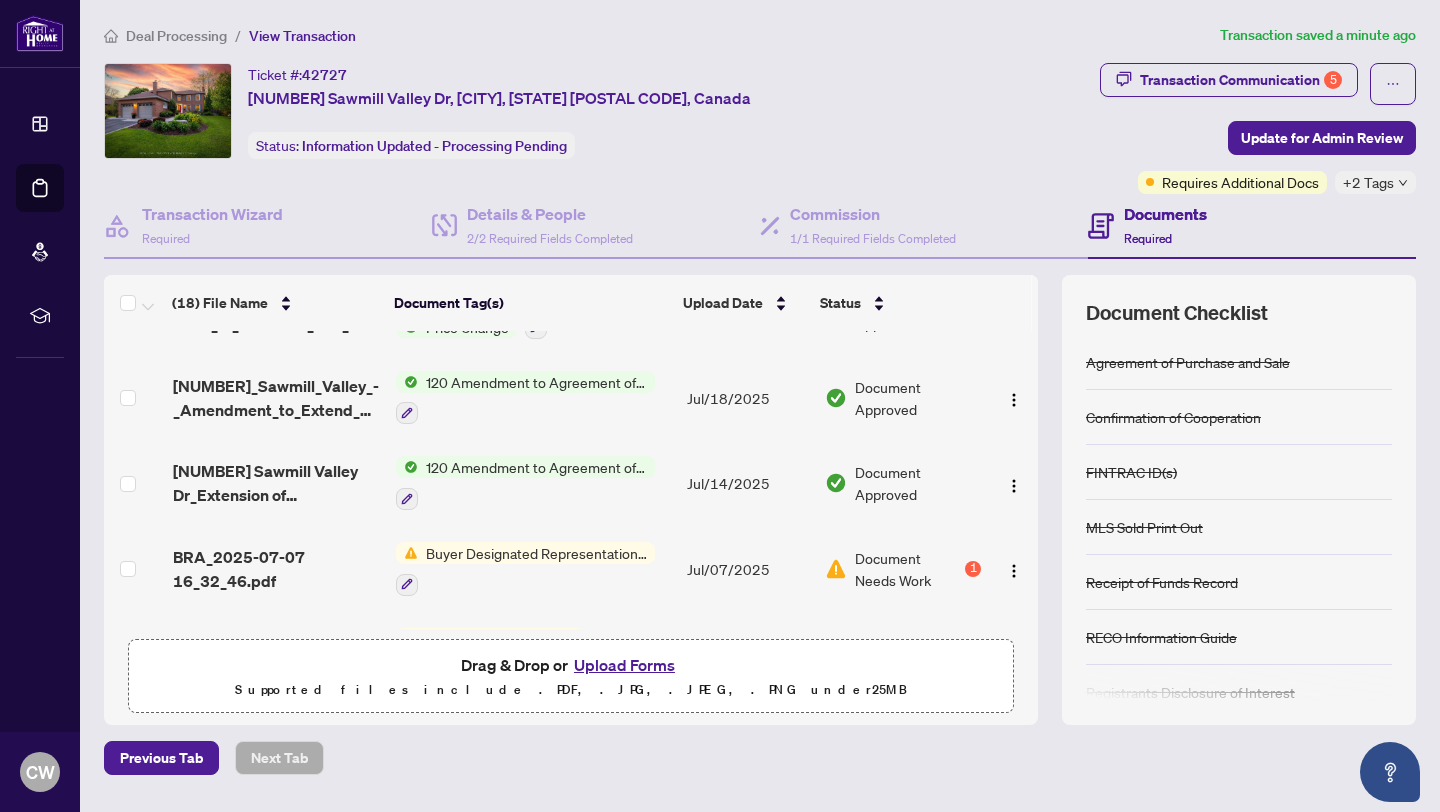 click on "Upload Forms" at bounding box center (624, 665) 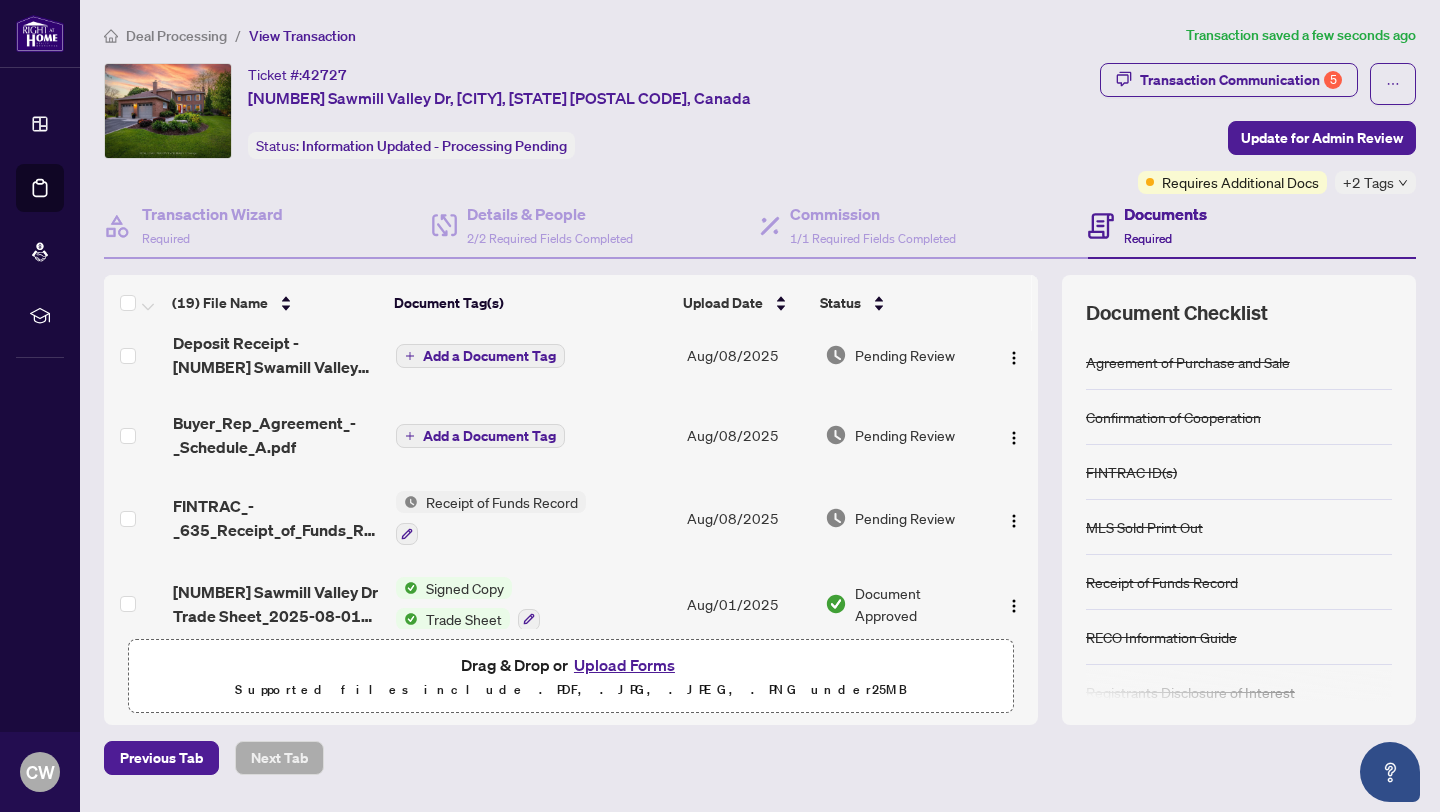 scroll, scrollTop: 0, scrollLeft: 0, axis: both 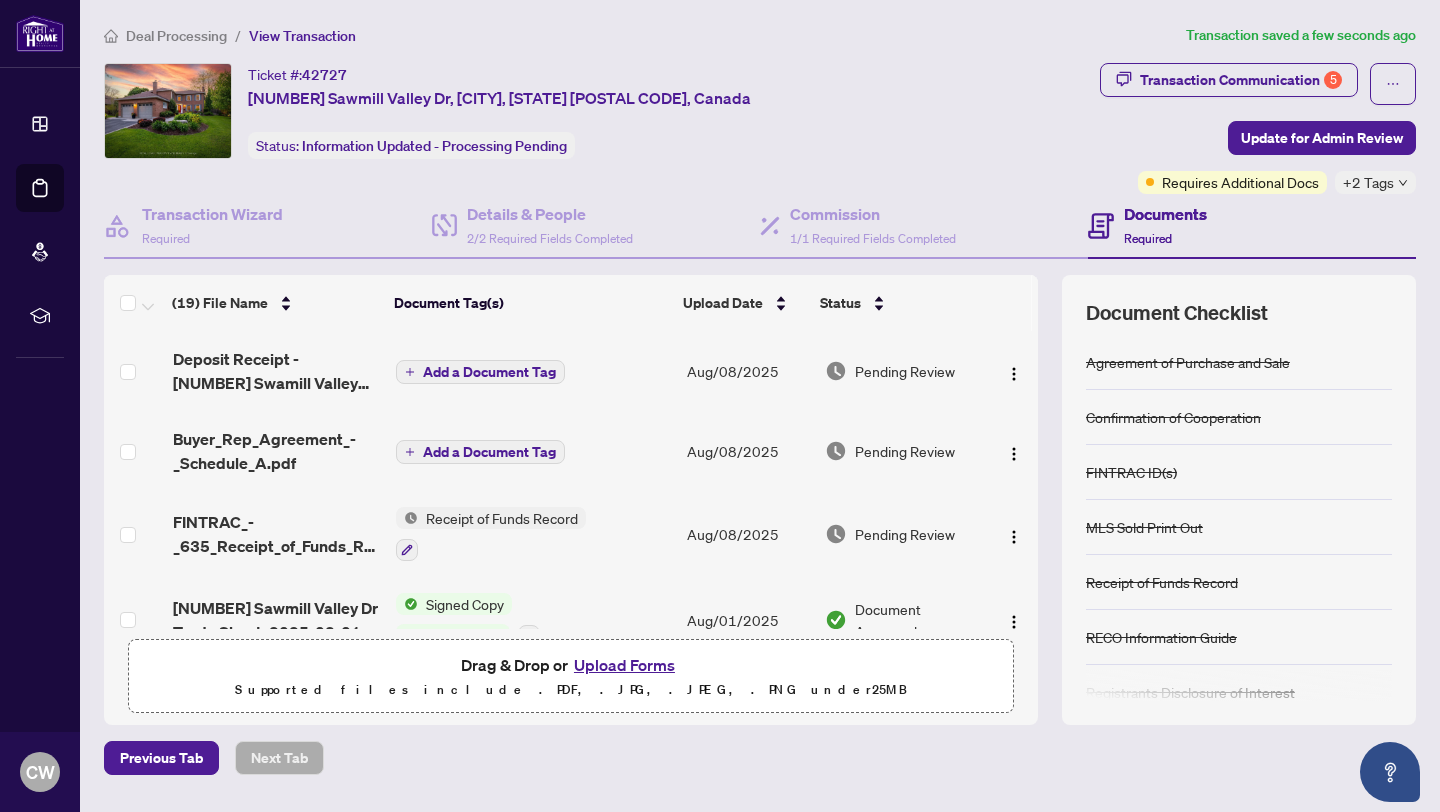 click on "Add a Document Tag" at bounding box center [489, 372] 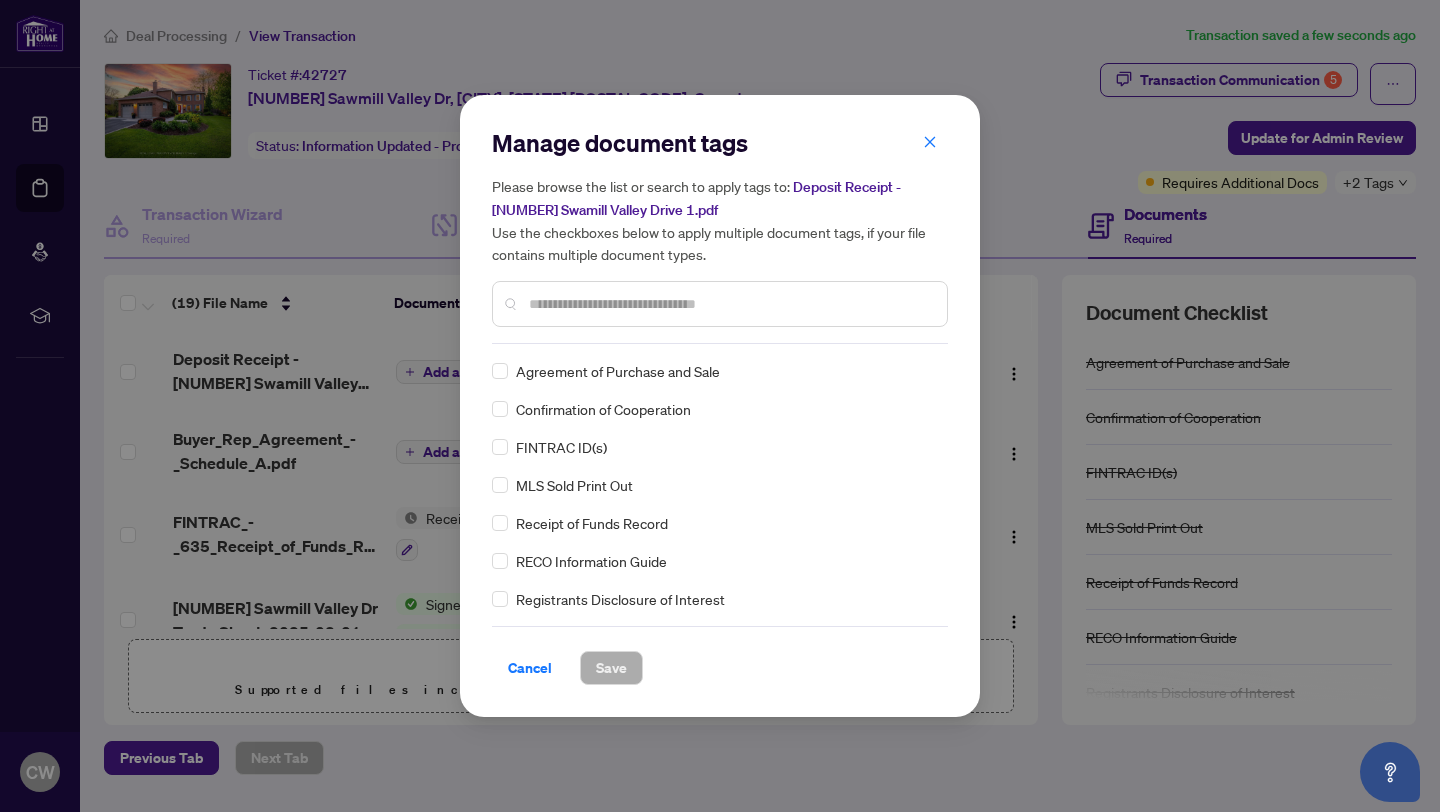 click on "Manage document tags Please browse the list or search to apply tags to:   Deposit Receipt - [NUMBER] Swamill Valley Drive 1.pdf   Use the checkboxes below to apply multiple document tags, if your file contains multiple document types." at bounding box center [720, 235] 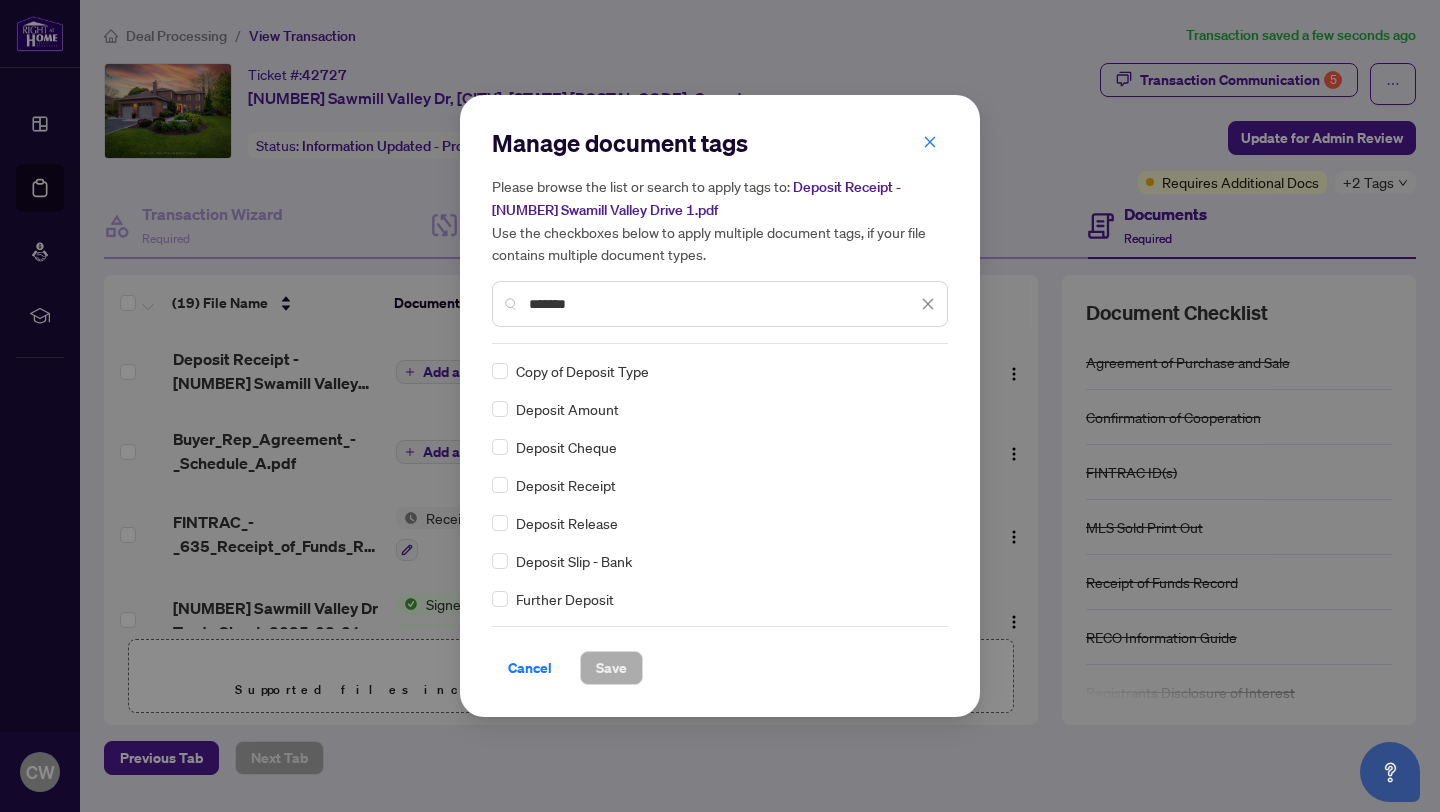 type on "*******" 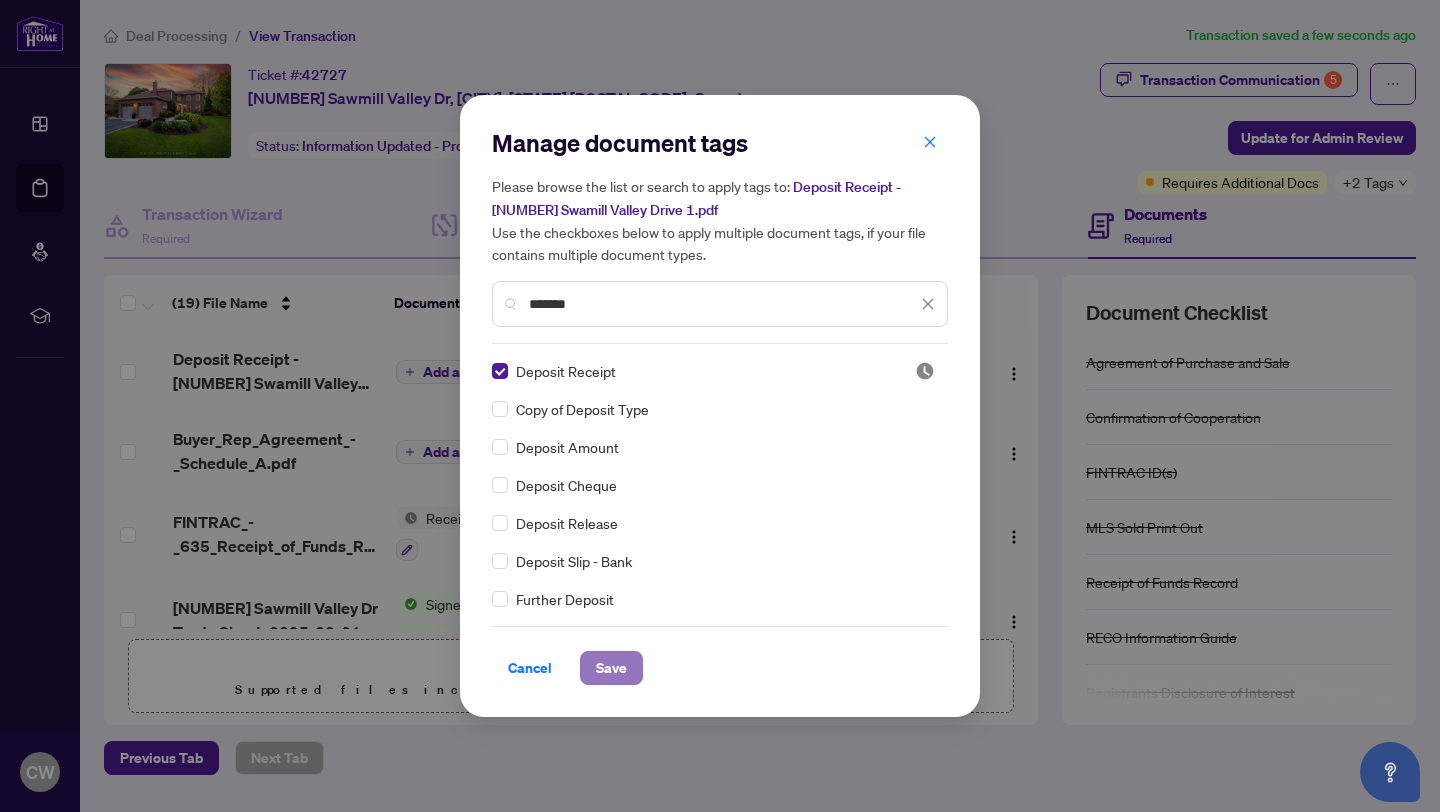 click on "Save" at bounding box center [611, 668] 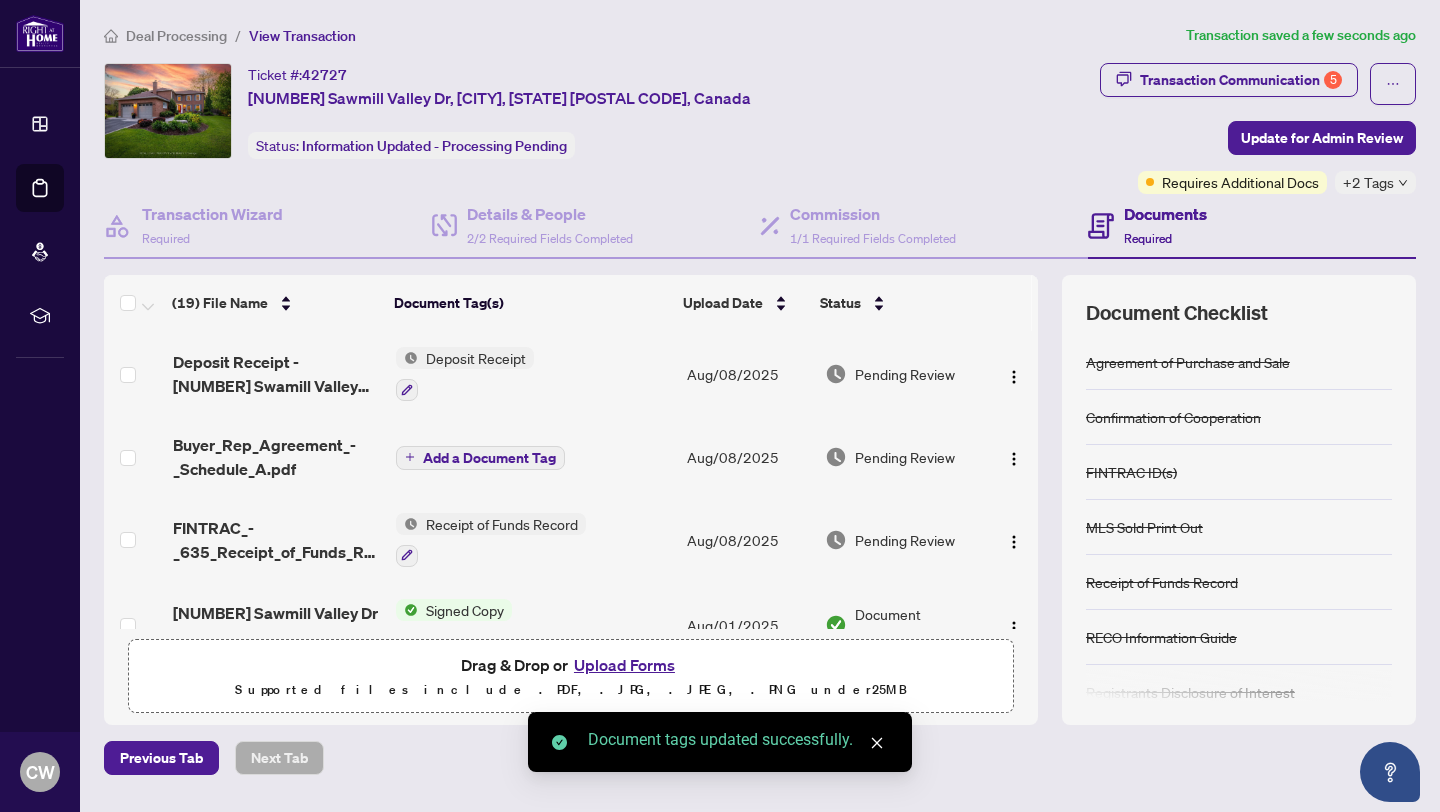 click on "Add a Document Tag" at bounding box center [489, 458] 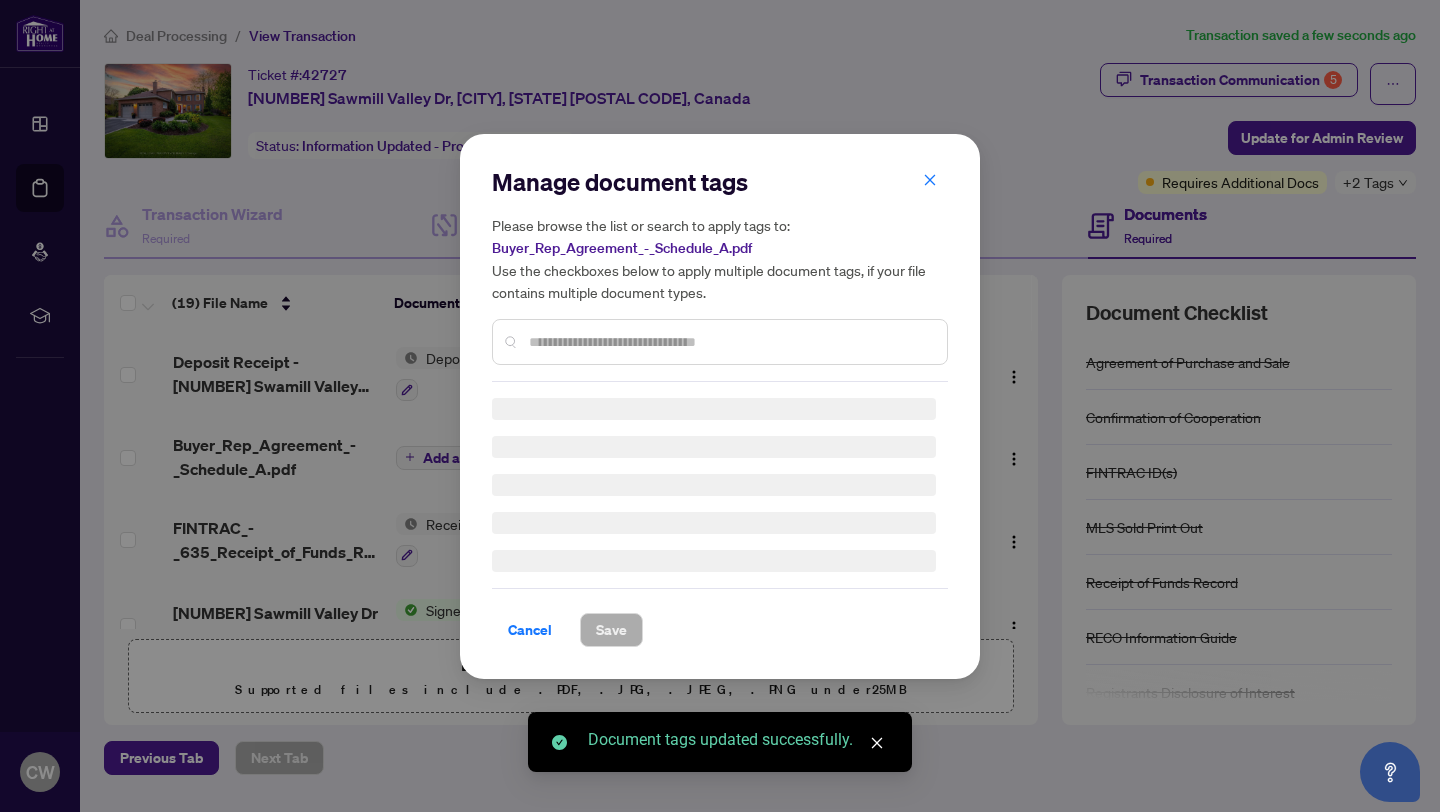 click at bounding box center [730, 342] 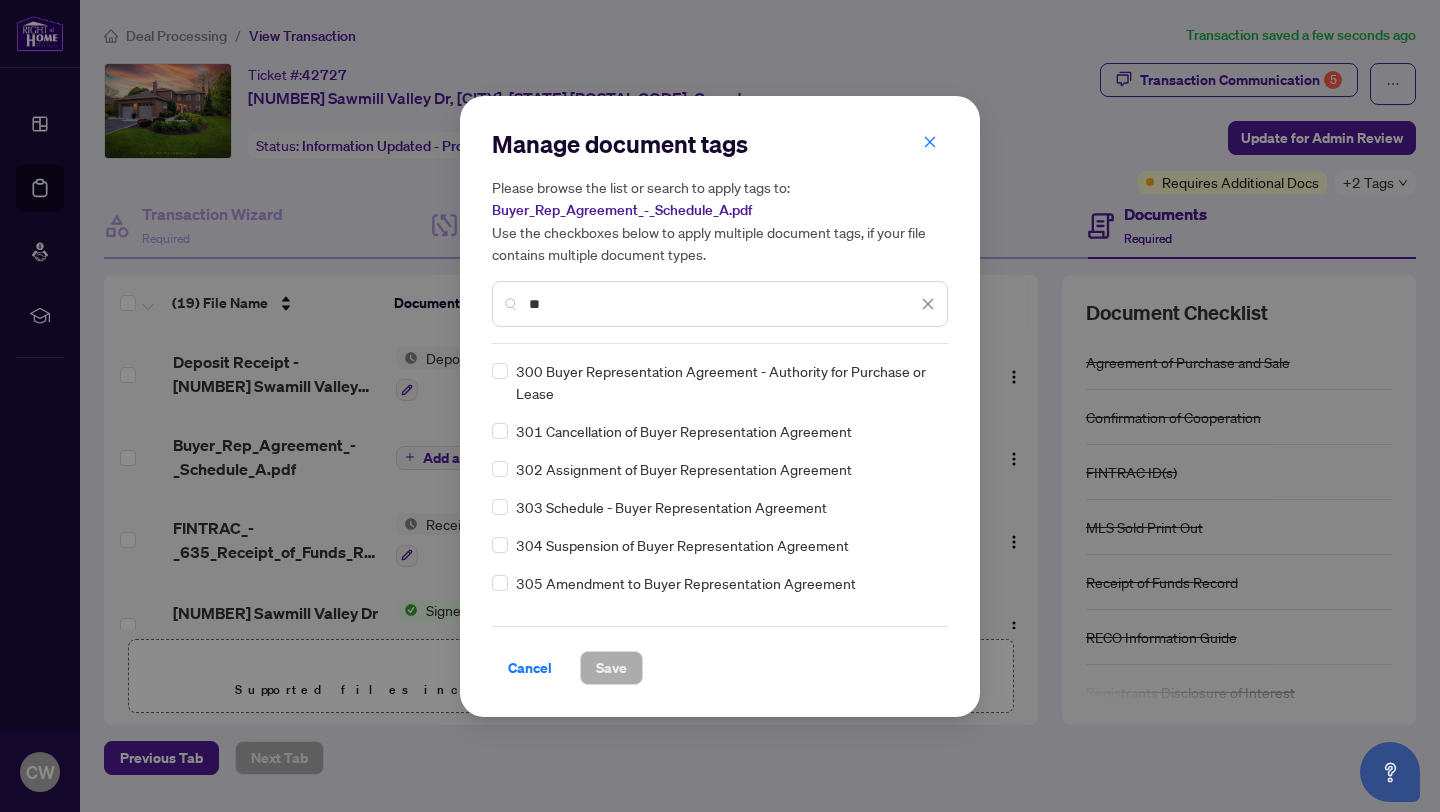 type on "*" 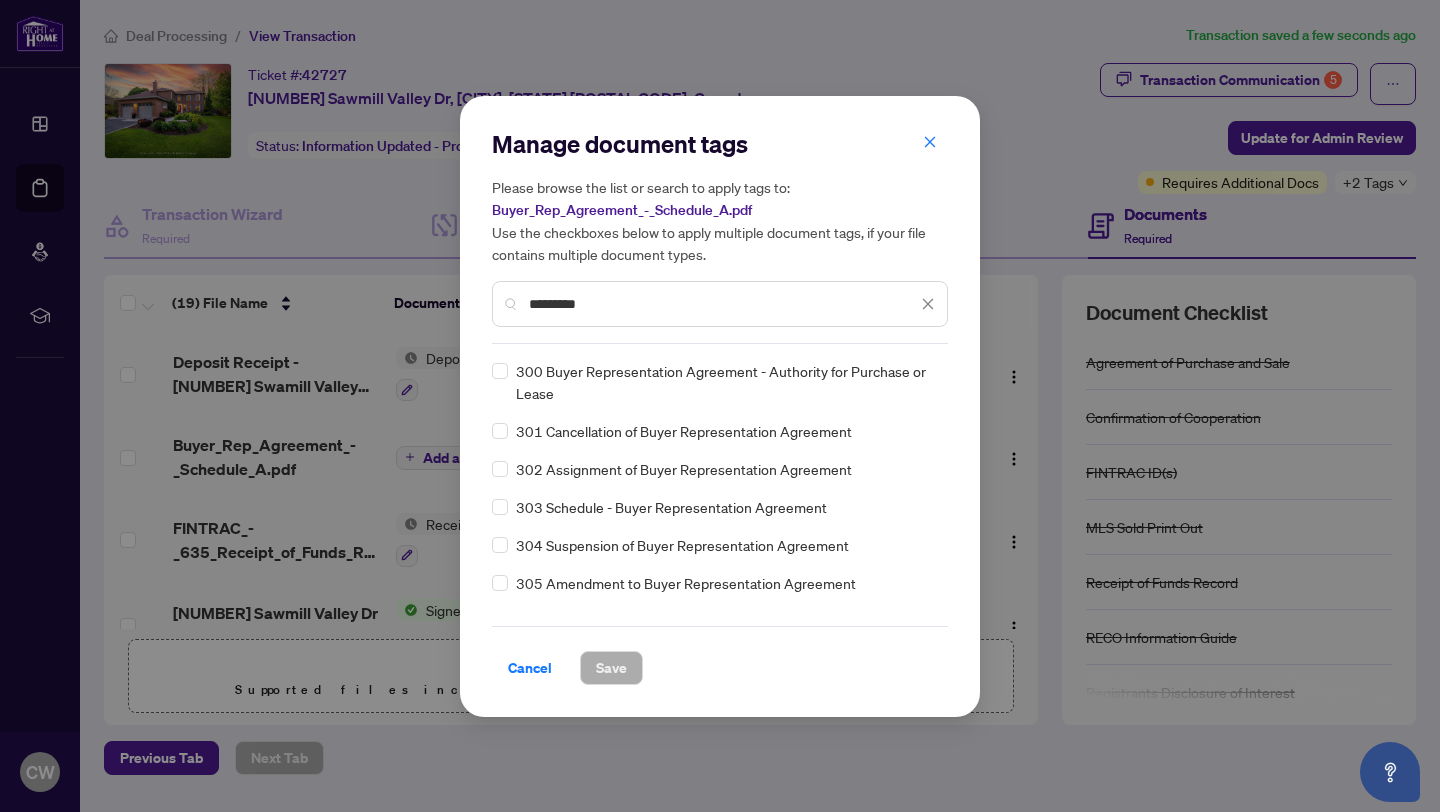 type on "**********" 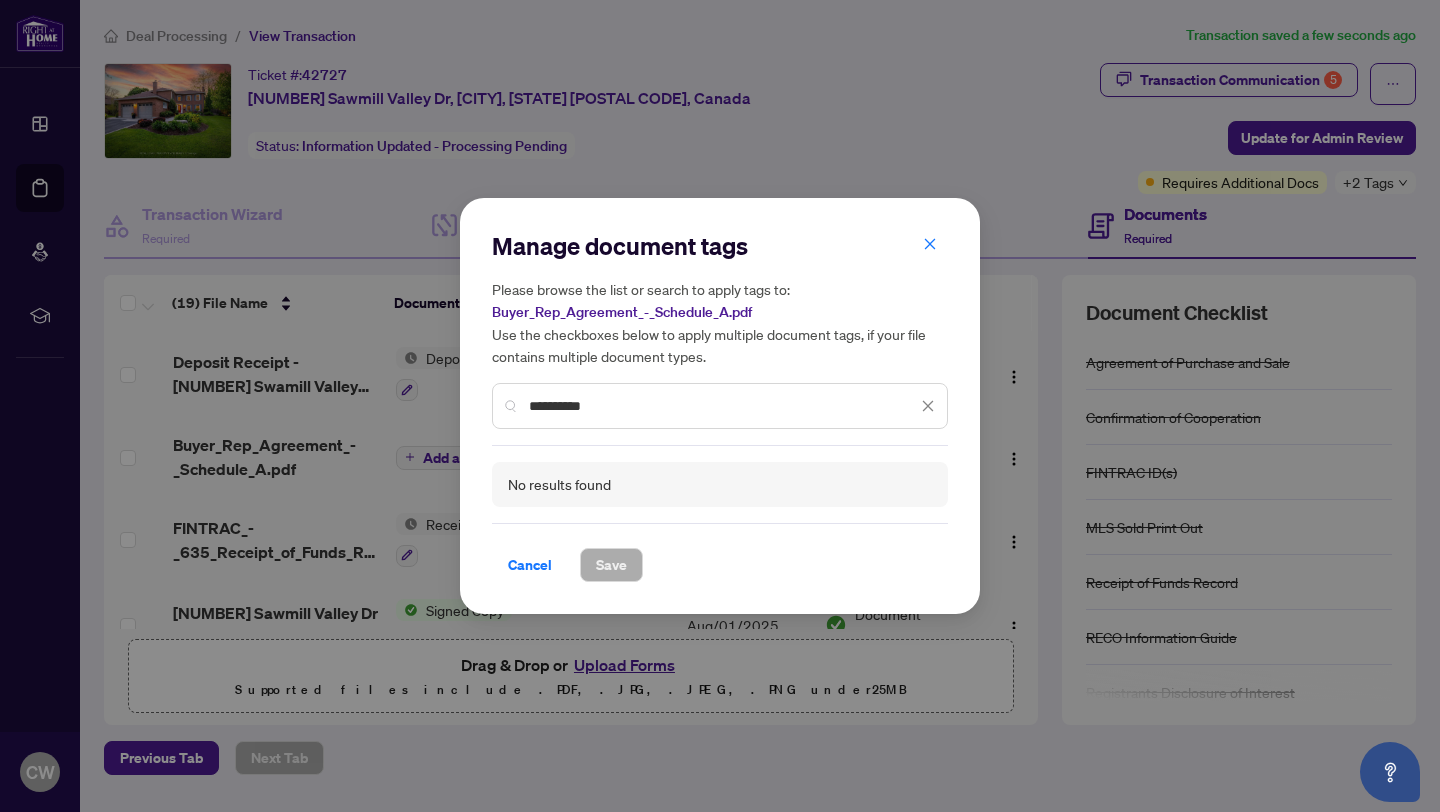 drag, startPoint x: 632, startPoint y: 411, endPoint x: 395, endPoint y: 401, distance: 237.21088 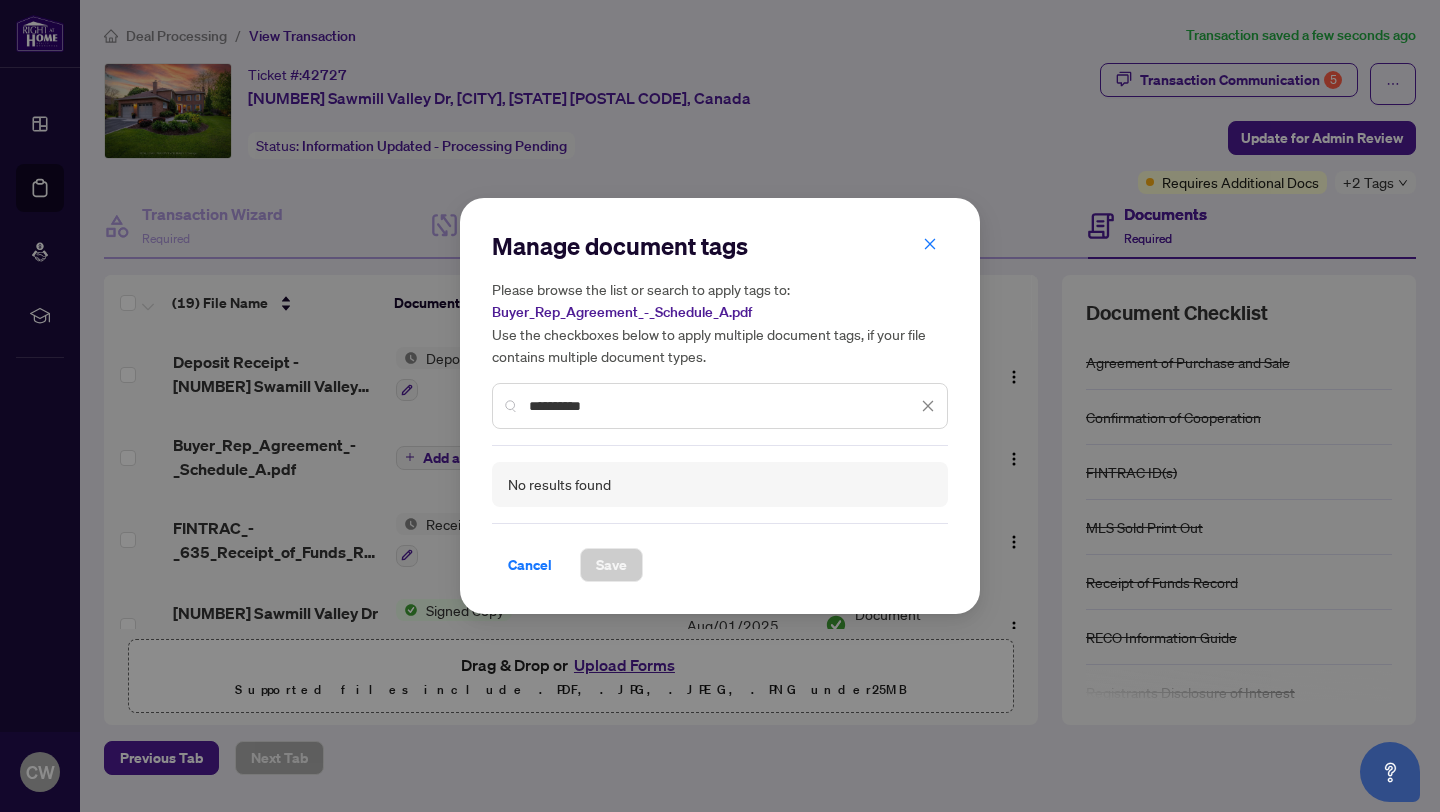 type 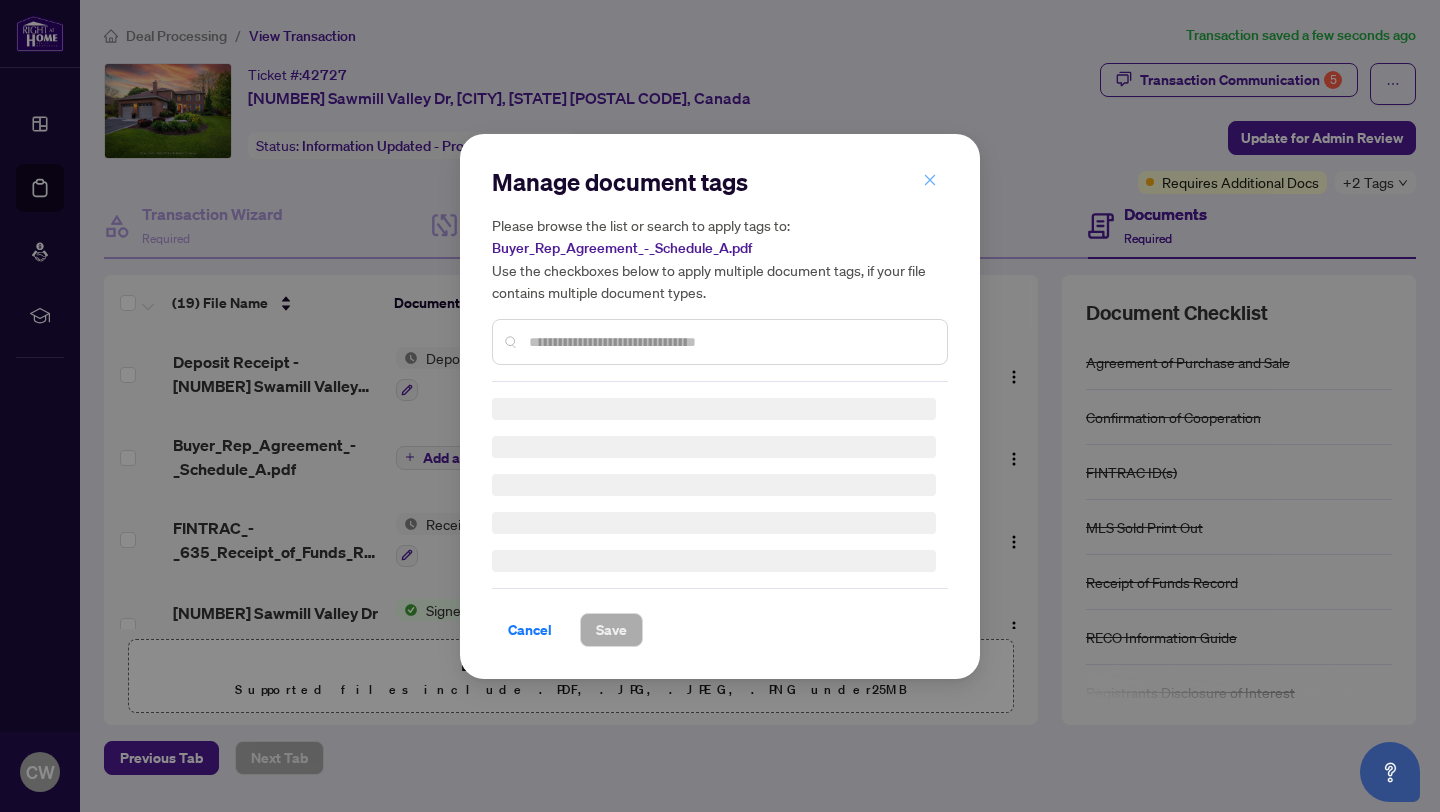 click 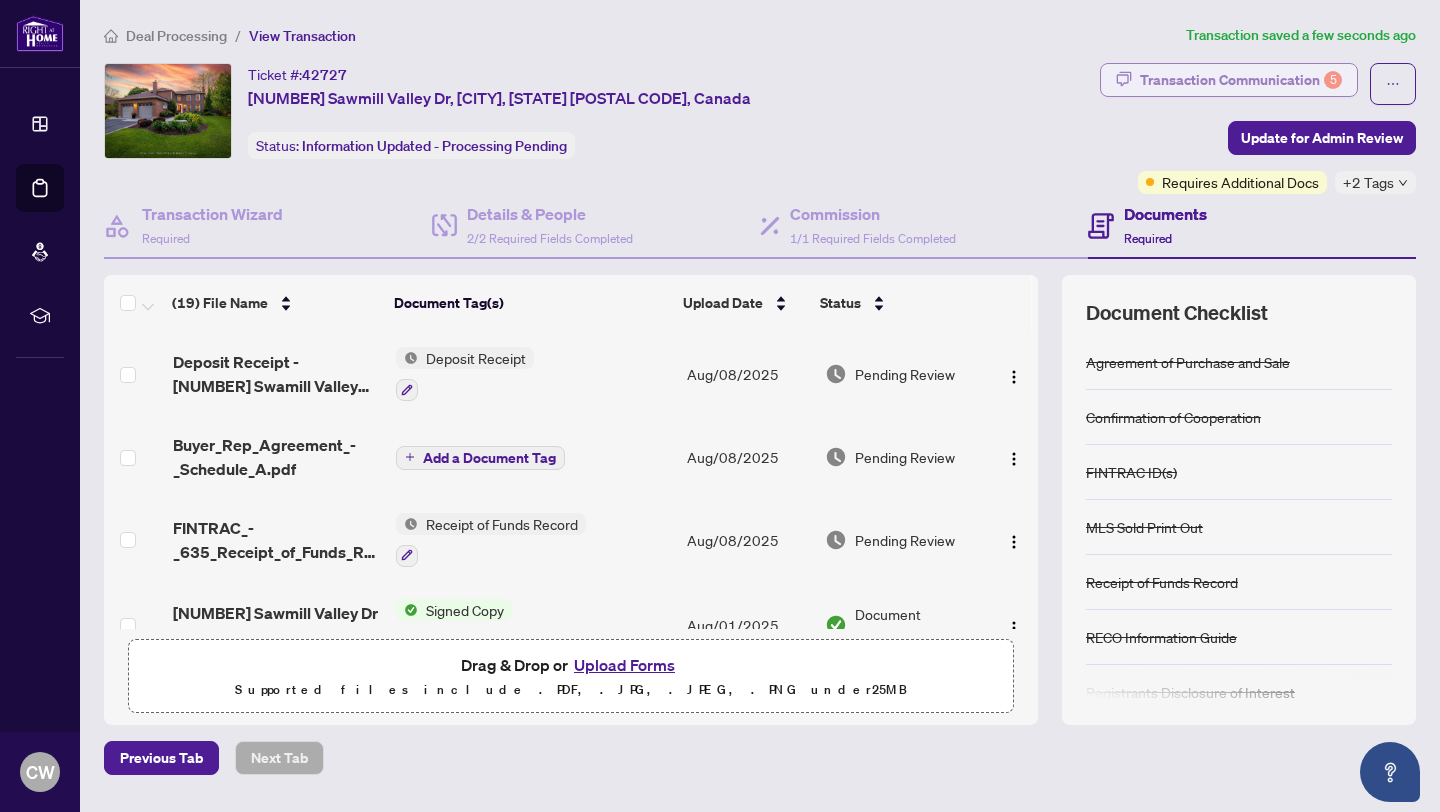 click on "Transaction Communication 5" at bounding box center [1241, 80] 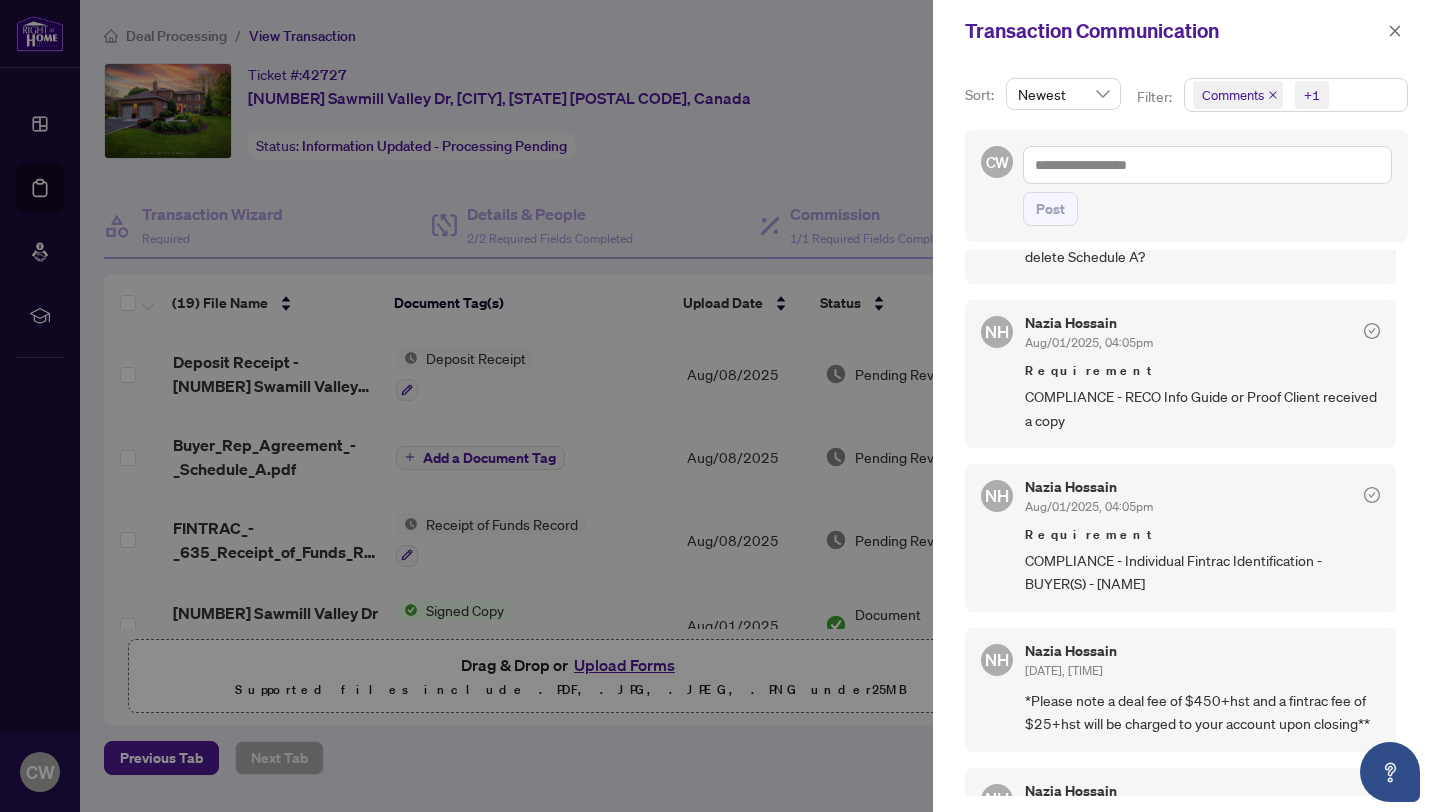 scroll, scrollTop: 1565, scrollLeft: 0, axis: vertical 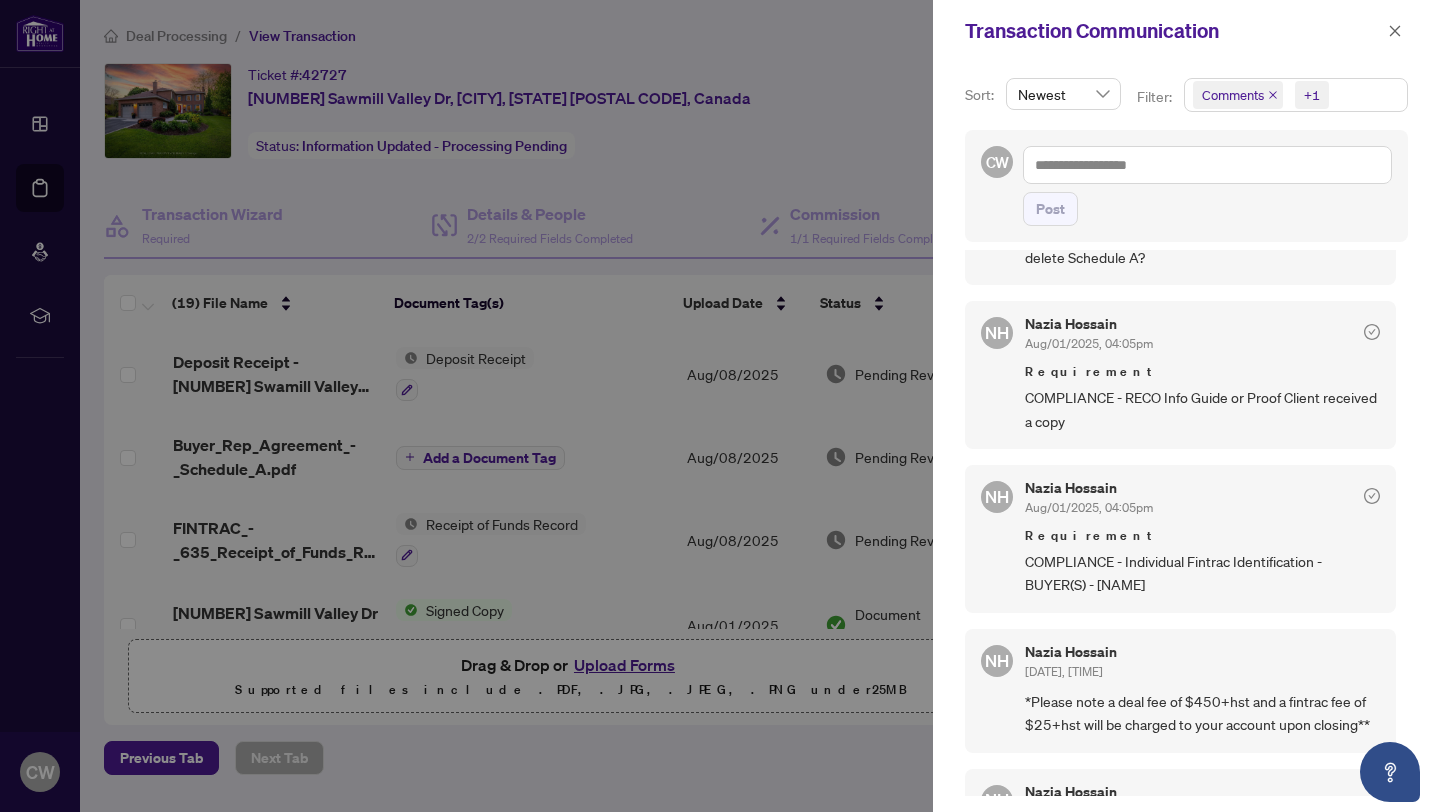 click at bounding box center [720, 406] 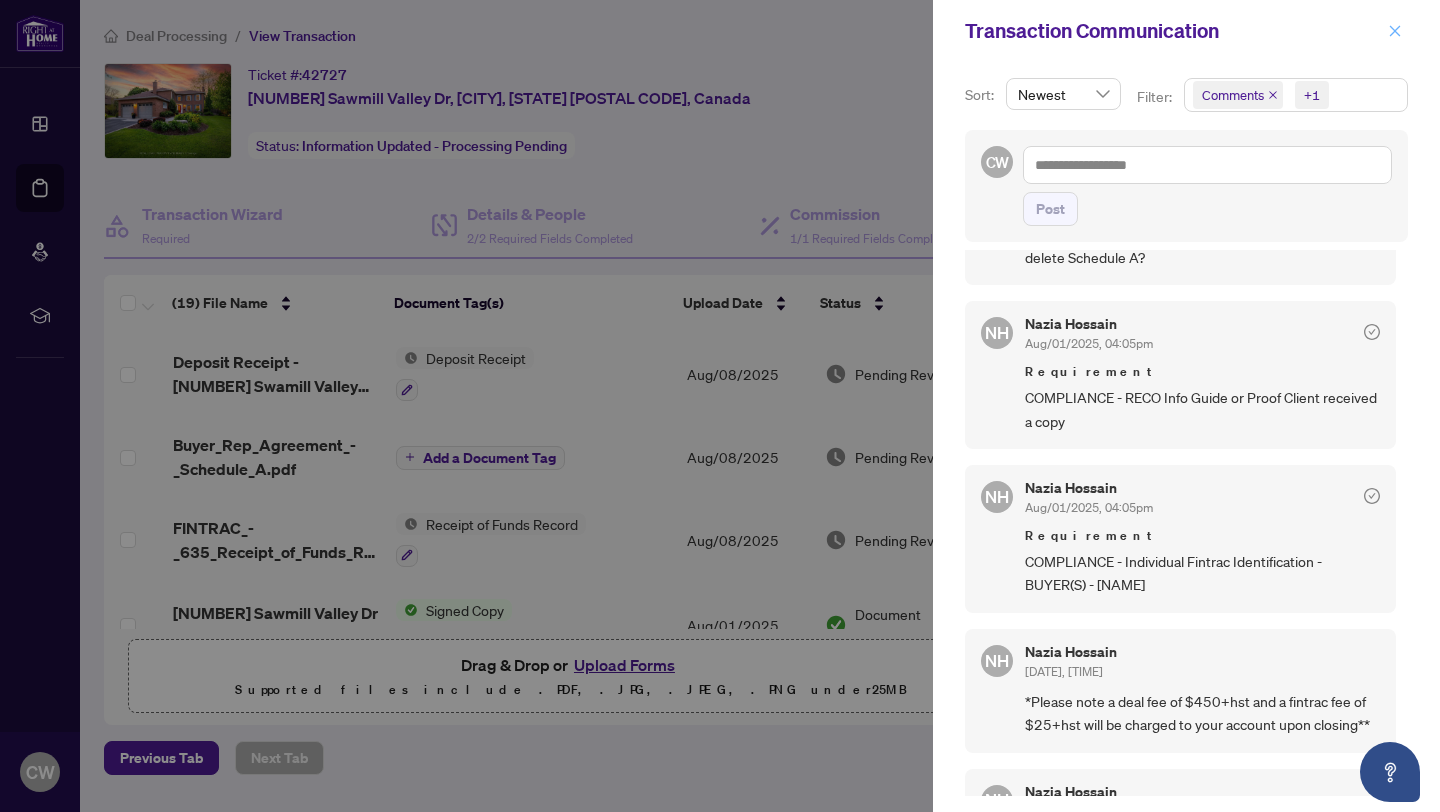 click at bounding box center [1395, 31] 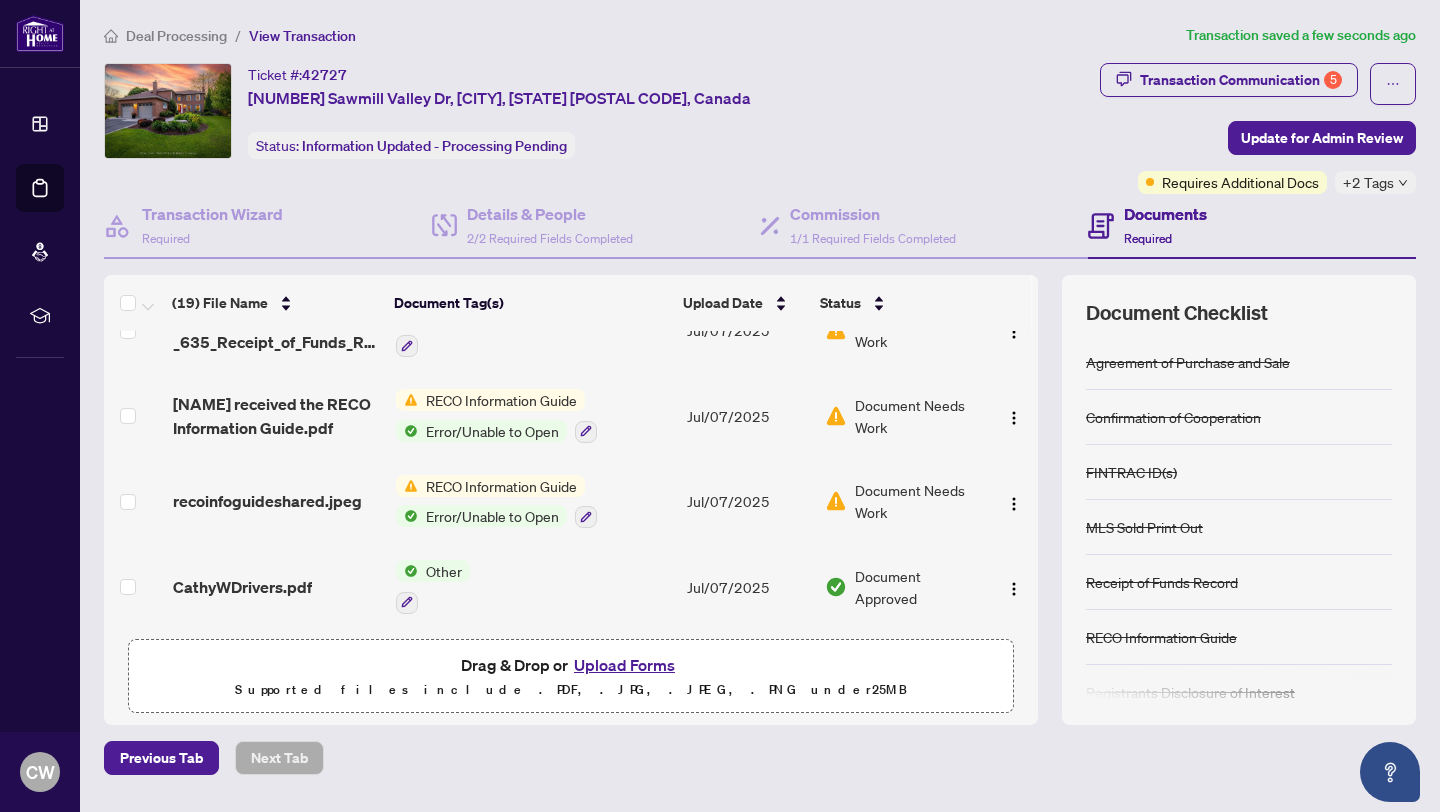 scroll, scrollTop: 1080, scrollLeft: 0, axis: vertical 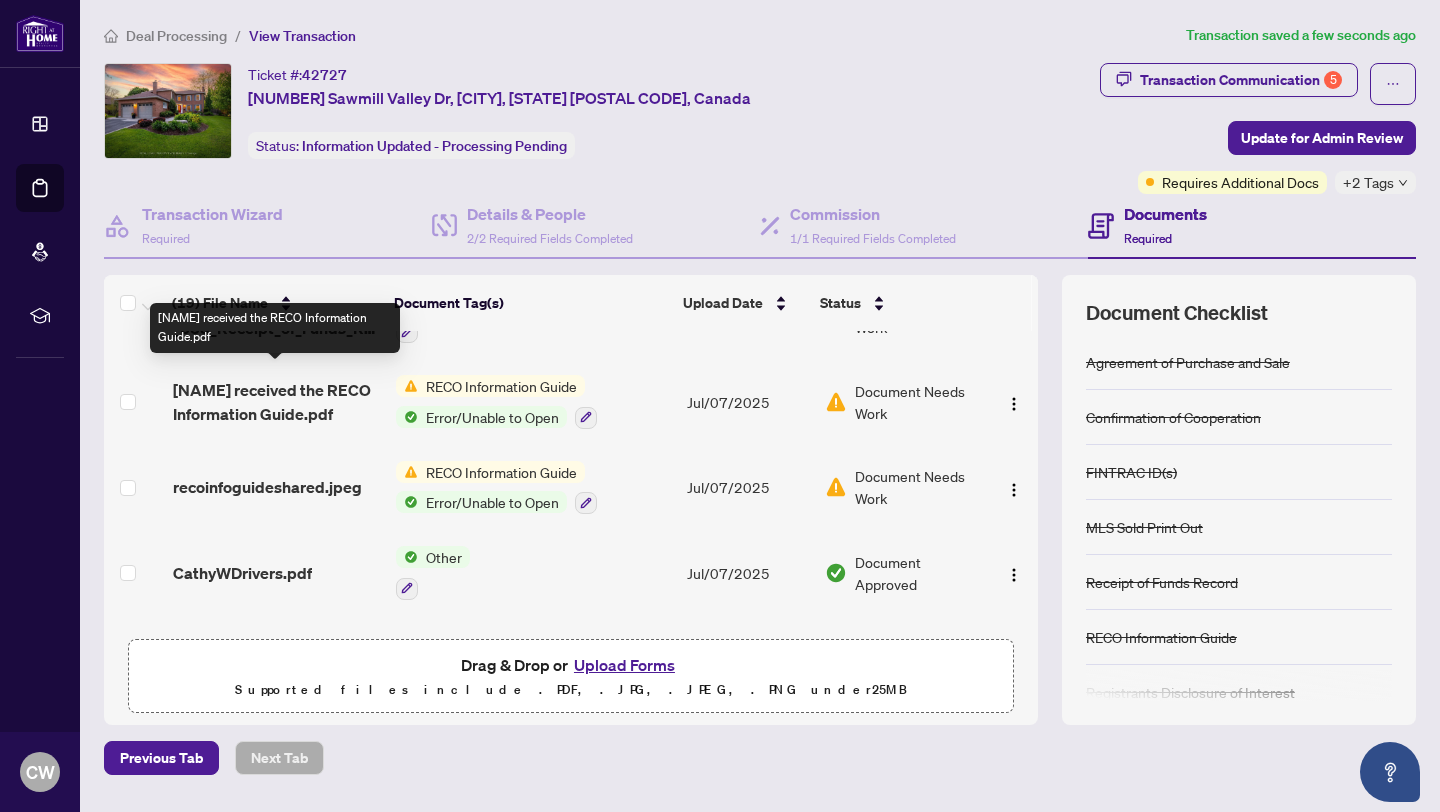 click on "[NAME] received the RECO Information Guide.pdf" at bounding box center (276, 402) 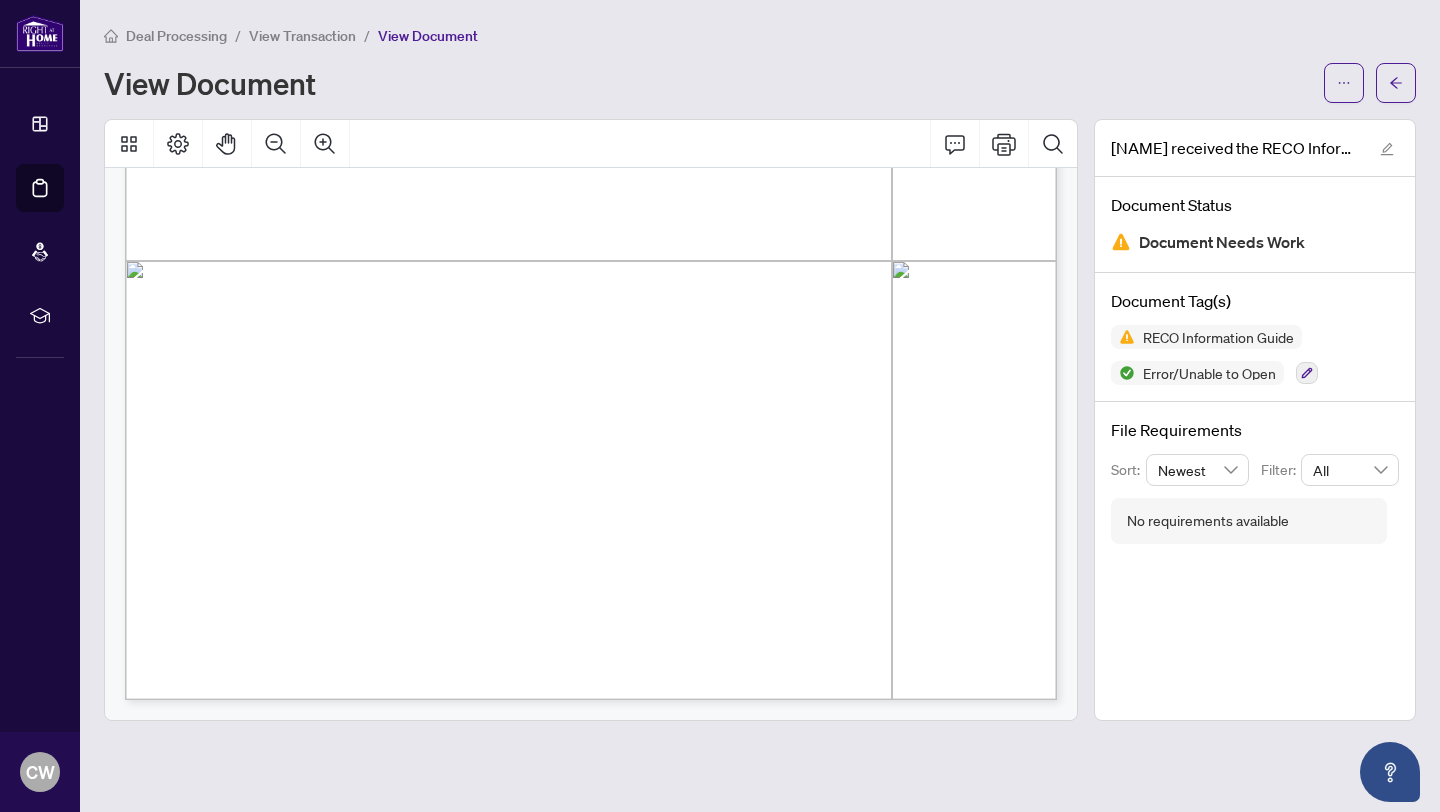 scroll, scrollTop: 0, scrollLeft: 0, axis: both 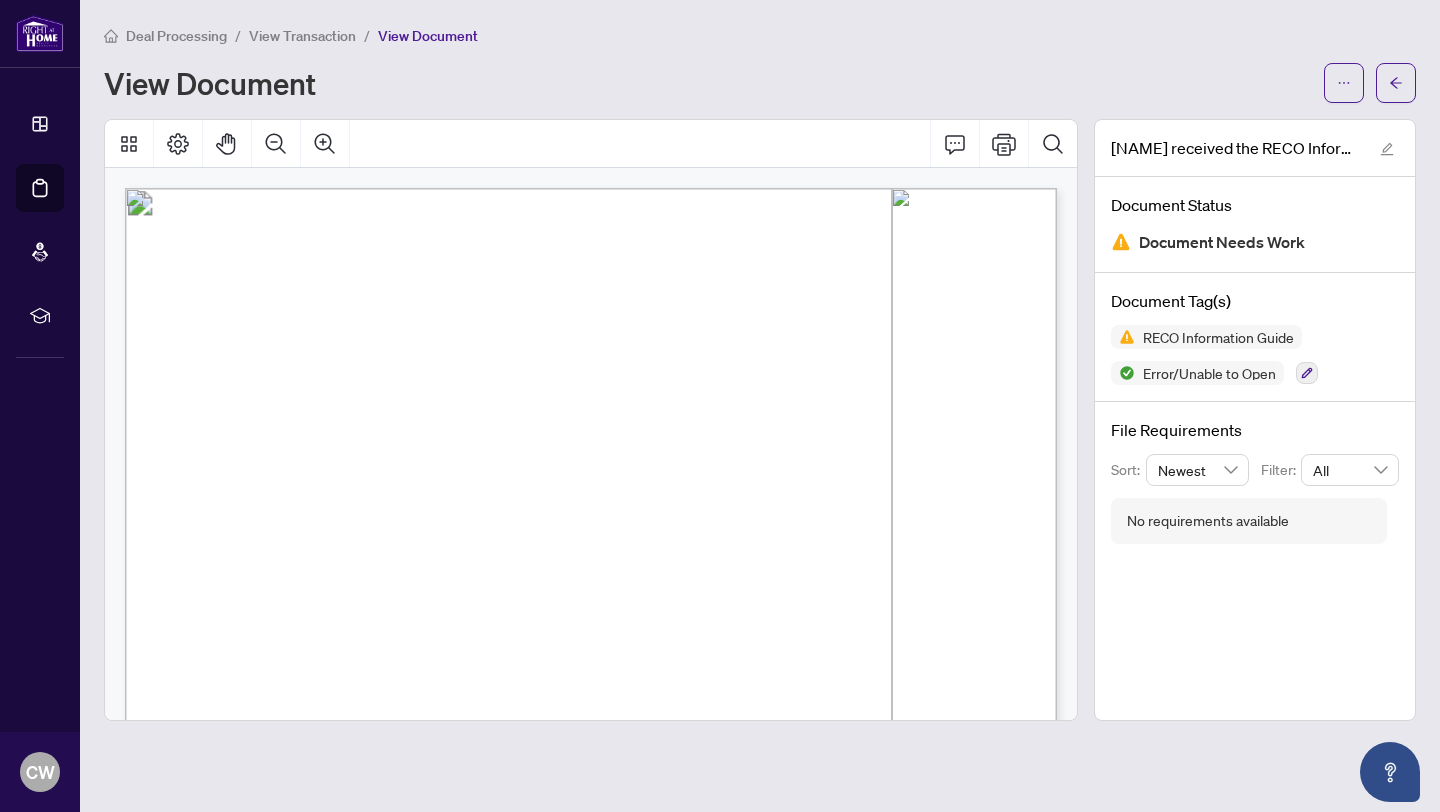click on "View Transaction" at bounding box center (302, 36) 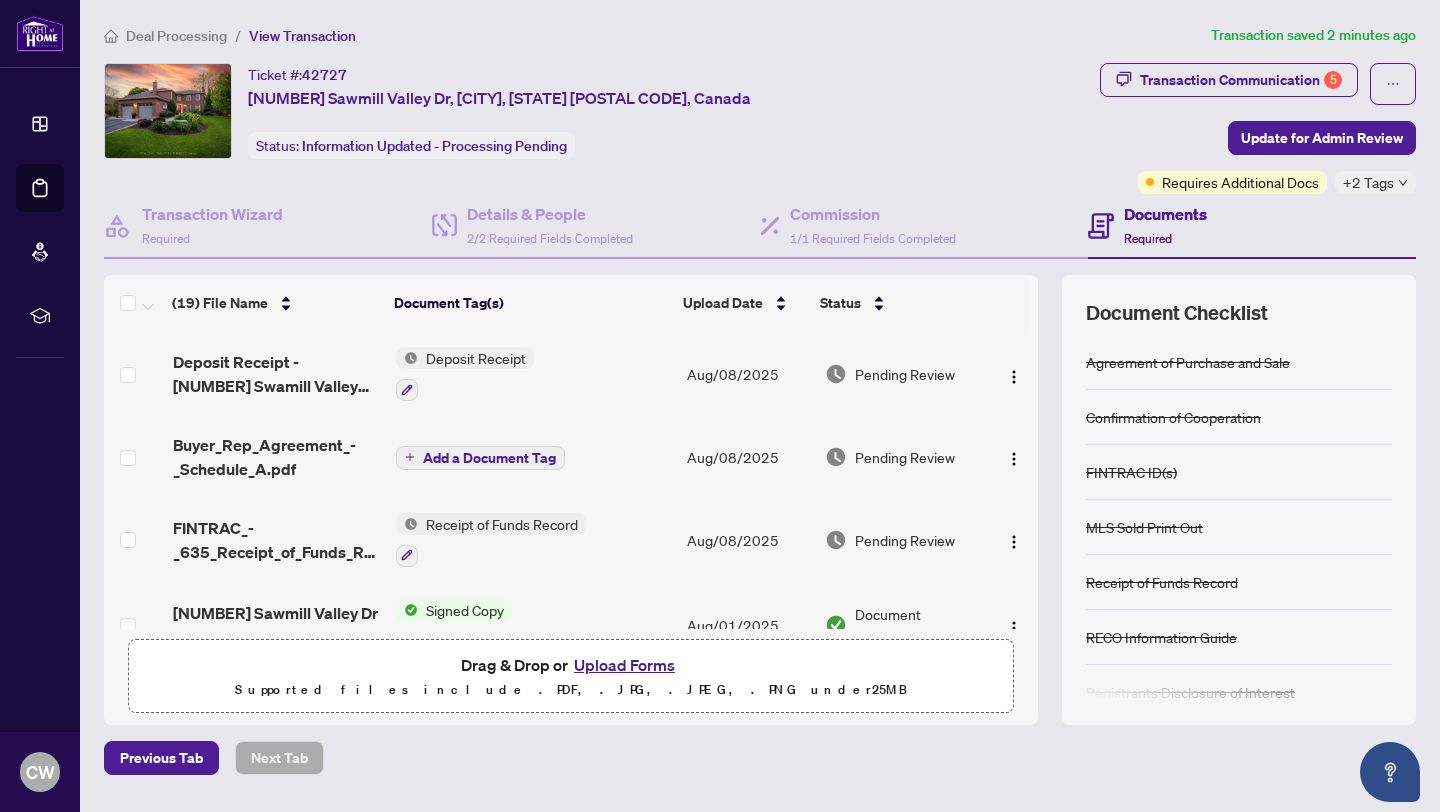 click on "Upload Forms" at bounding box center [624, 665] 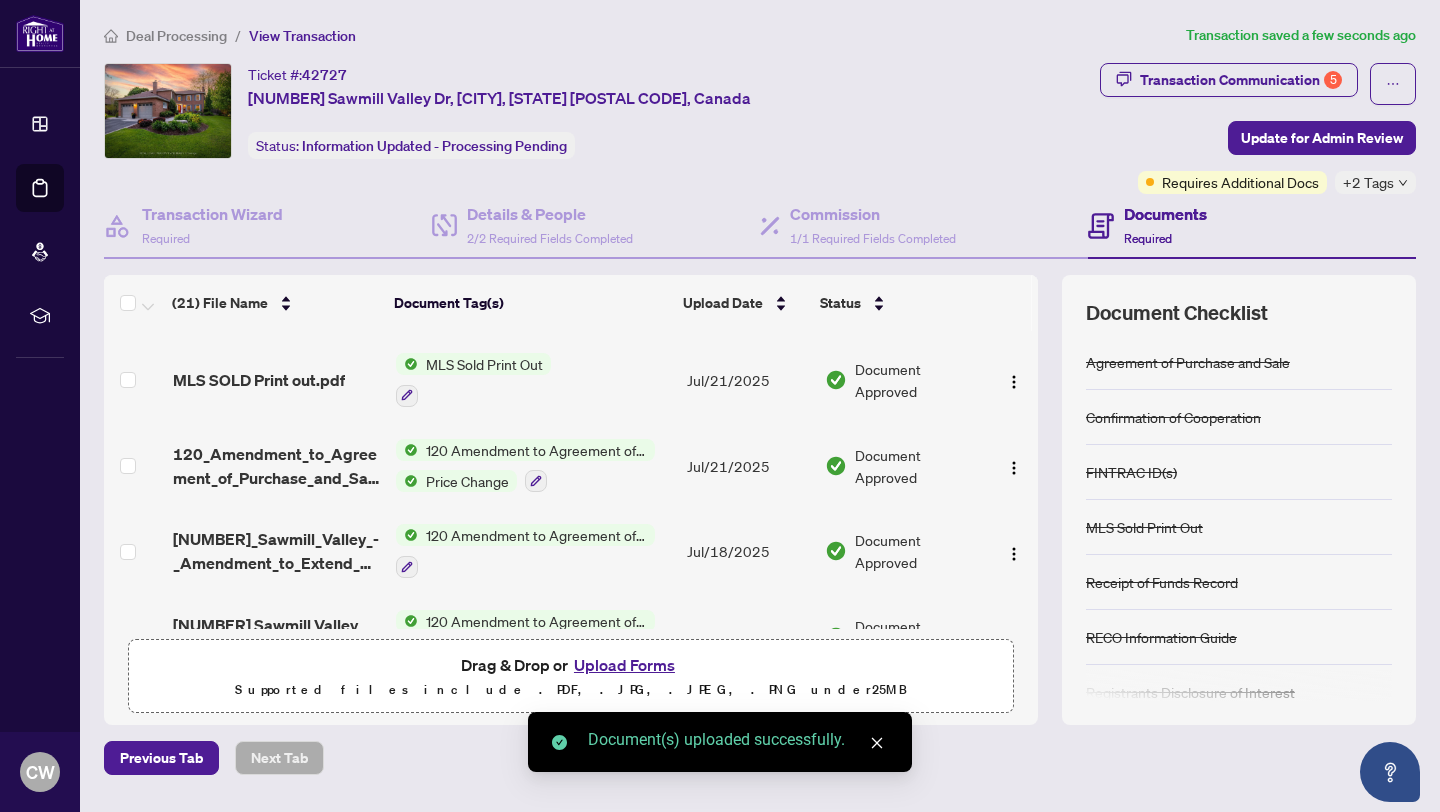 scroll, scrollTop: 0, scrollLeft: 0, axis: both 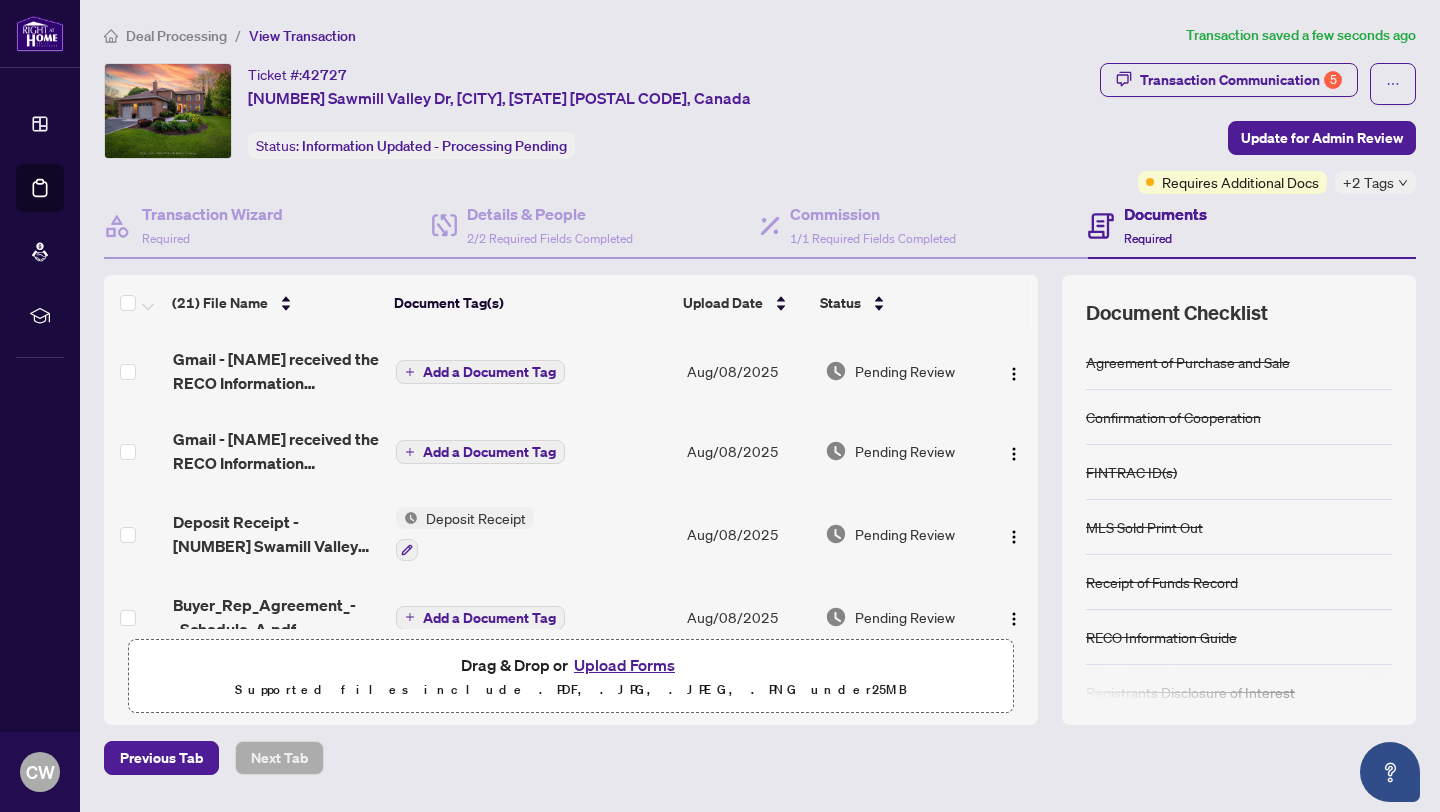 click on "Add a Document Tag" at bounding box center (489, 452) 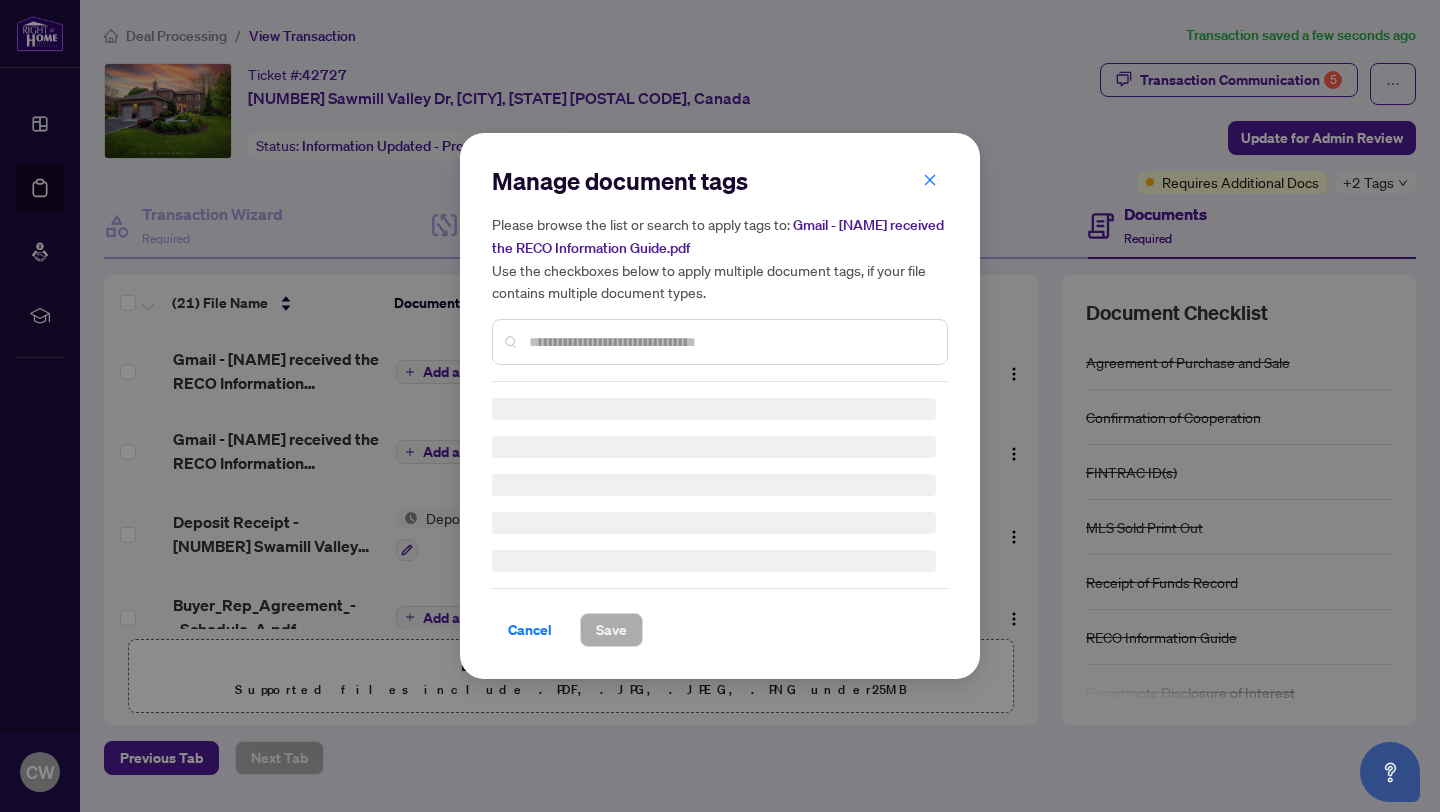 click at bounding box center [730, 342] 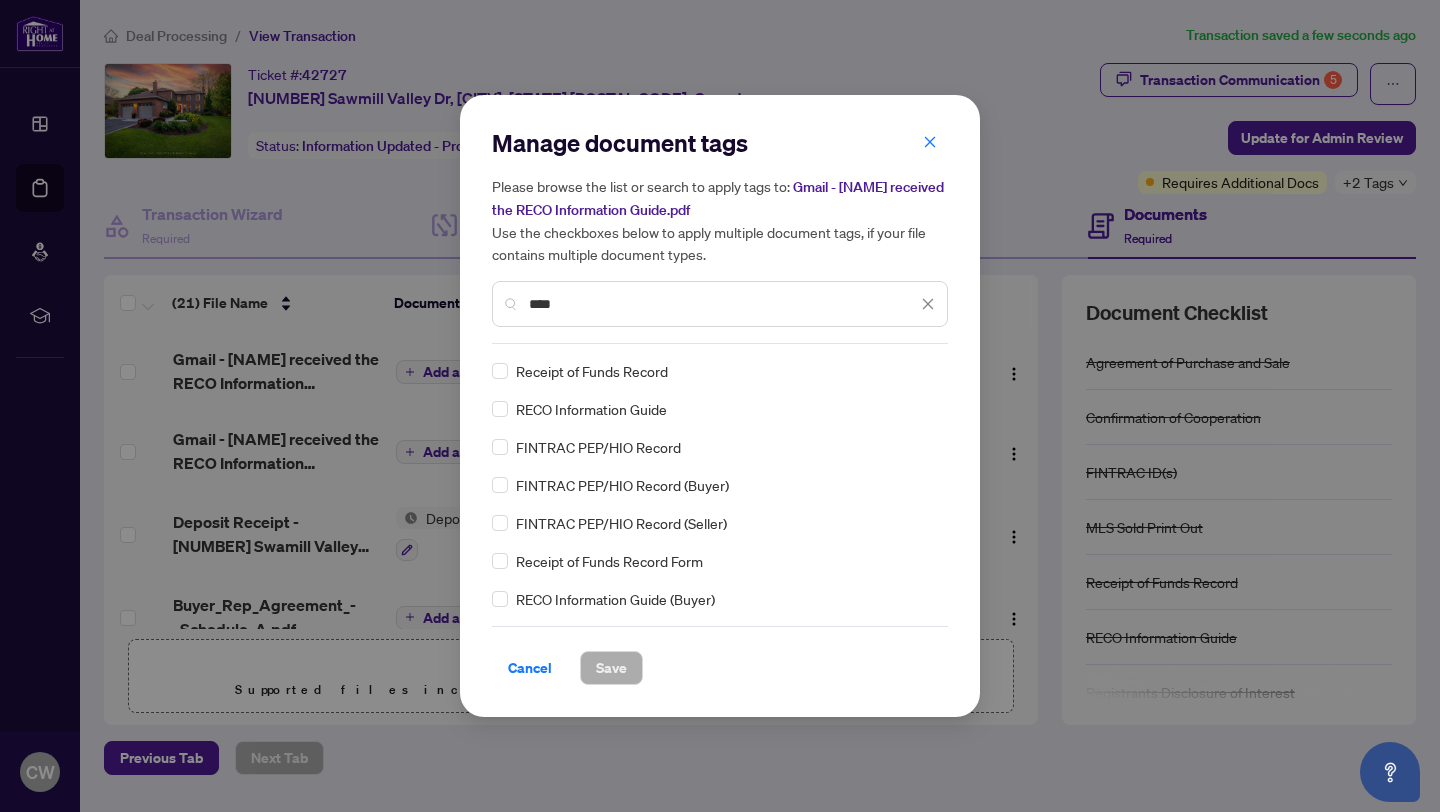 type on "****" 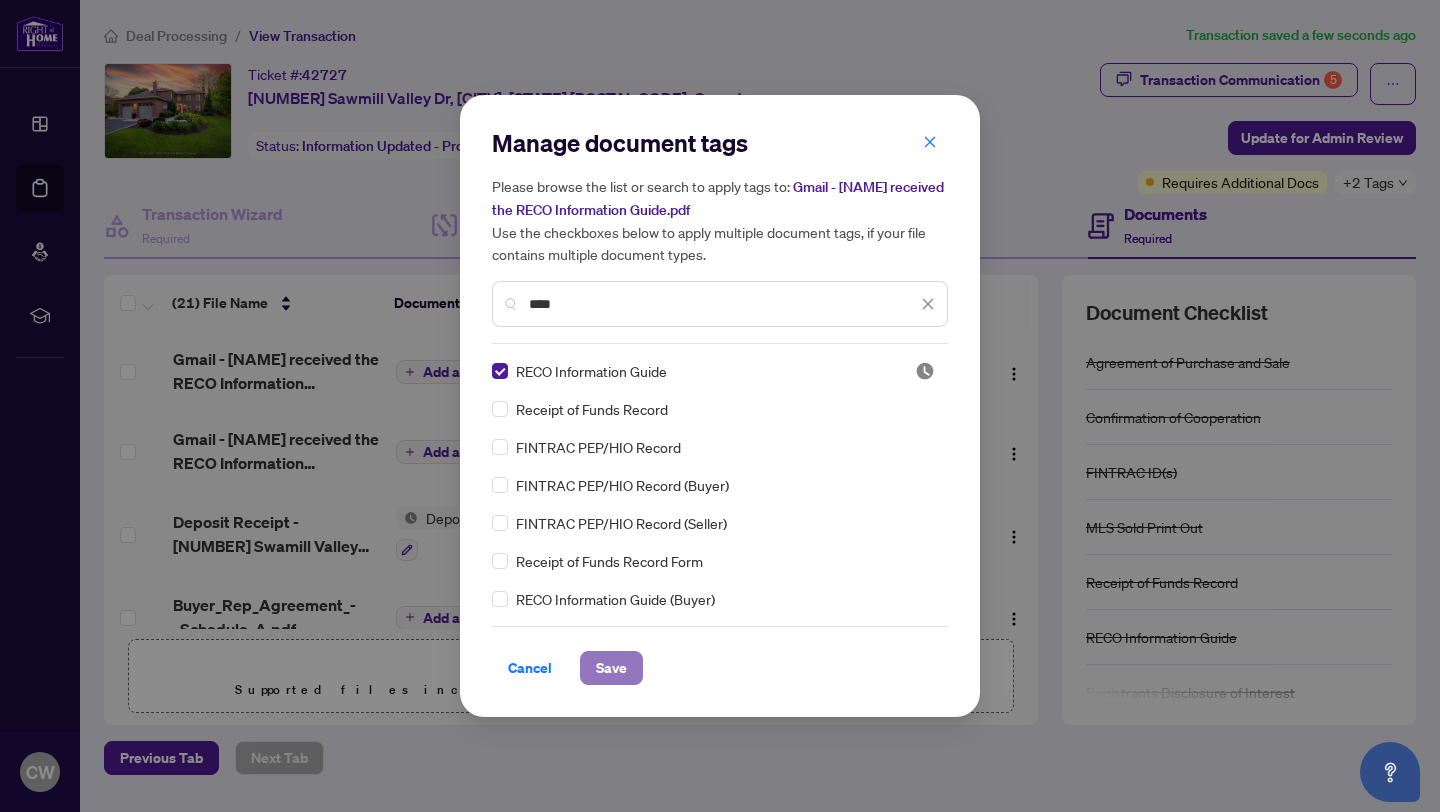 click on "Save" at bounding box center (611, 668) 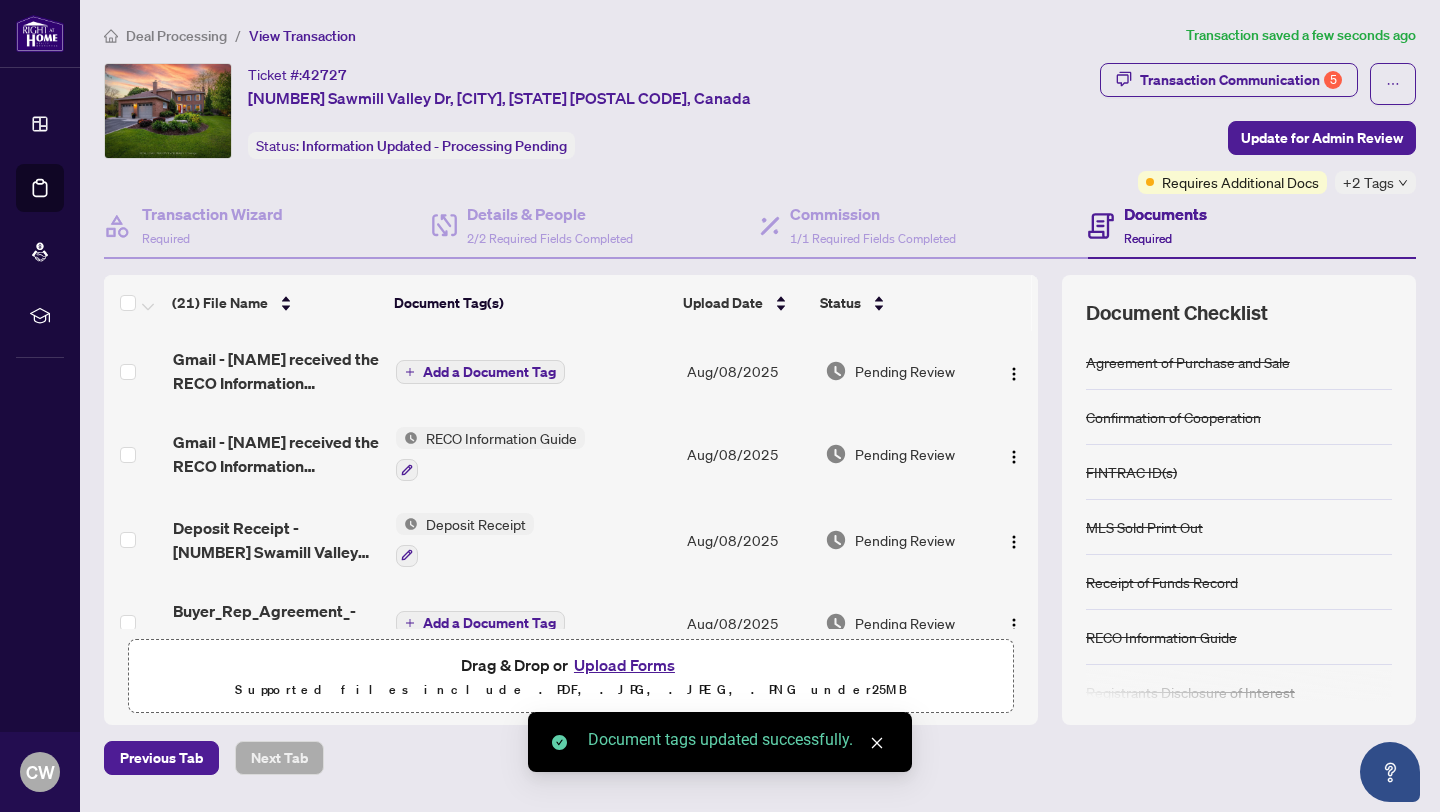 click on "Add a Document Tag" at bounding box center [489, 372] 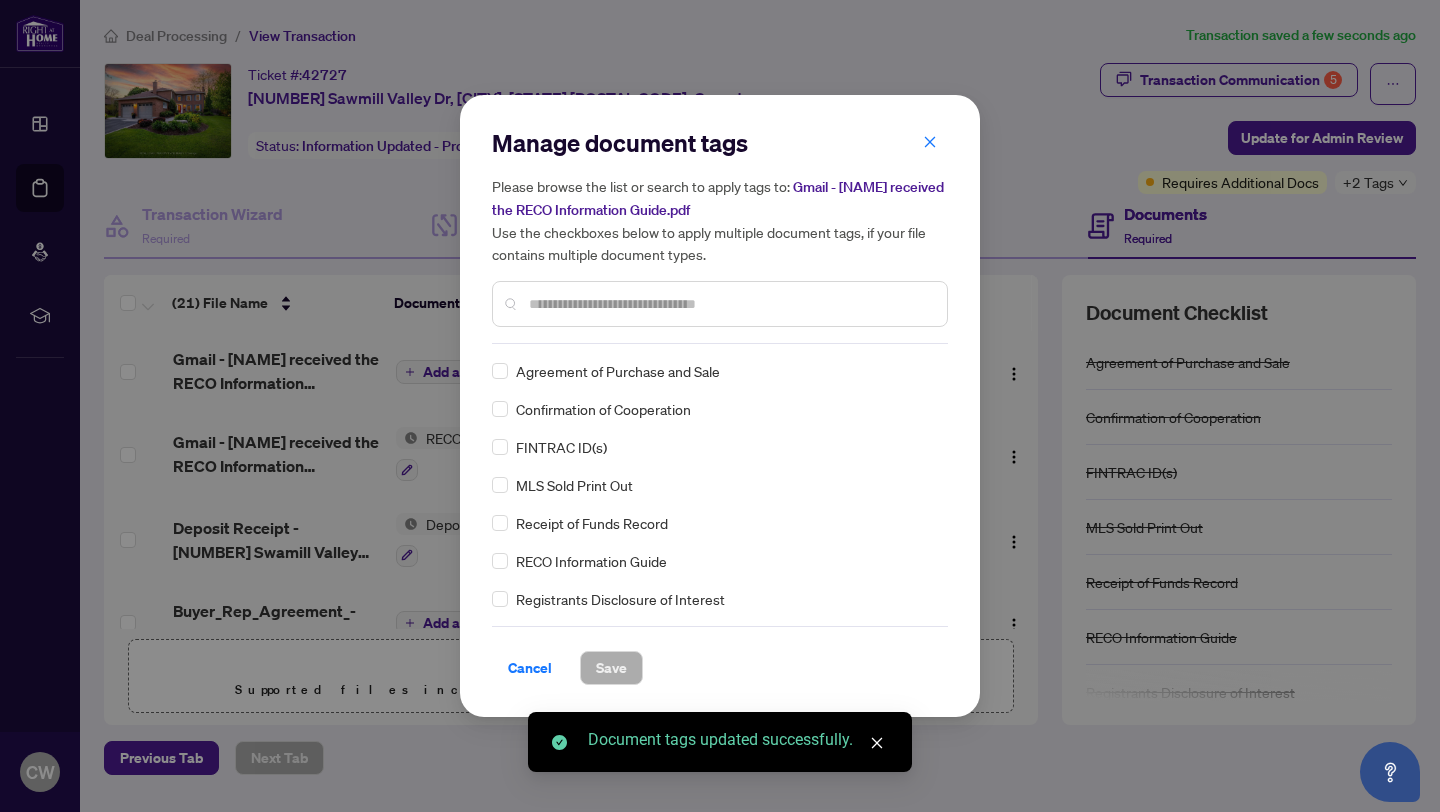 click on "Manage document tags Please browse the list or search to apply tags to:   Gmail - [NAME] received the RECO Information Guide.pdf   Use the checkboxes below to apply multiple document tags, if your file contains multiple document types.   **** Receipt of Funds Record RECO Information Guide FINTRAC PEP/HIO Record FINTRAC PEP/HIO Record (Buyer) FINTRAC PEP/HIO Record (Seller) Receipt of Funds Record Form RECO Information Guide (Buyer) RECO Information Guide (Landlord) RECO Information Guide (Seller) RECO Information Guide (Tenant) 630 Individual Identification Information Record 631 Corporation/Entity Identification InformationRecord 634 Politically Exposed Person/Head of International Organization Checklist/Record 636 Beneficial Ownership Record 640 Trade Record Sheet Cancel Save Cancel OK" at bounding box center [720, 406] 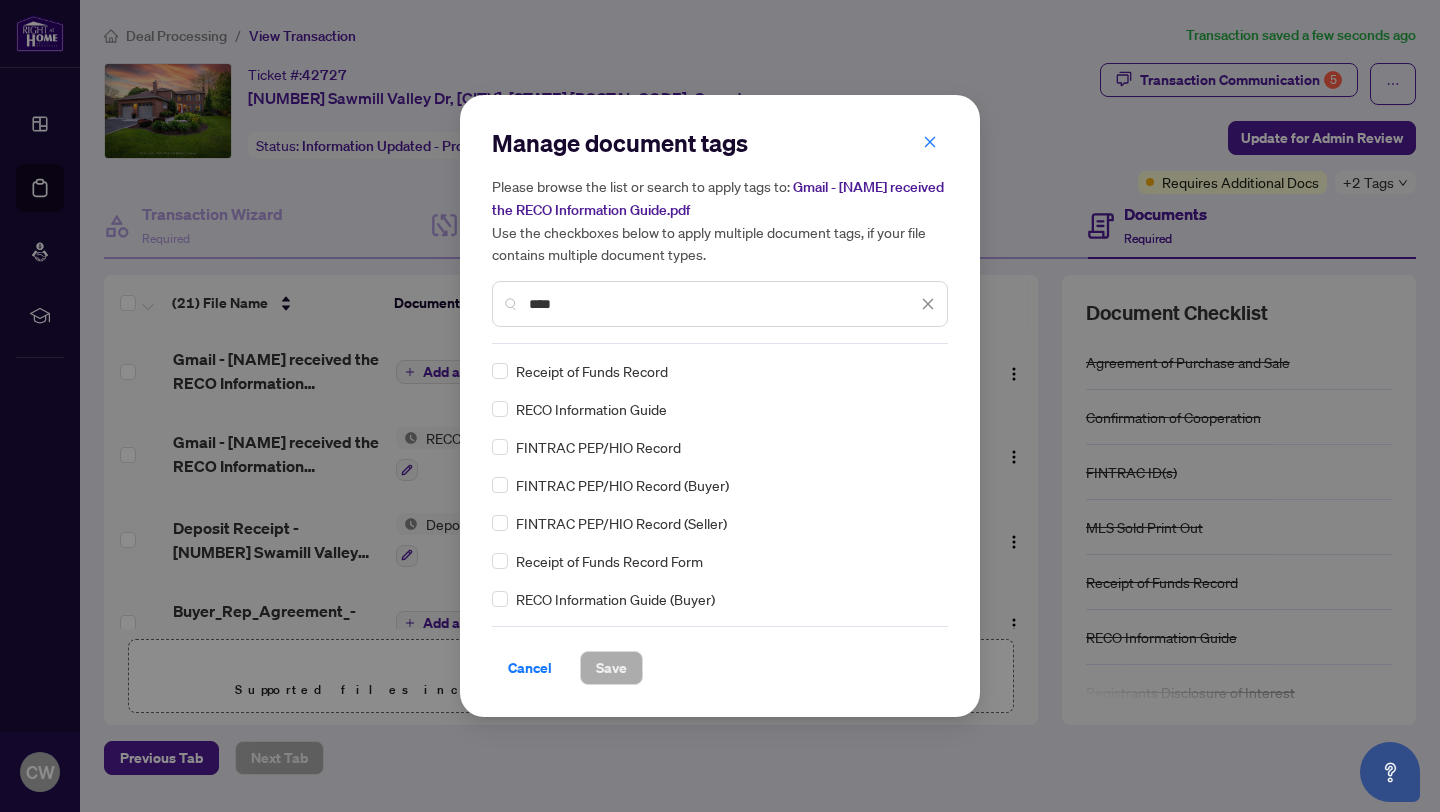 type on "****" 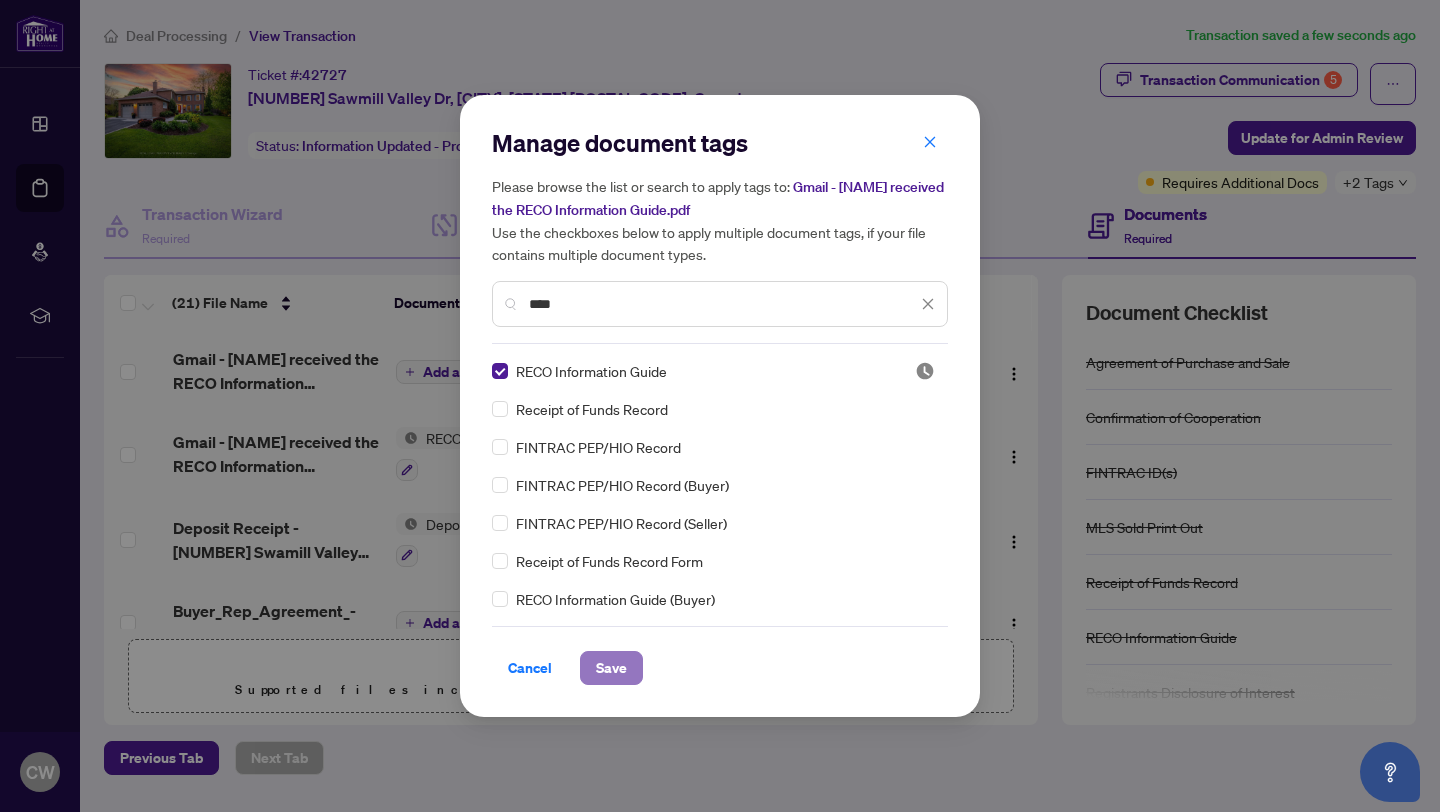 click on "Save" at bounding box center (611, 668) 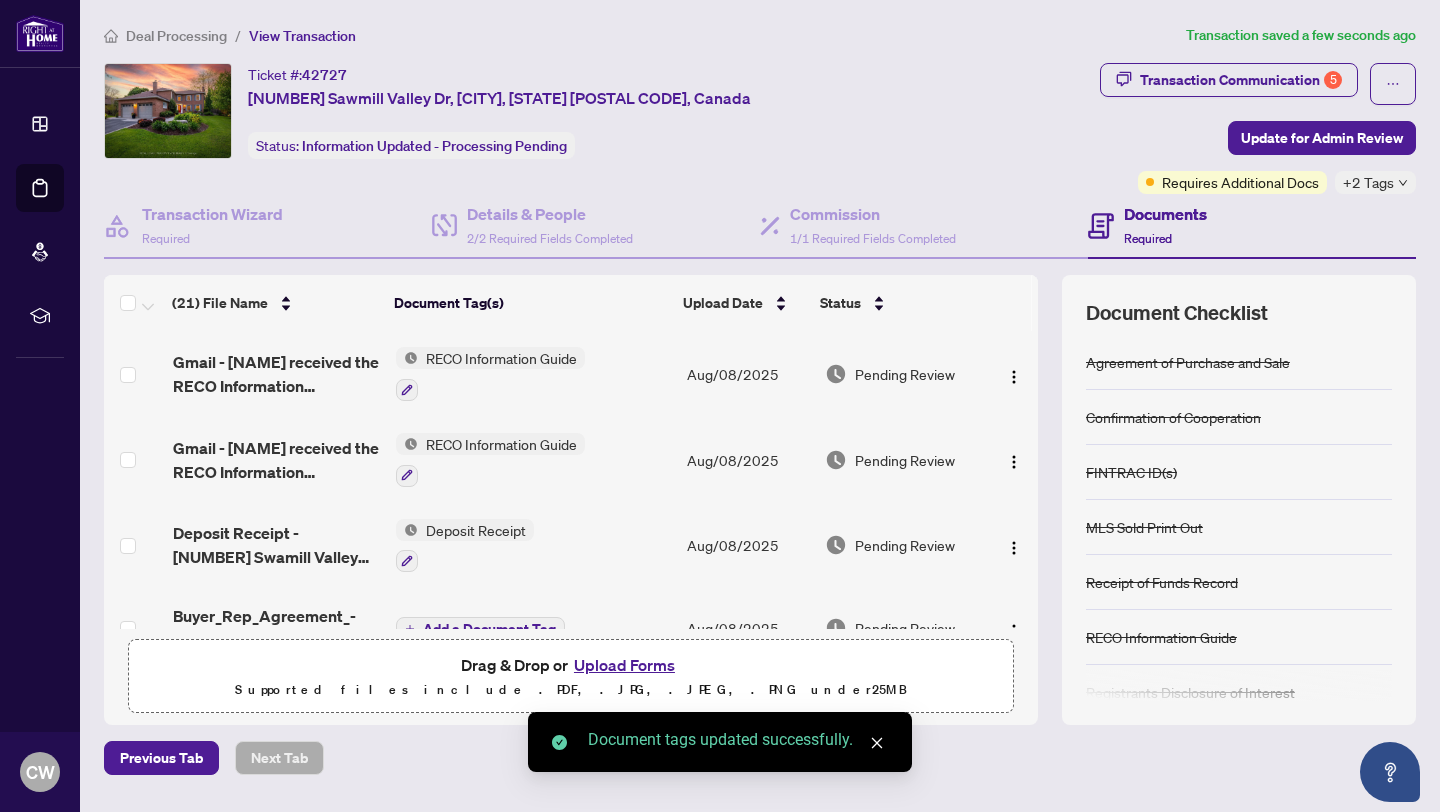 scroll, scrollTop: 26, scrollLeft: 0, axis: vertical 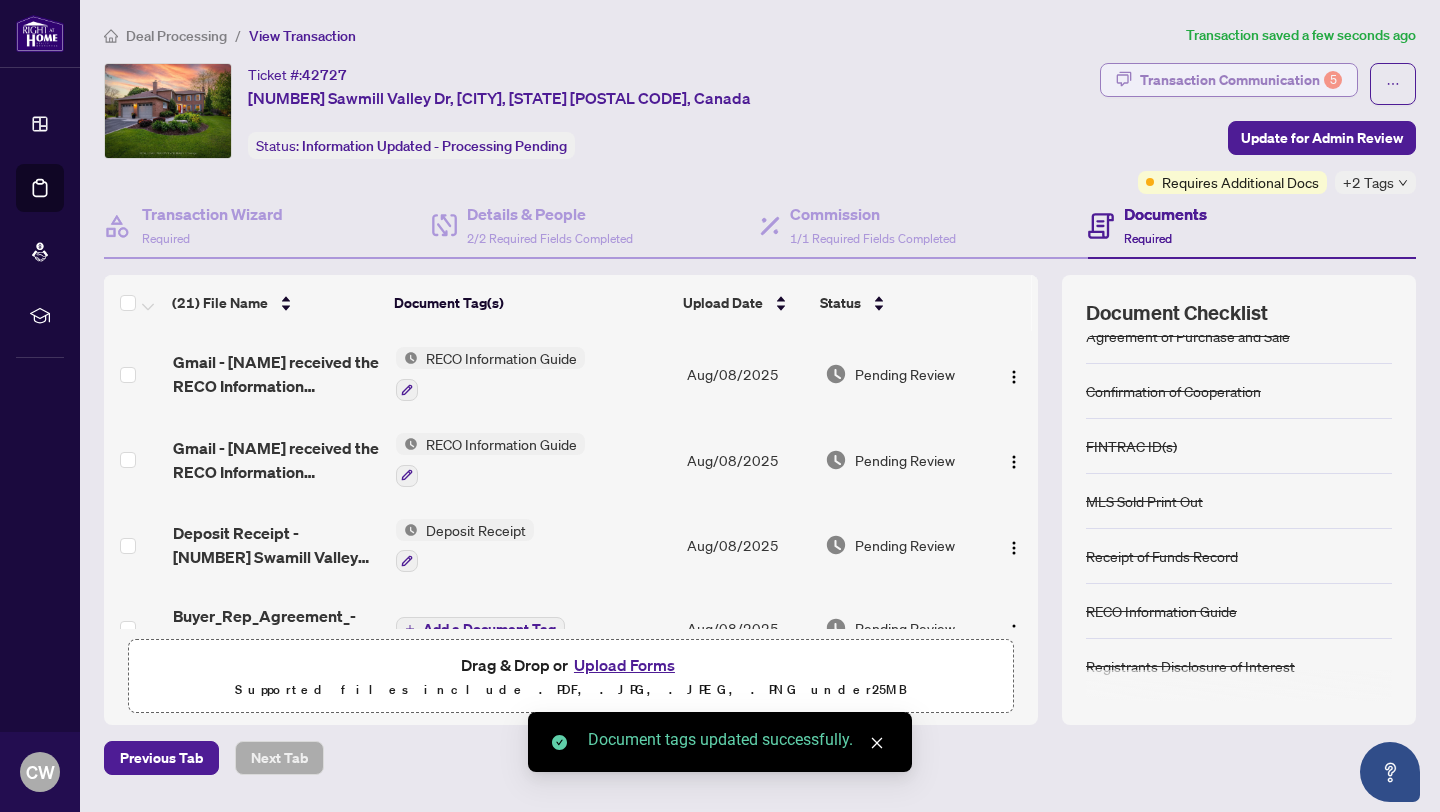 click on "Transaction Communication 5" at bounding box center (1241, 80) 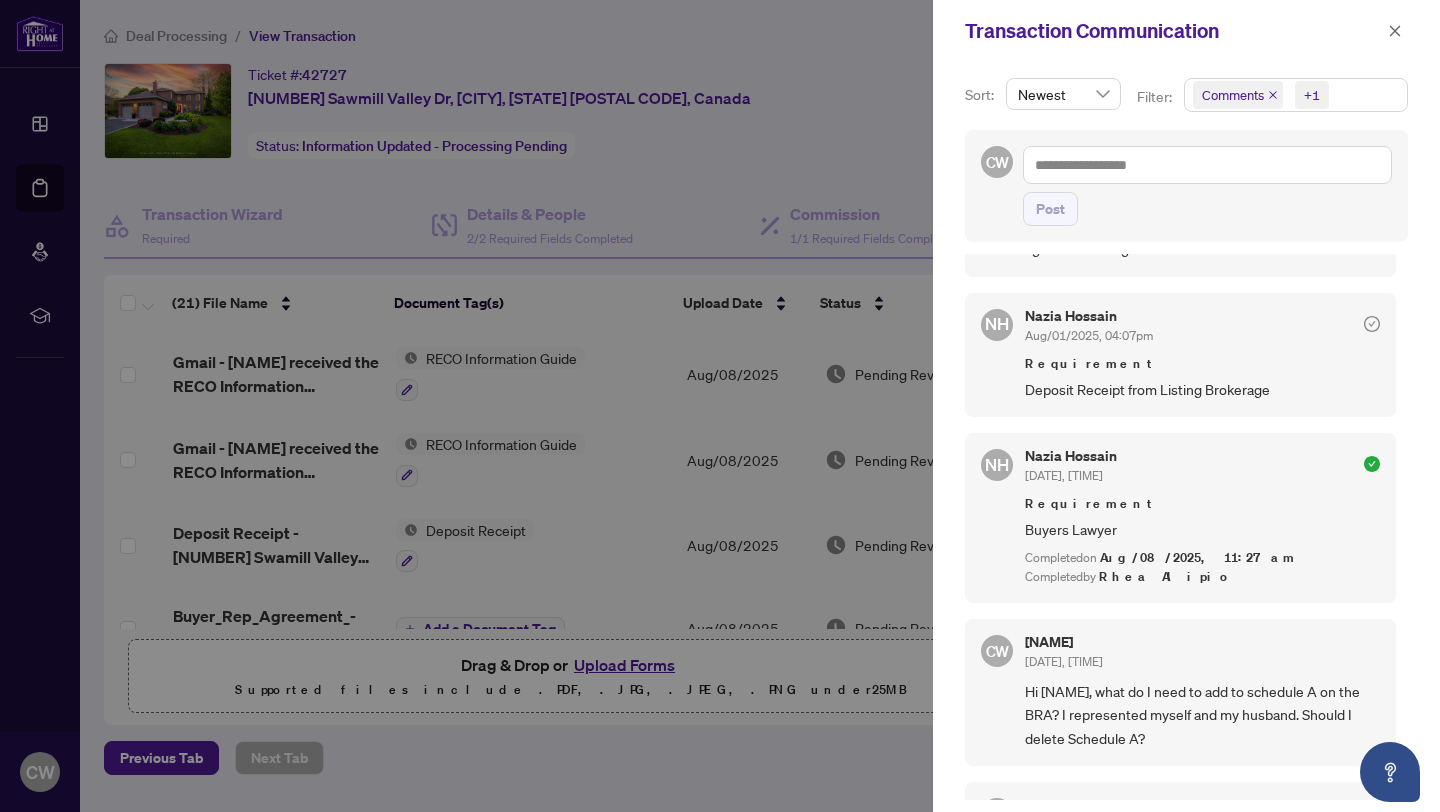 scroll, scrollTop: 1097, scrollLeft: 0, axis: vertical 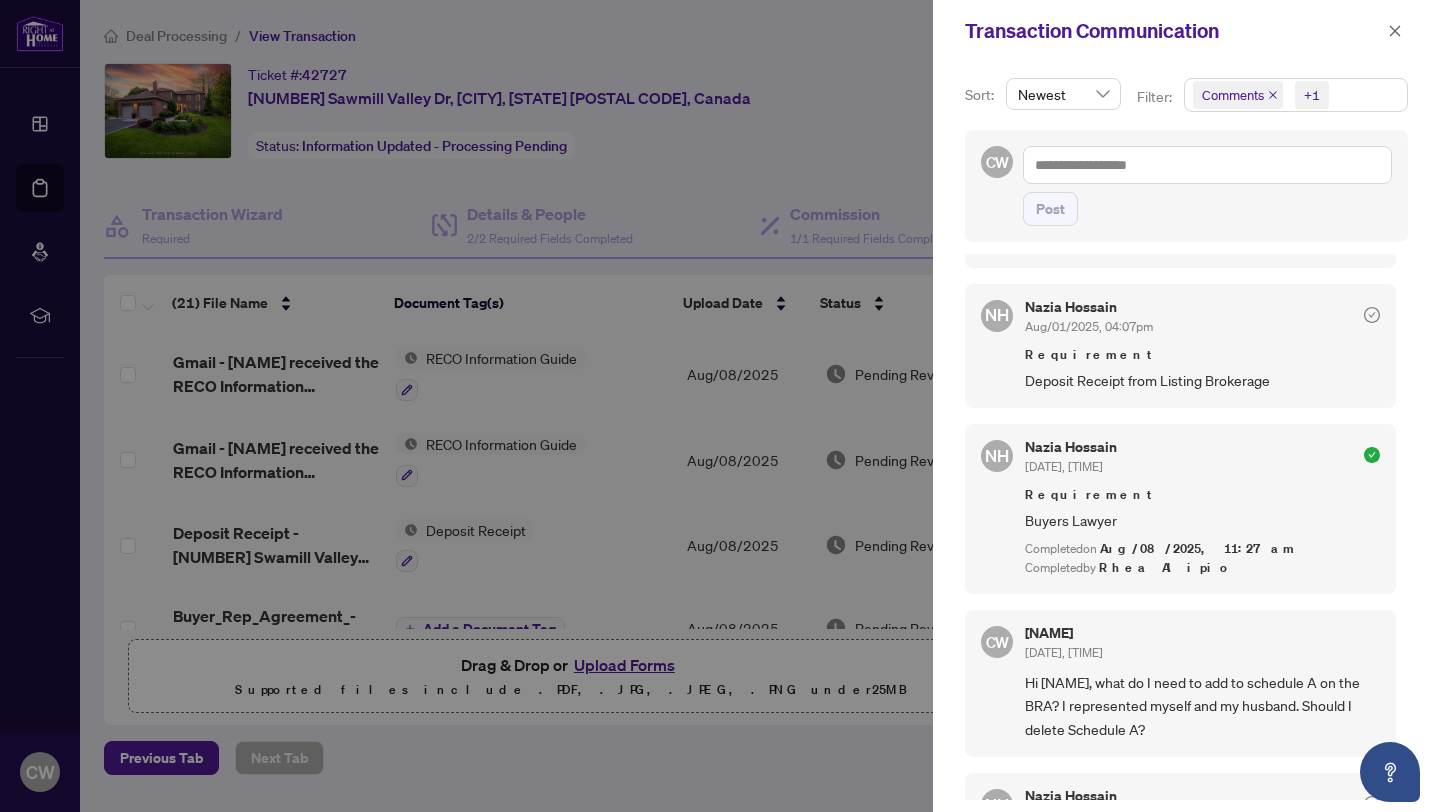 click 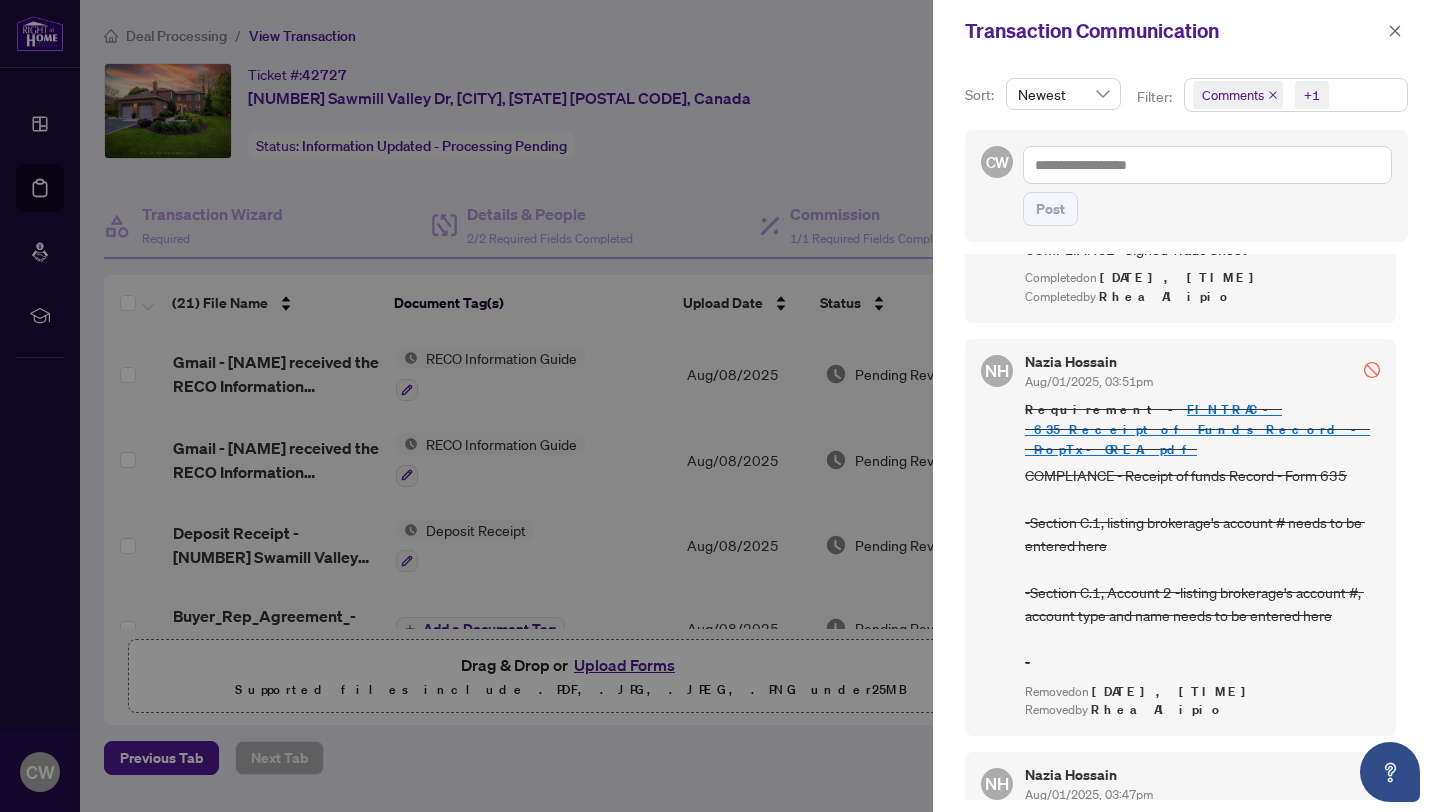 scroll, scrollTop: 2557, scrollLeft: 0, axis: vertical 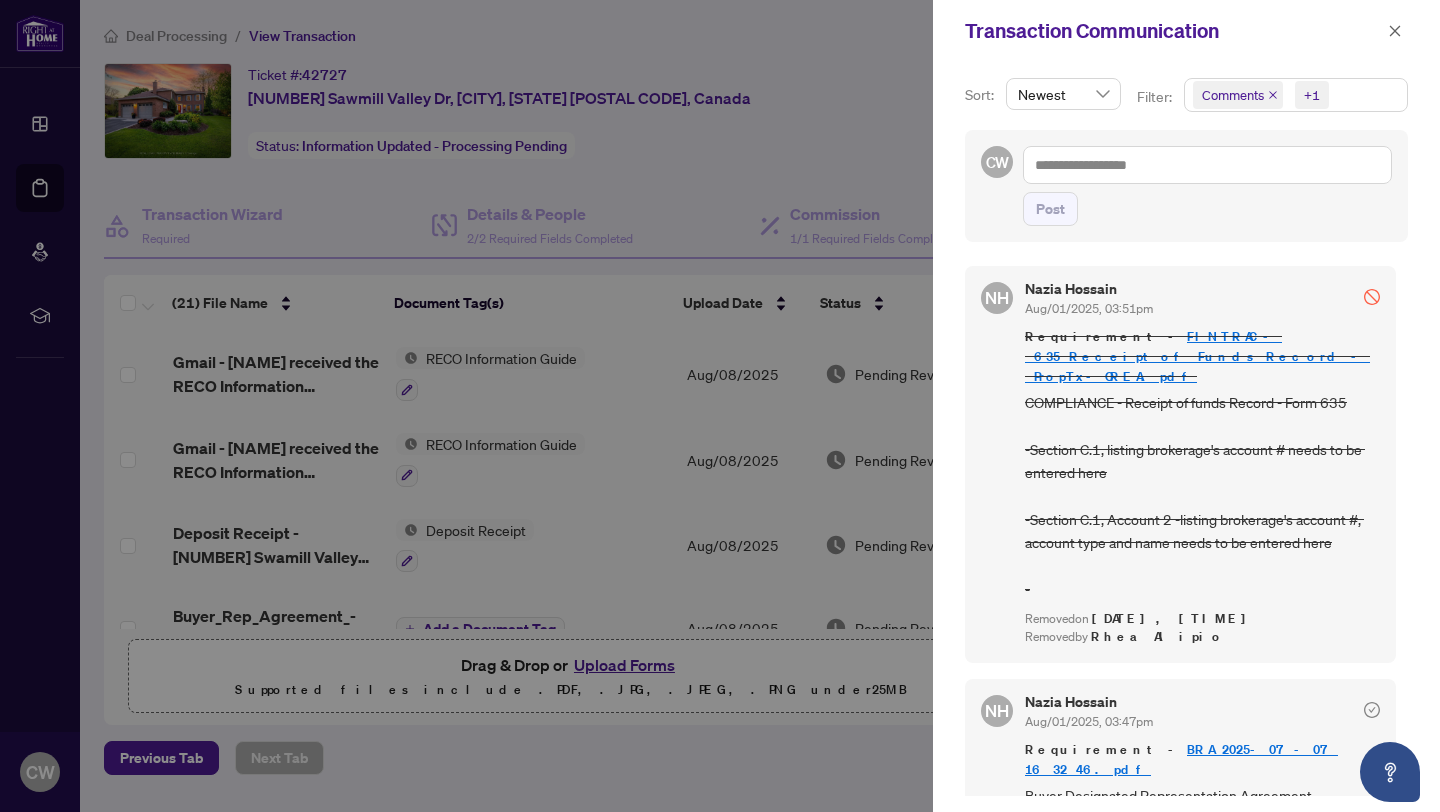 click at bounding box center (720, 406) 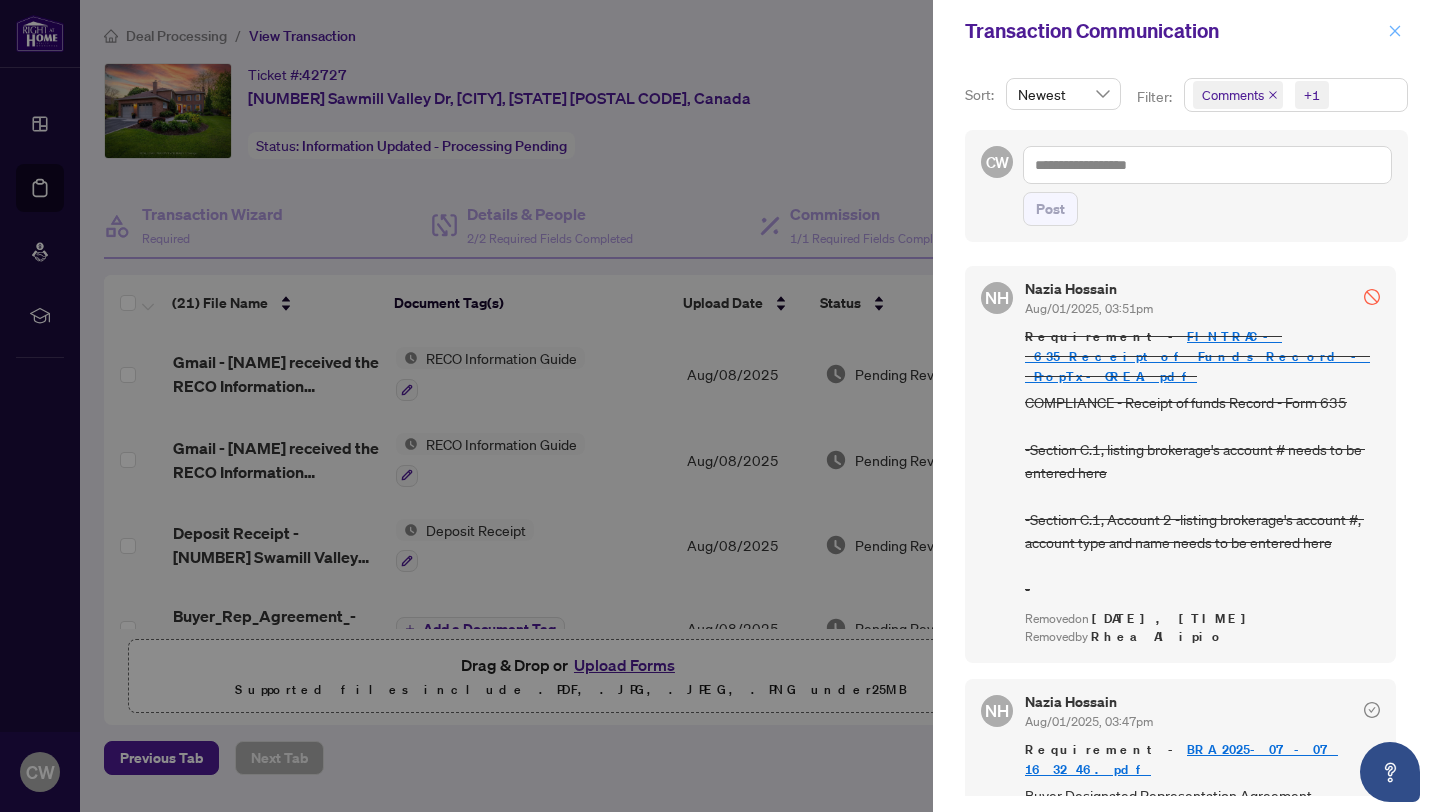 click 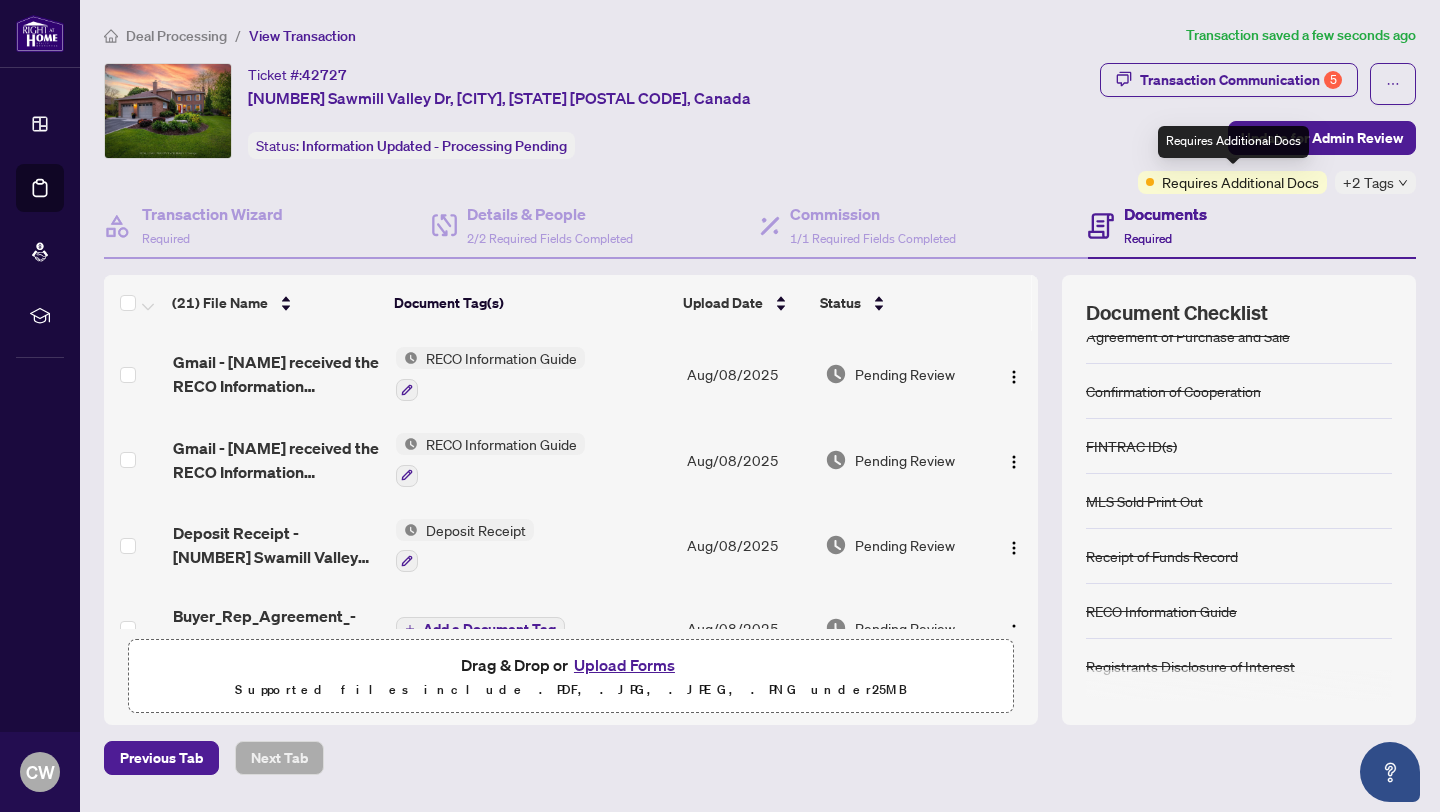 click on "Requires Additional Docs" at bounding box center [1233, 142] 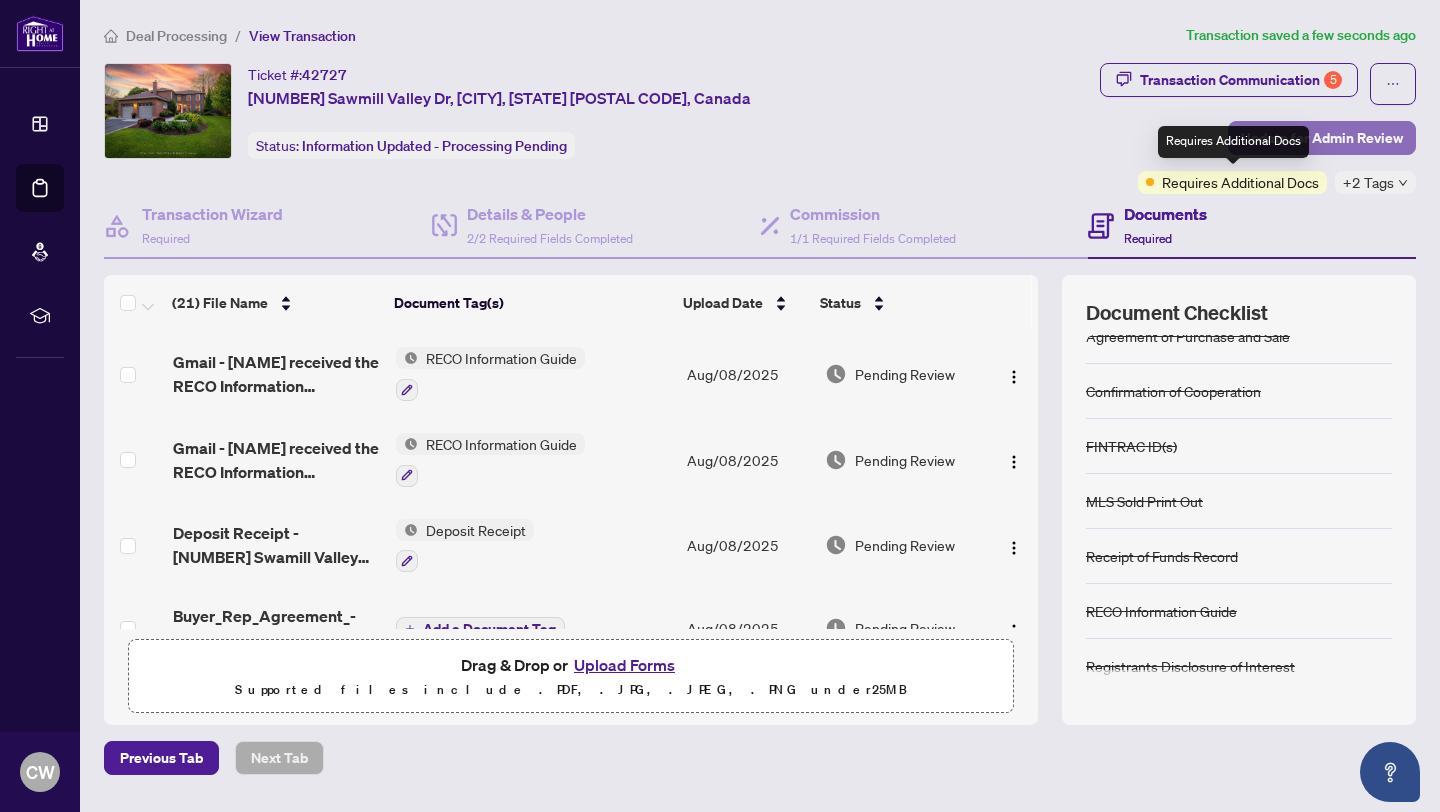 click on "Update for Admin Review" at bounding box center (1322, 138) 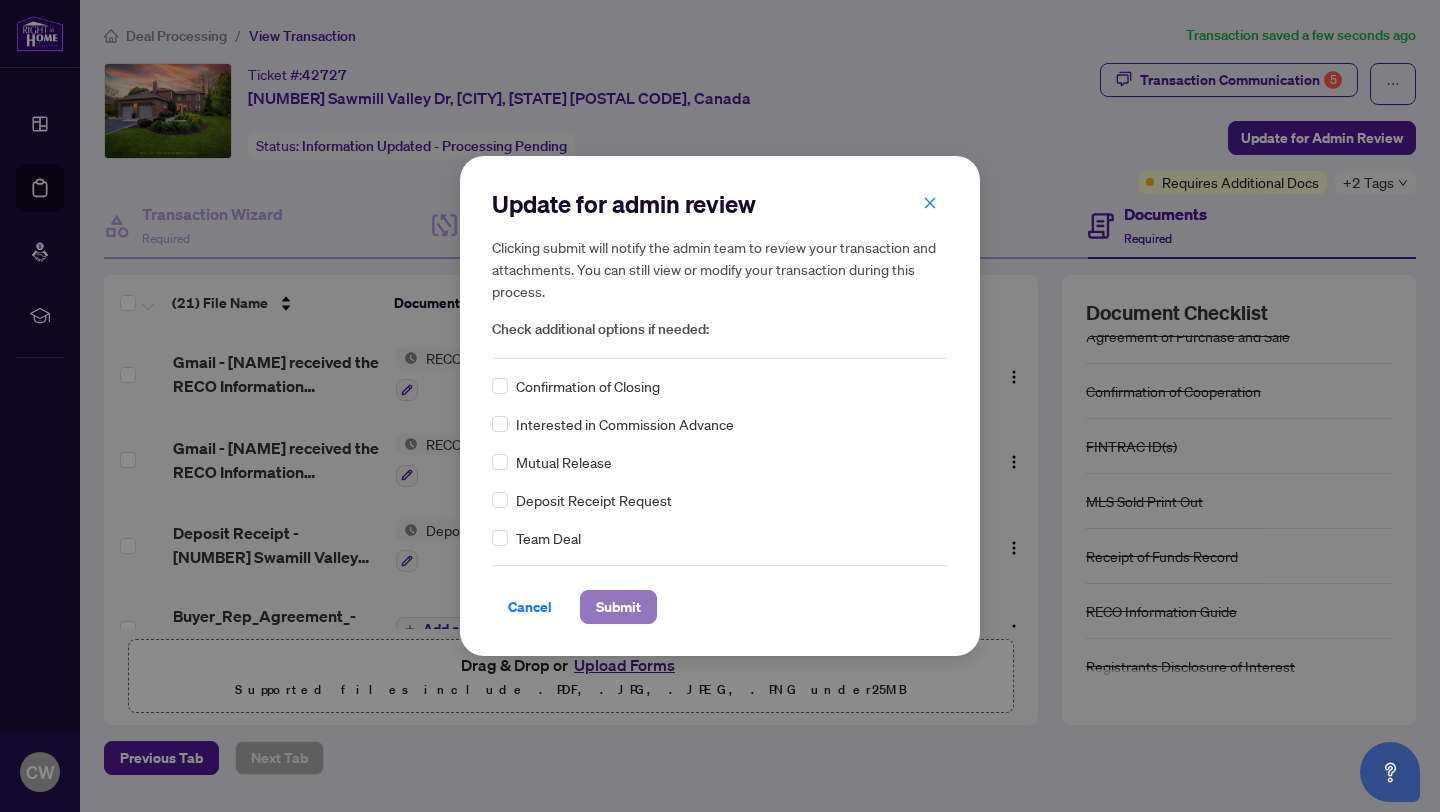 click on "Submit" at bounding box center [618, 607] 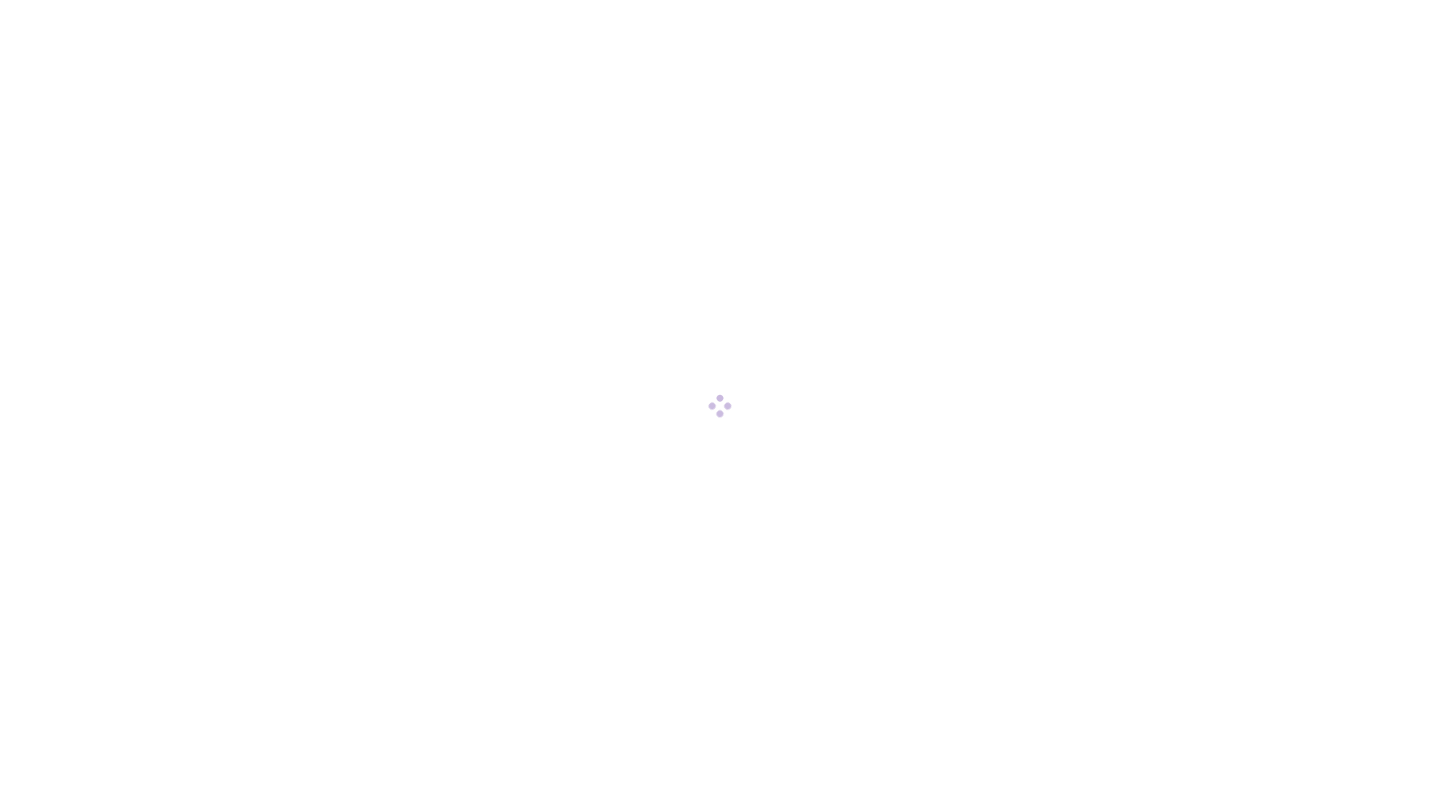 scroll, scrollTop: 0, scrollLeft: 0, axis: both 